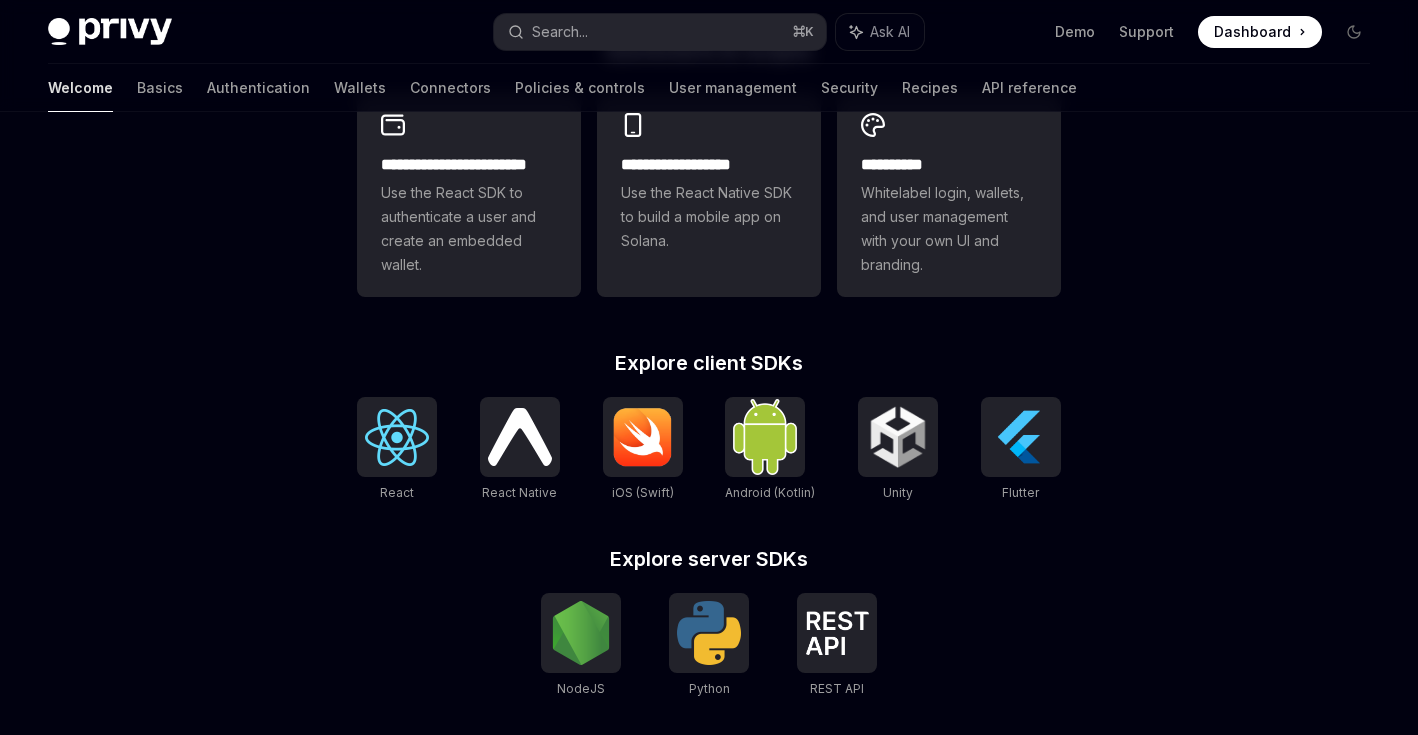 scroll, scrollTop: 0, scrollLeft: 0, axis: both 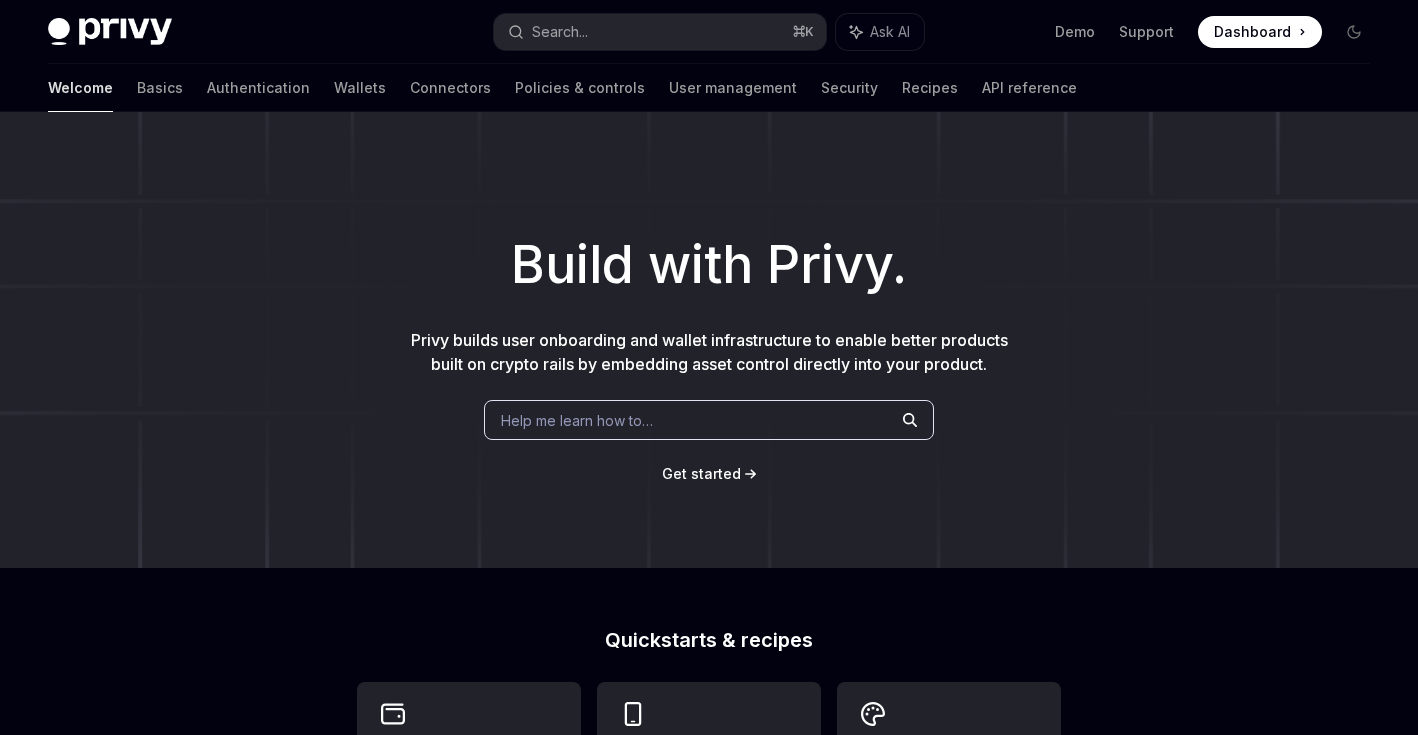 click on "Build with Privy. Privy builds user onboarding and wallet infrastructure to enable better products built on crypto
rails by embedding asset control directly into your product. Help me learn how to… Get started" at bounding box center [709, 340] 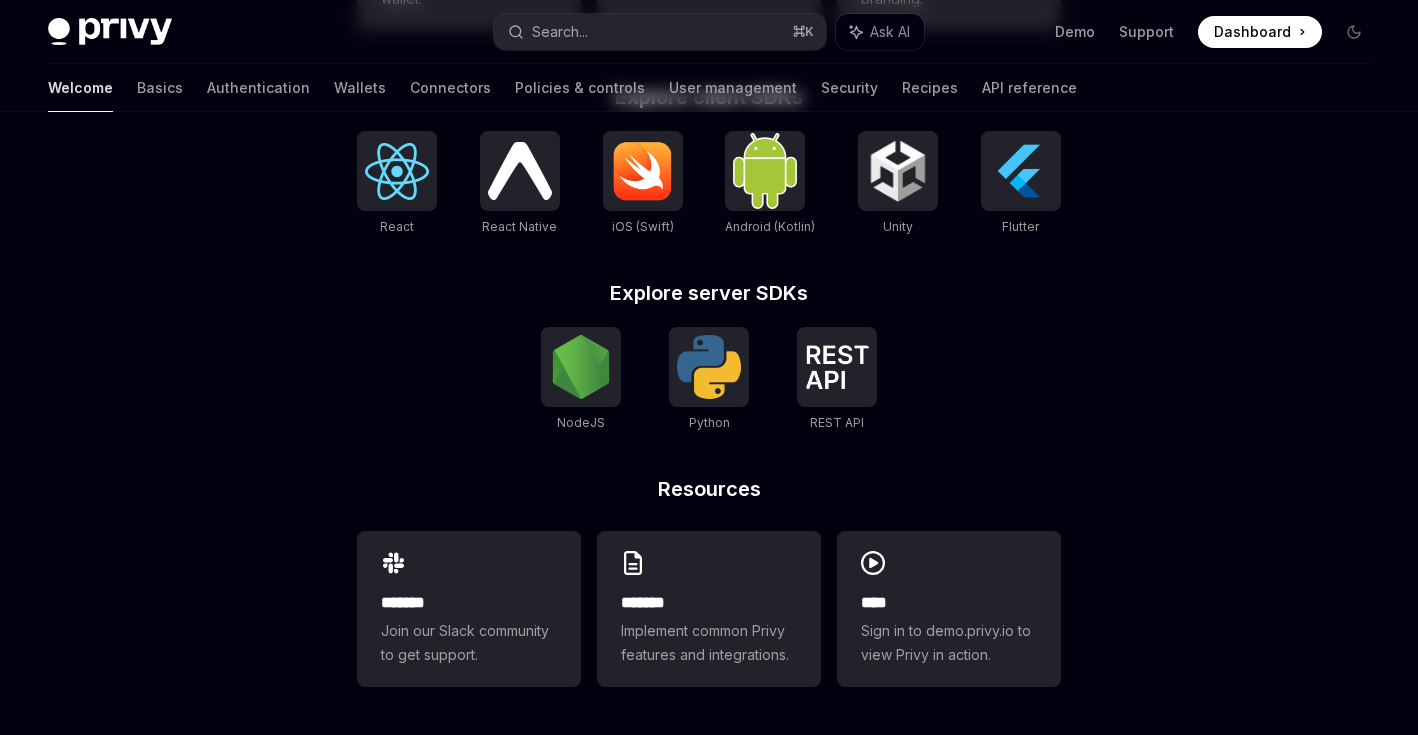scroll, scrollTop: 0, scrollLeft: 0, axis: both 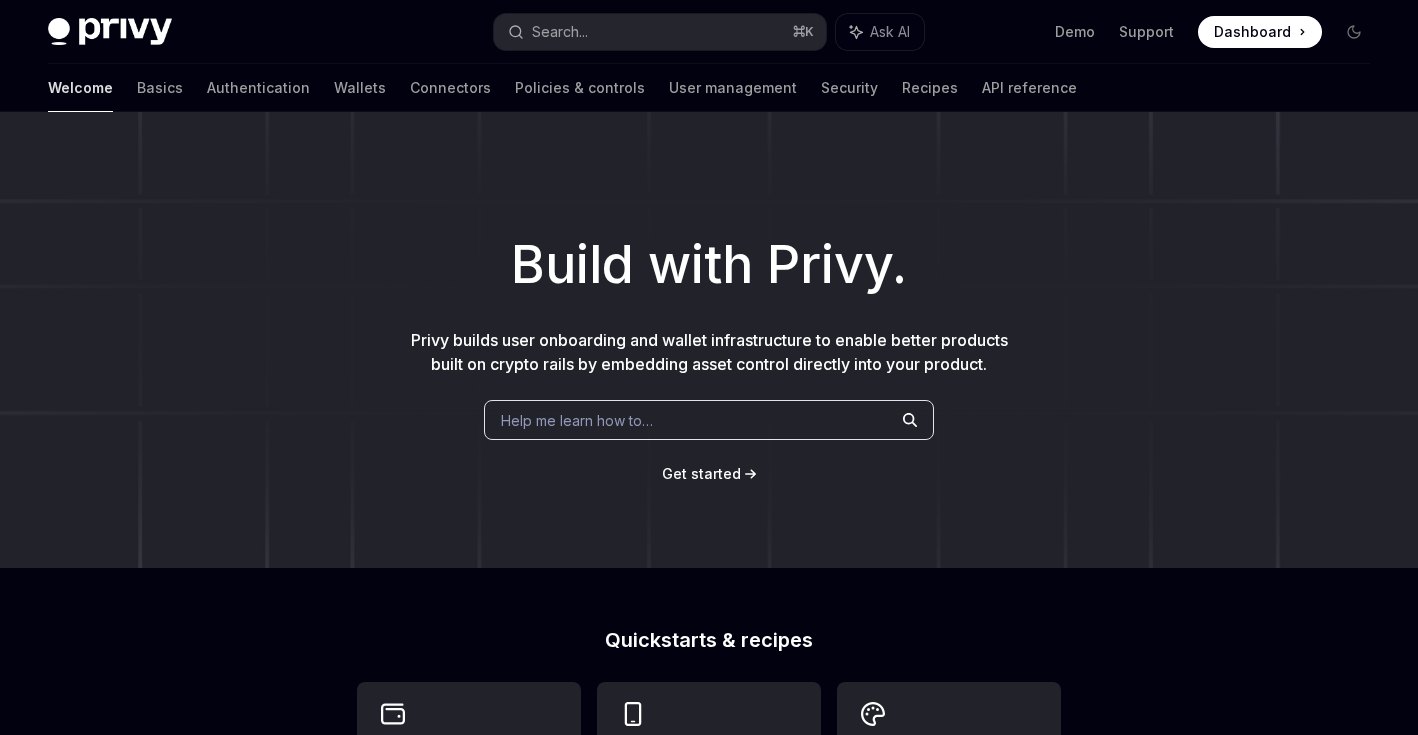 click at bounding box center (1260, 32) 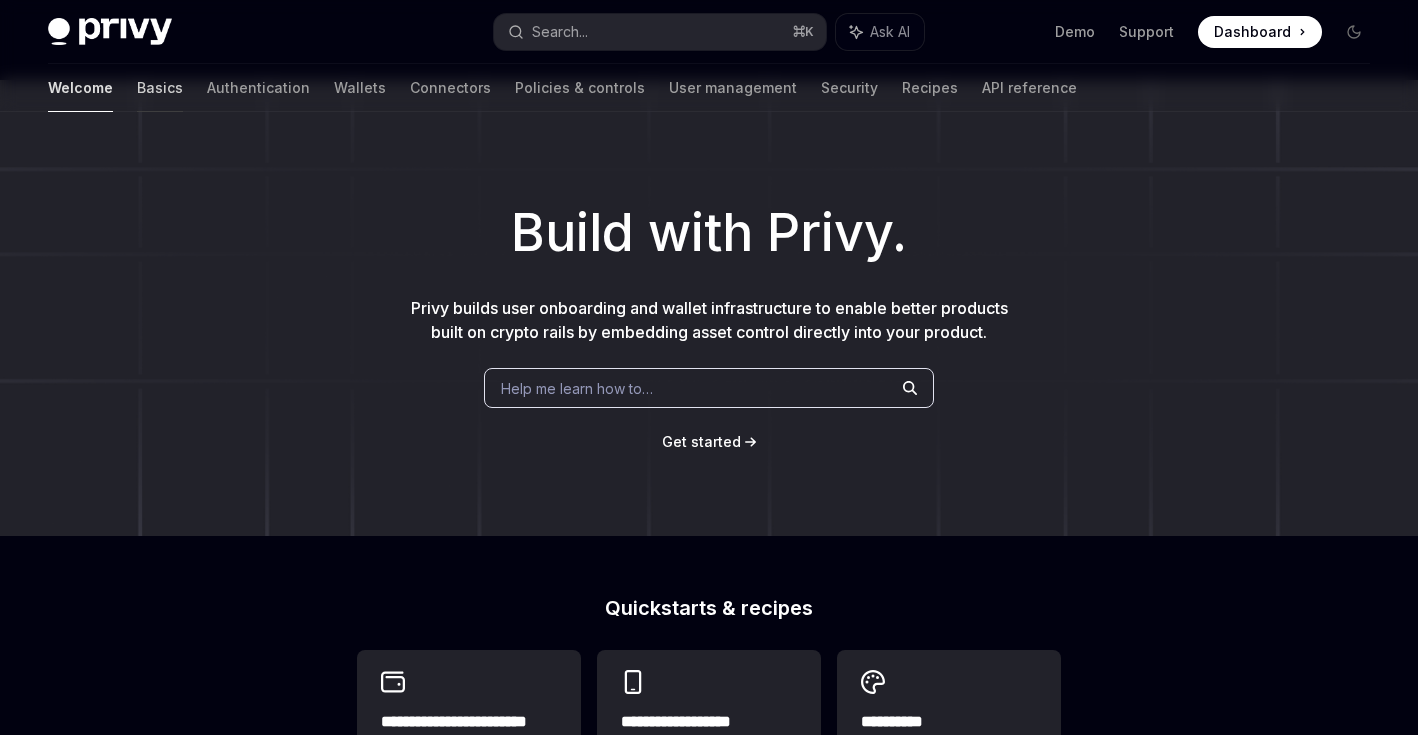 scroll, scrollTop: 0, scrollLeft: 0, axis: both 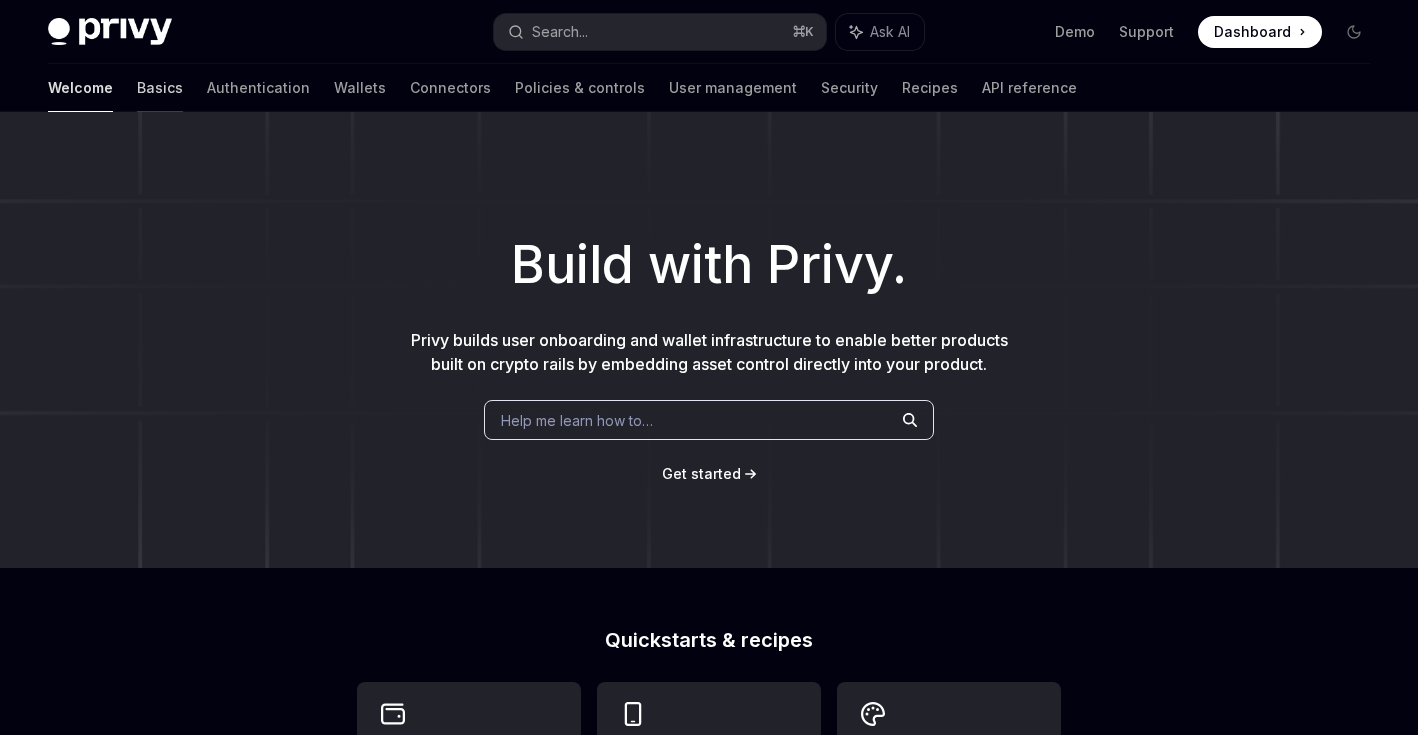 click on "Basics" at bounding box center (160, 88) 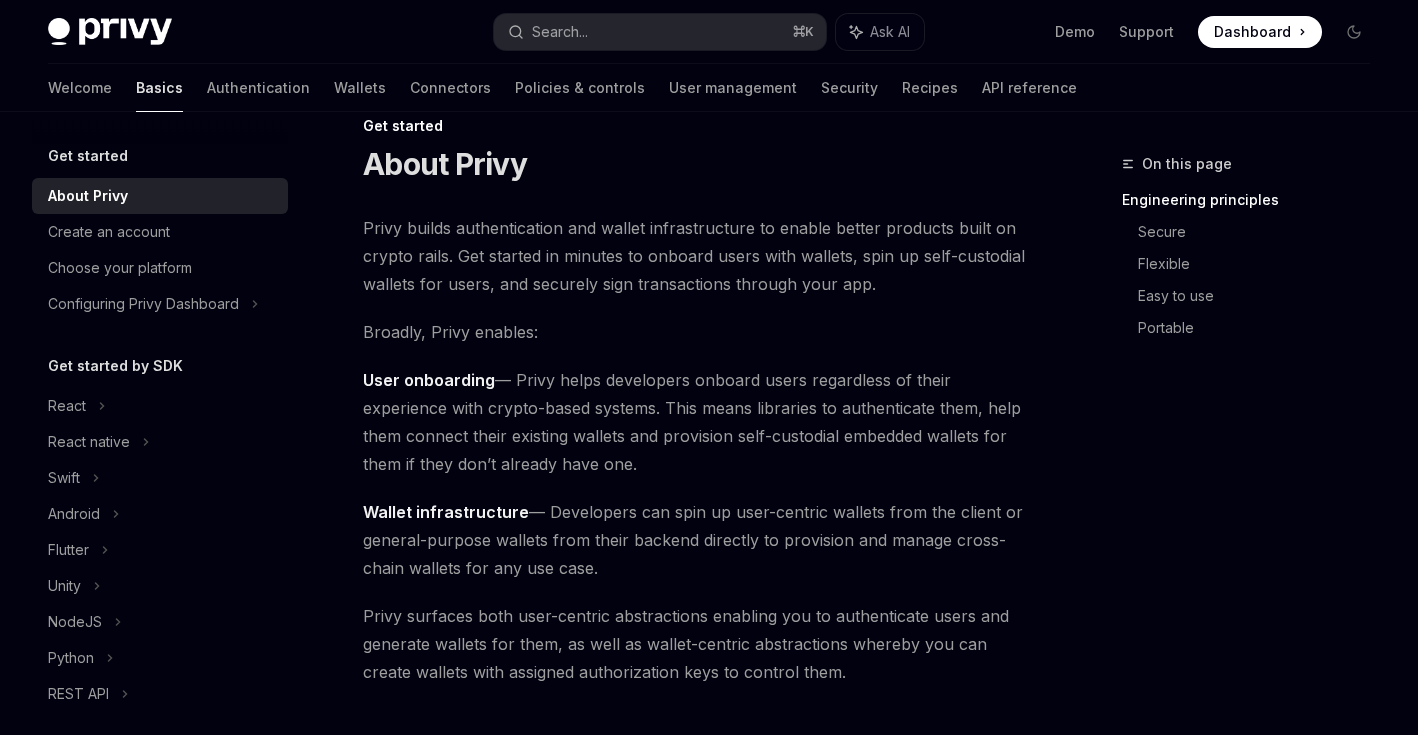 scroll, scrollTop: 0, scrollLeft: 0, axis: both 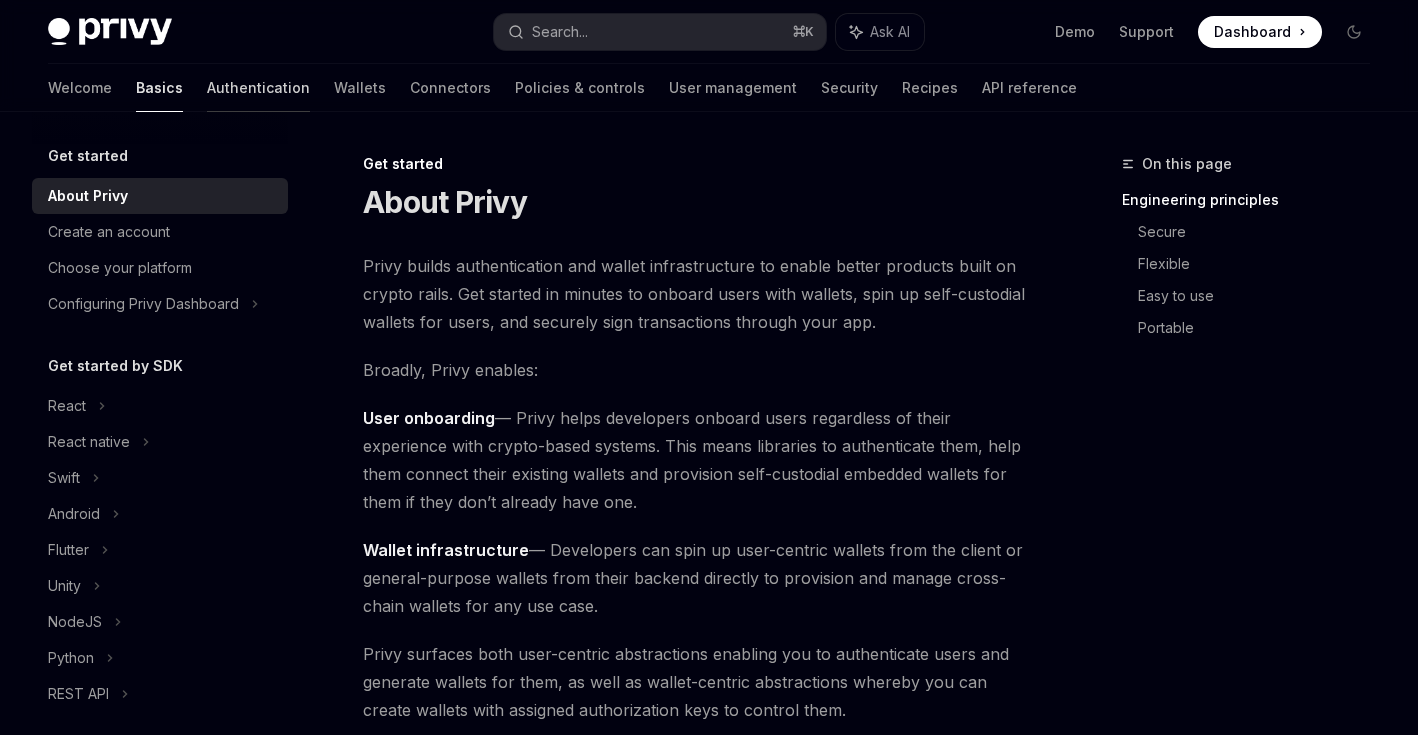 click on "Authentication" at bounding box center (258, 88) 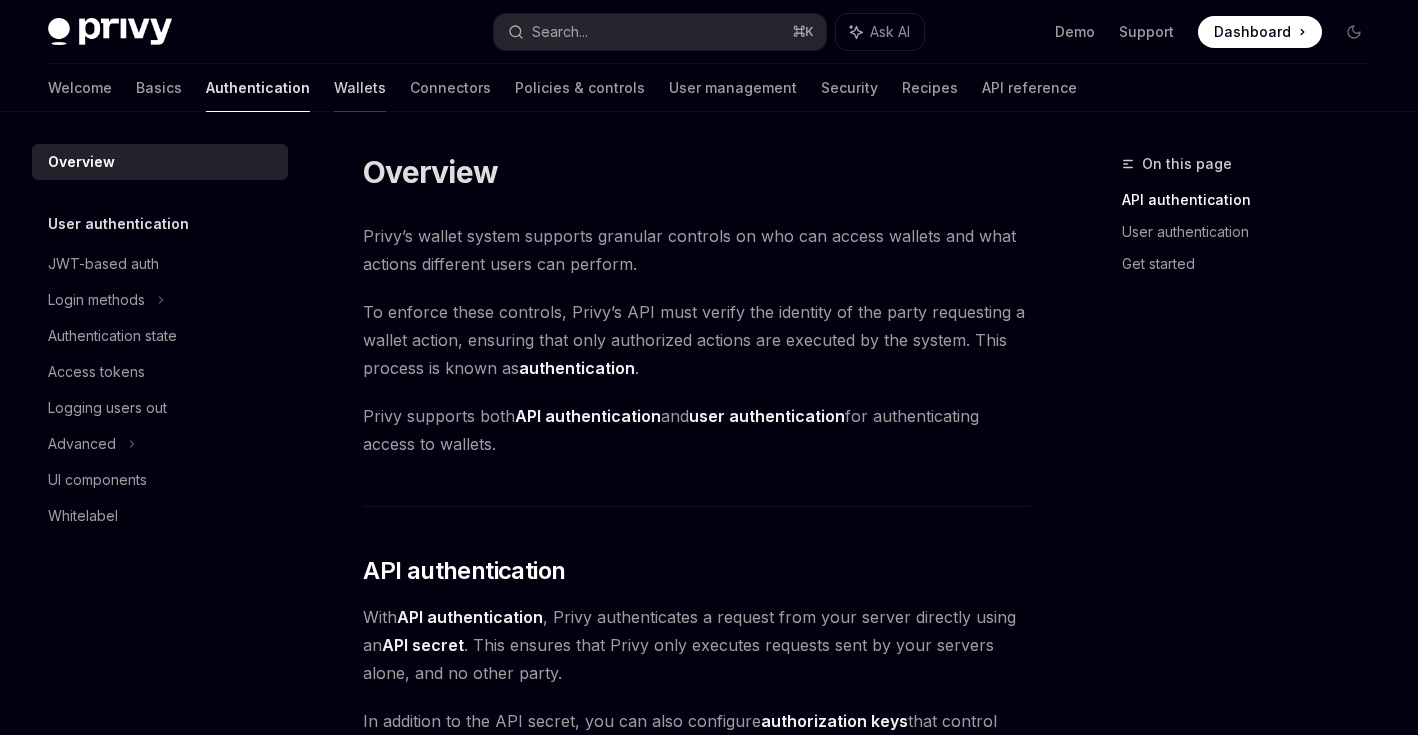 click on "Wallets" at bounding box center (360, 88) 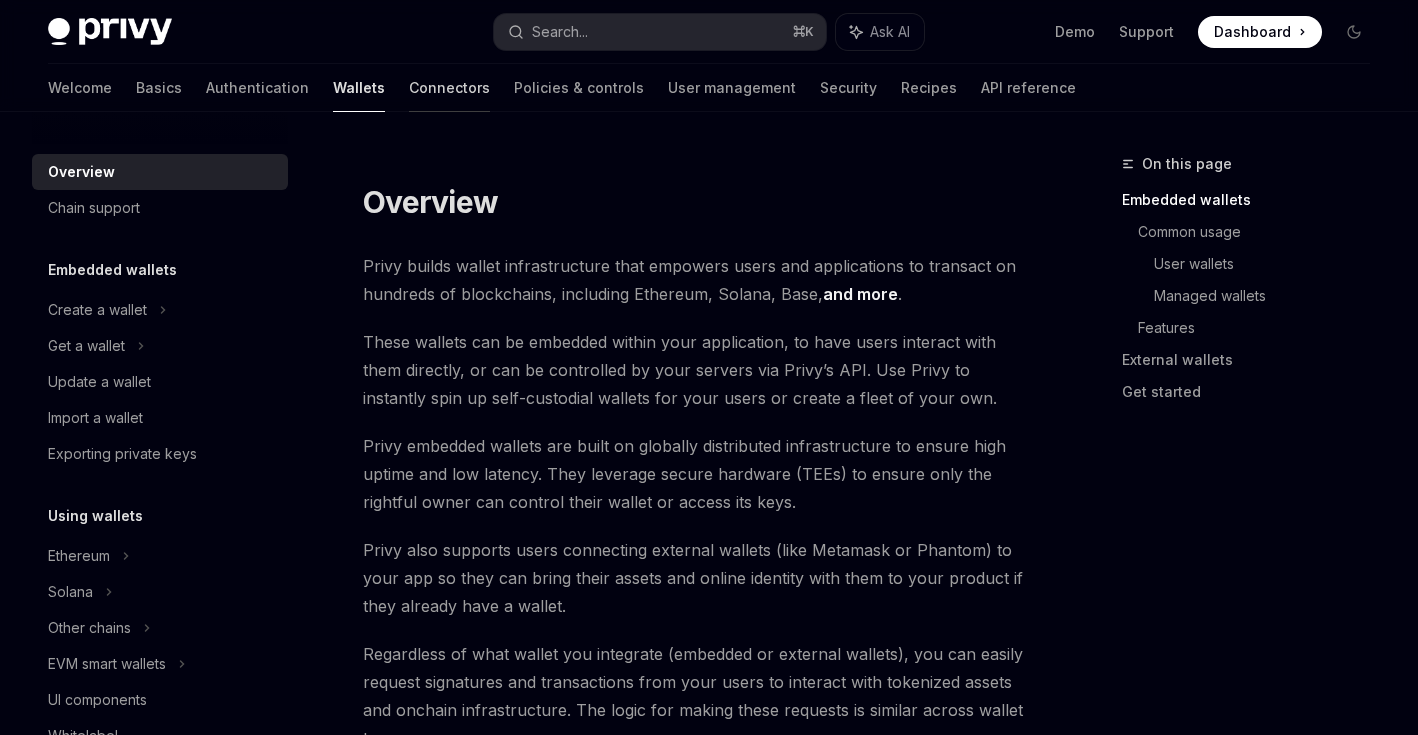 click on "Connectors" at bounding box center [449, 88] 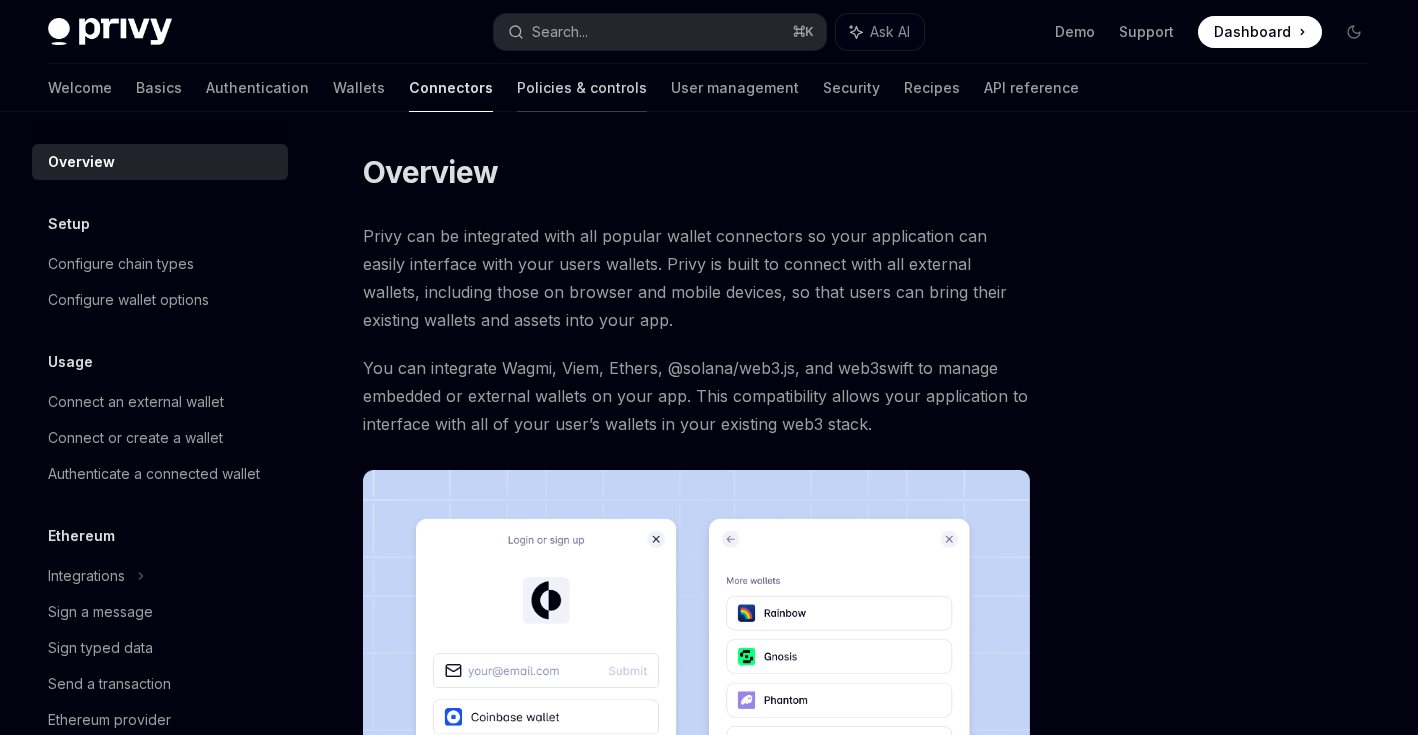 click on "Policies & controls" at bounding box center (582, 88) 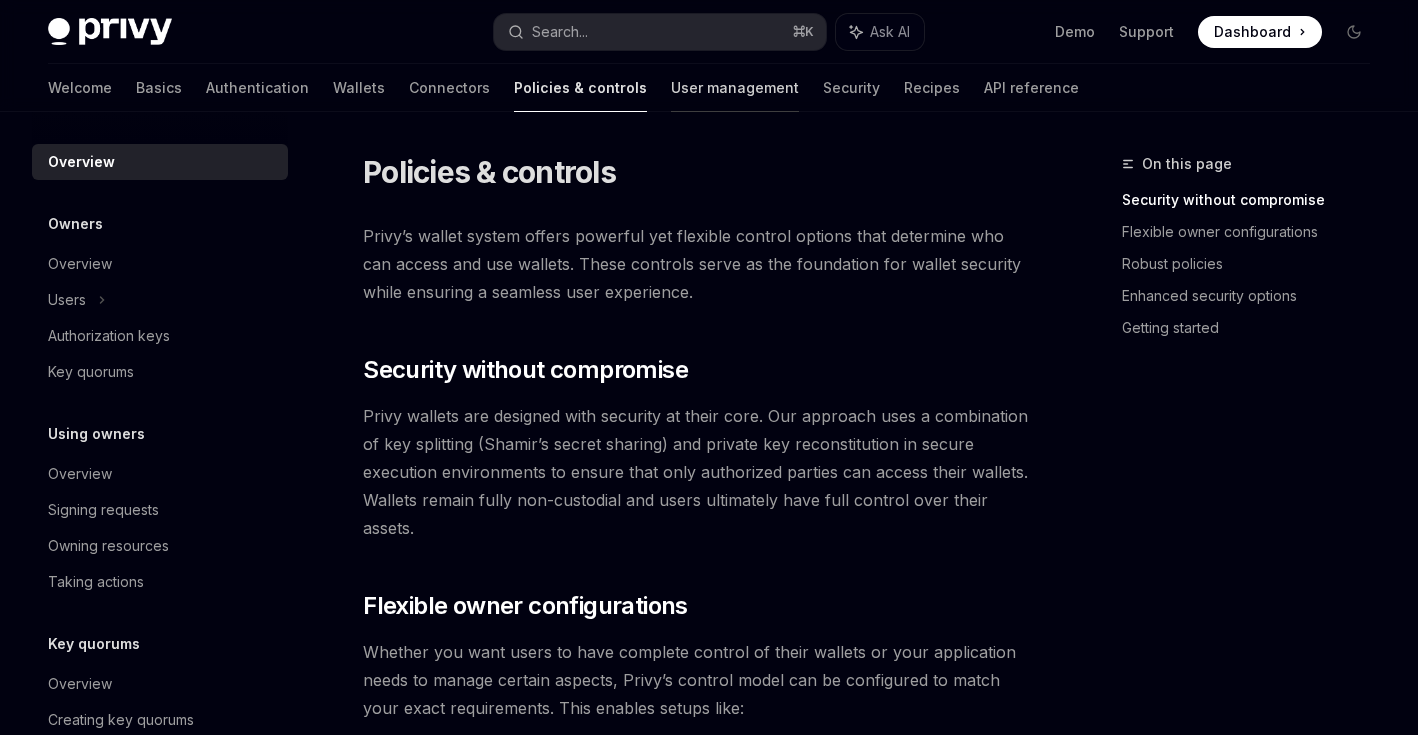 click on "User management" at bounding box center (735, 88) 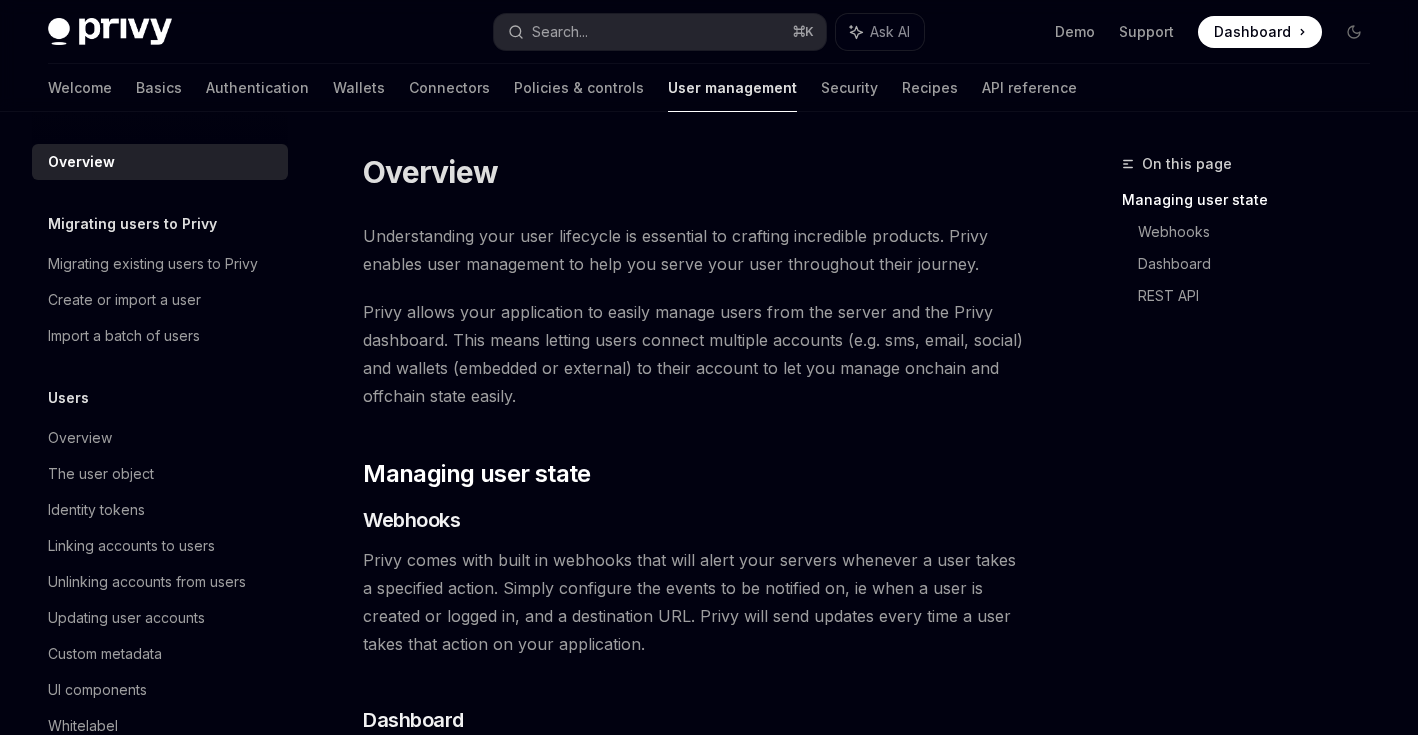 click on "Welcome Basics Authentication Wallets Connectors Policies & controls User management Security Recipes API reference" at bounding box center [562, 88] 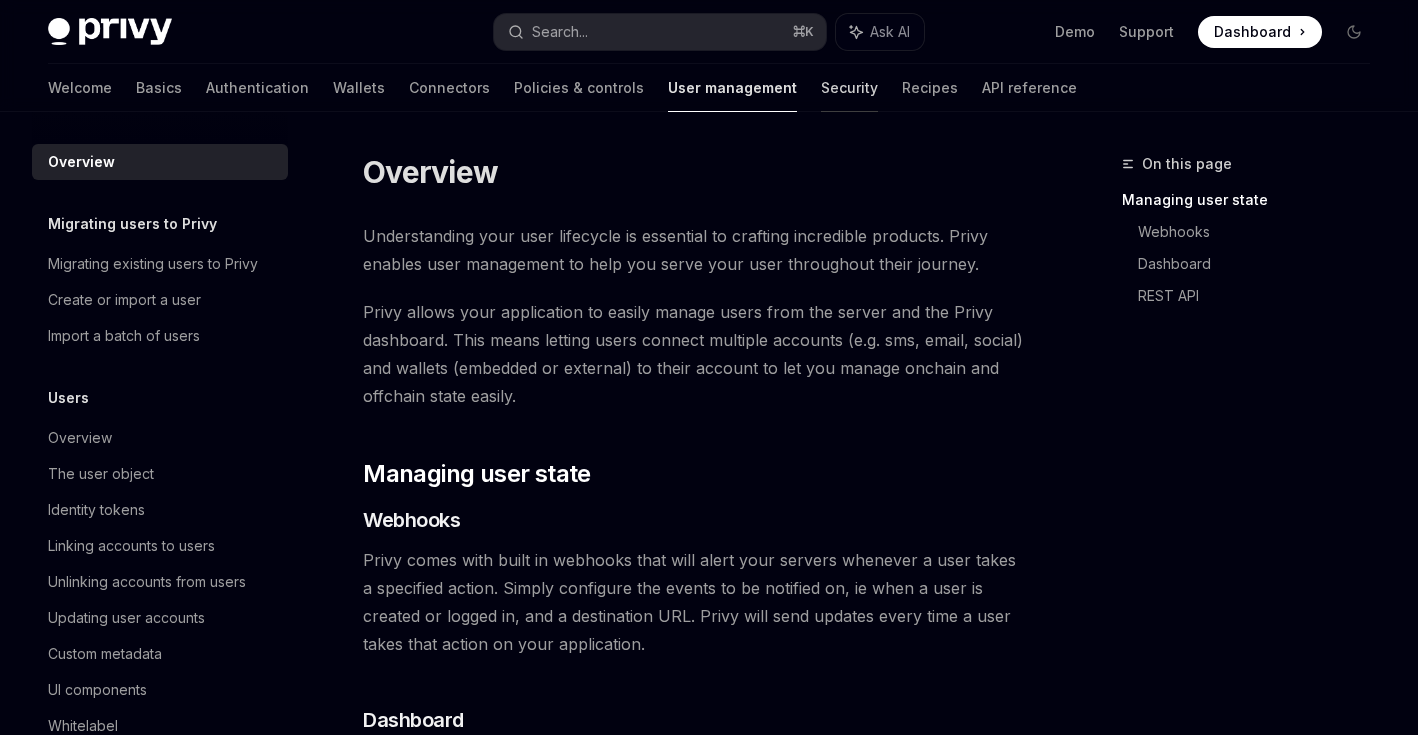 click on "Security" at bounding box center (849, 88) 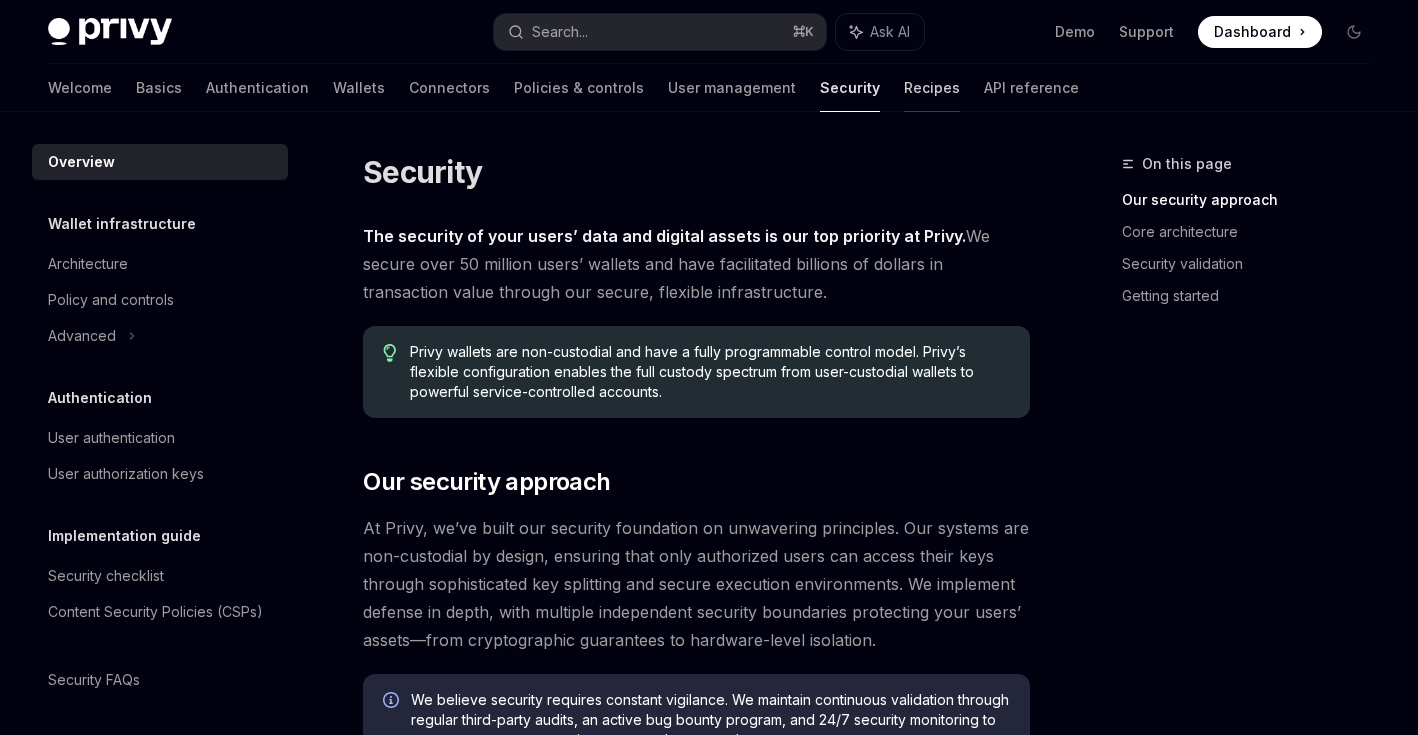 click on "Recipes" at bounding box center [932, 88] 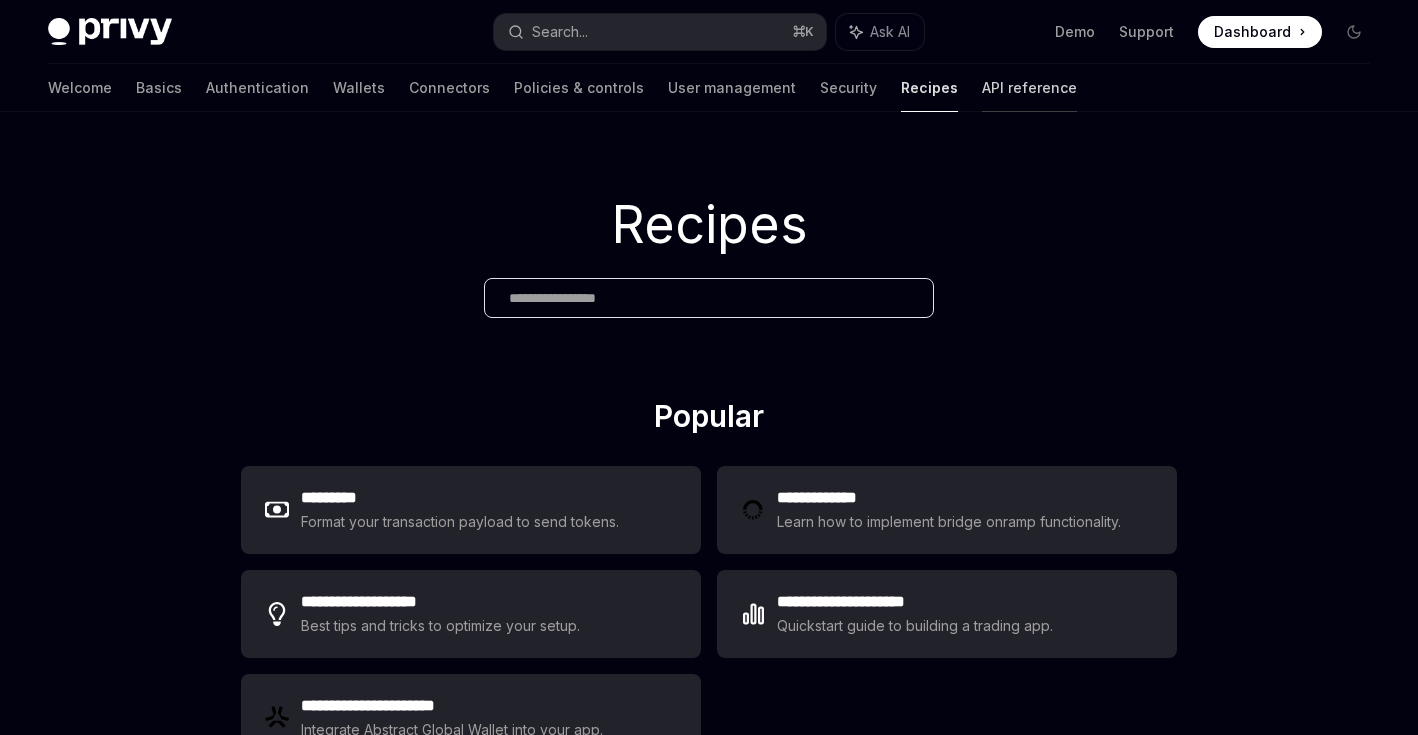 click on "API reference" at bounding box center [1029, 88] 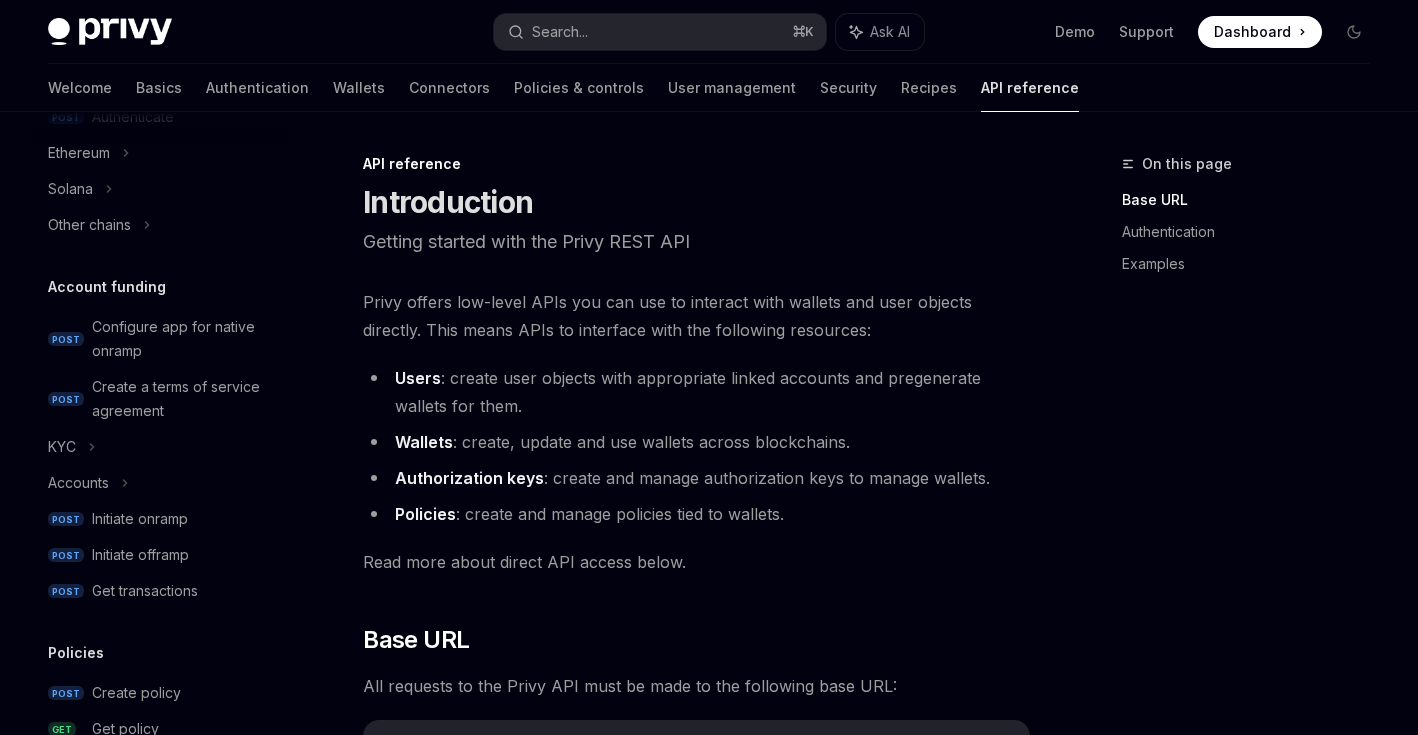 scroll, scrollTop: 0, scrollLeft: 0, axis: both 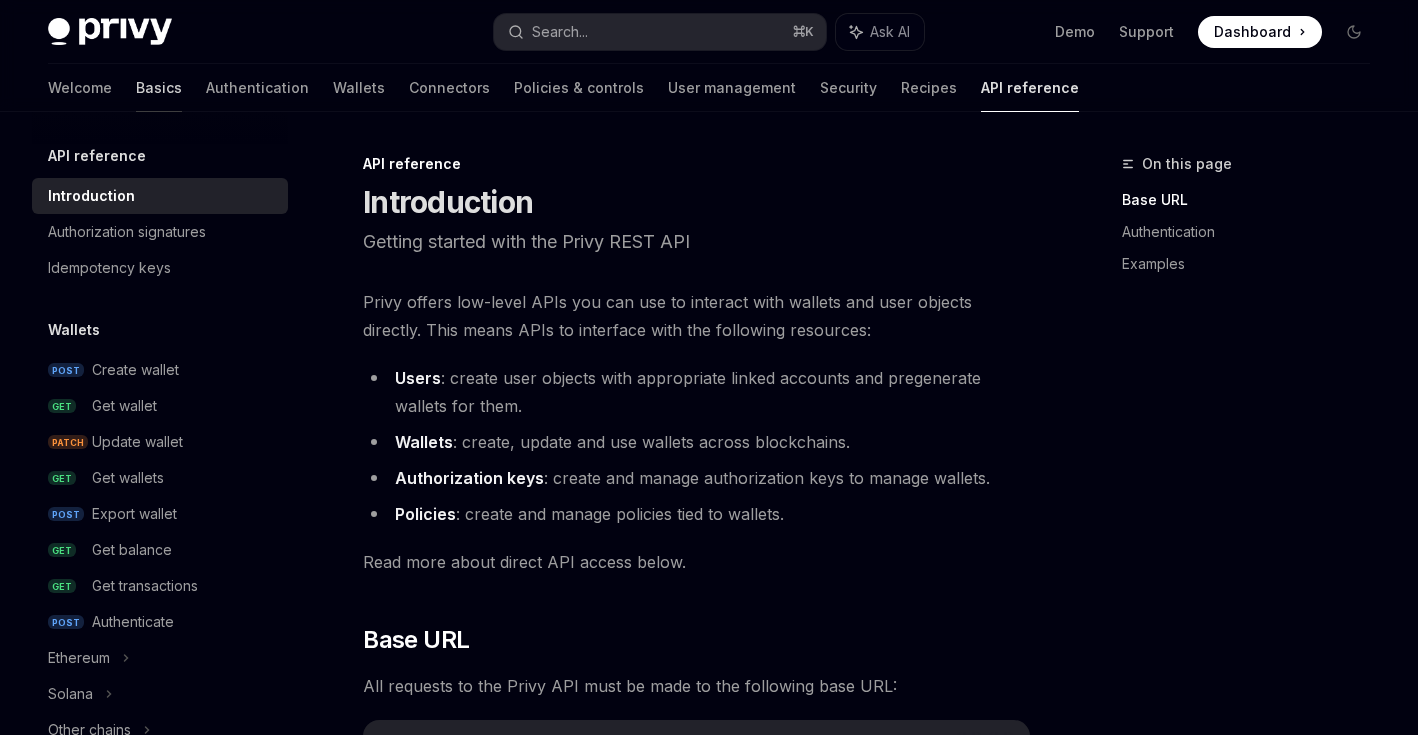 click on "Basics" at bounding box center (159, 88) 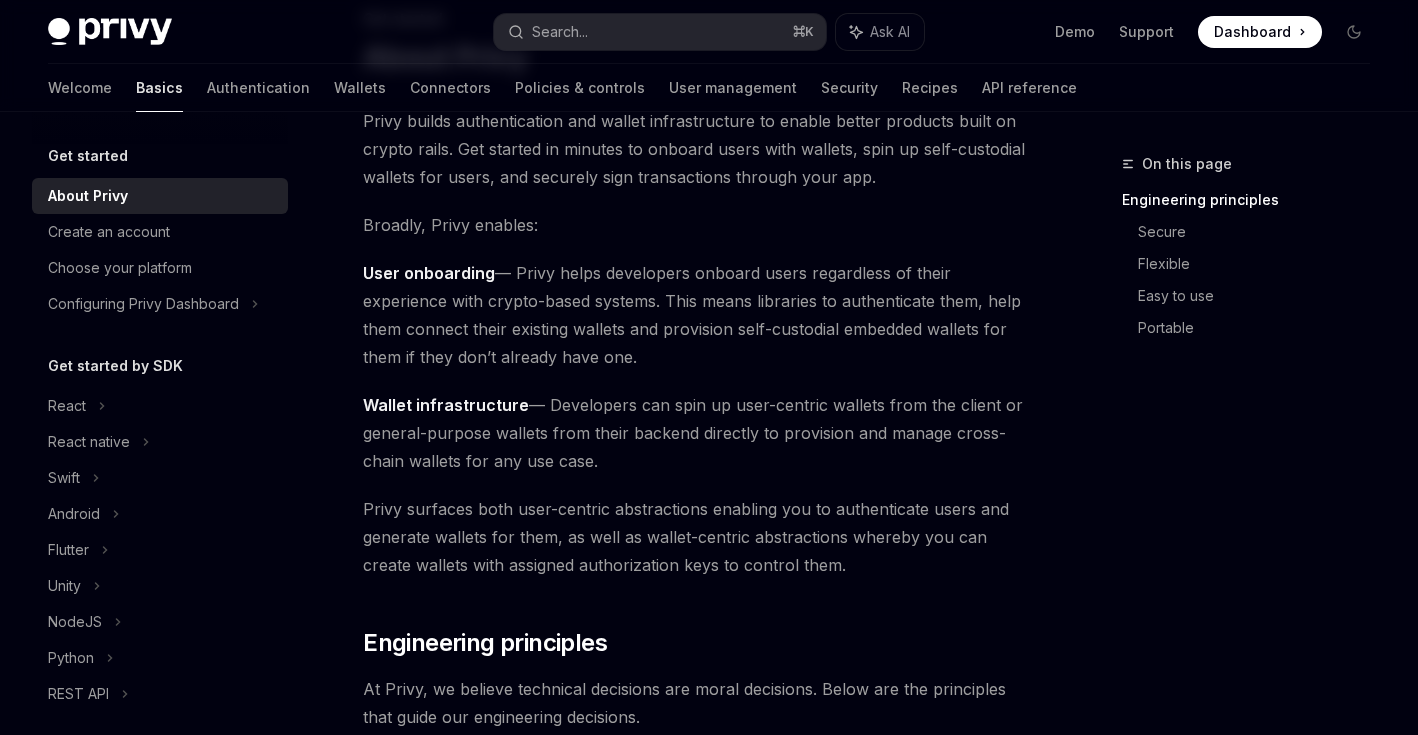 scroll, scrollTop: 0, scrollLeft: 0, axis: both 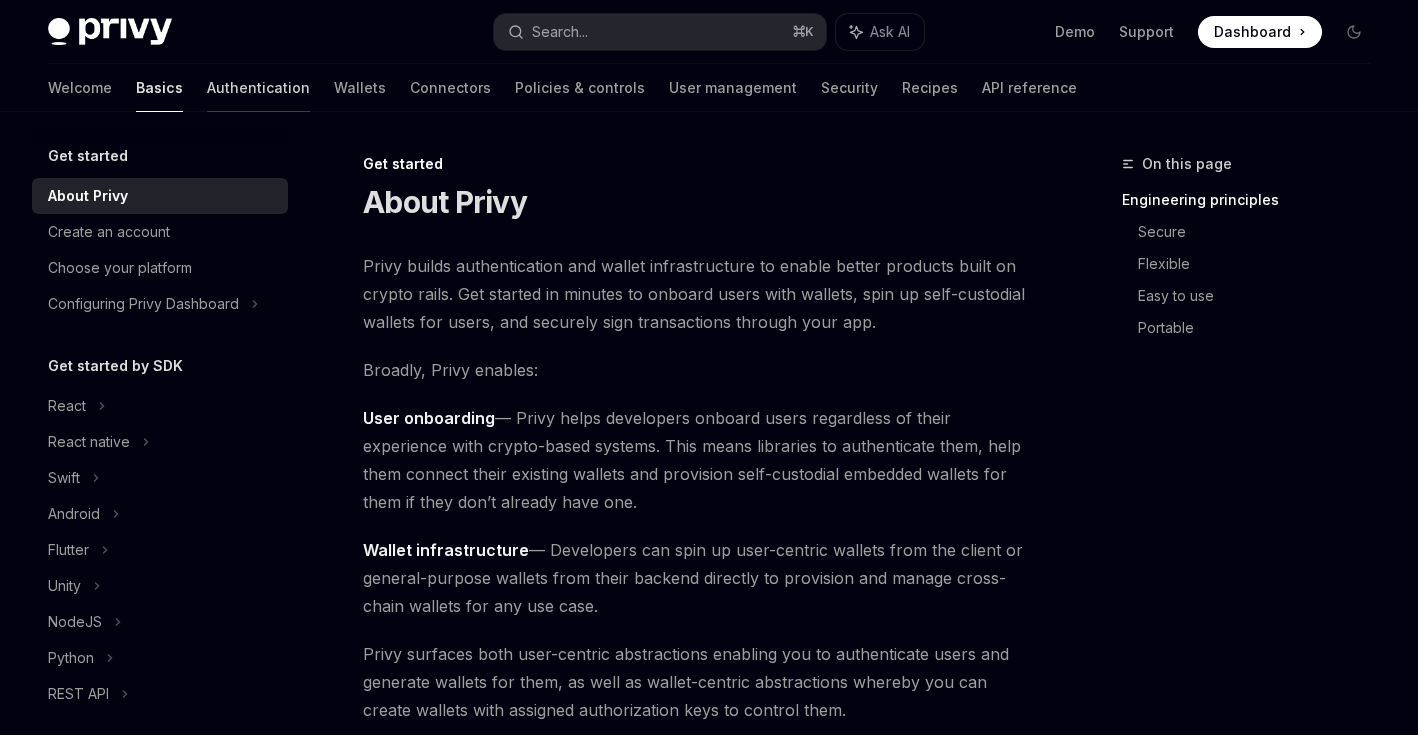 click on "Authentication" at bounding box center (258, 88) 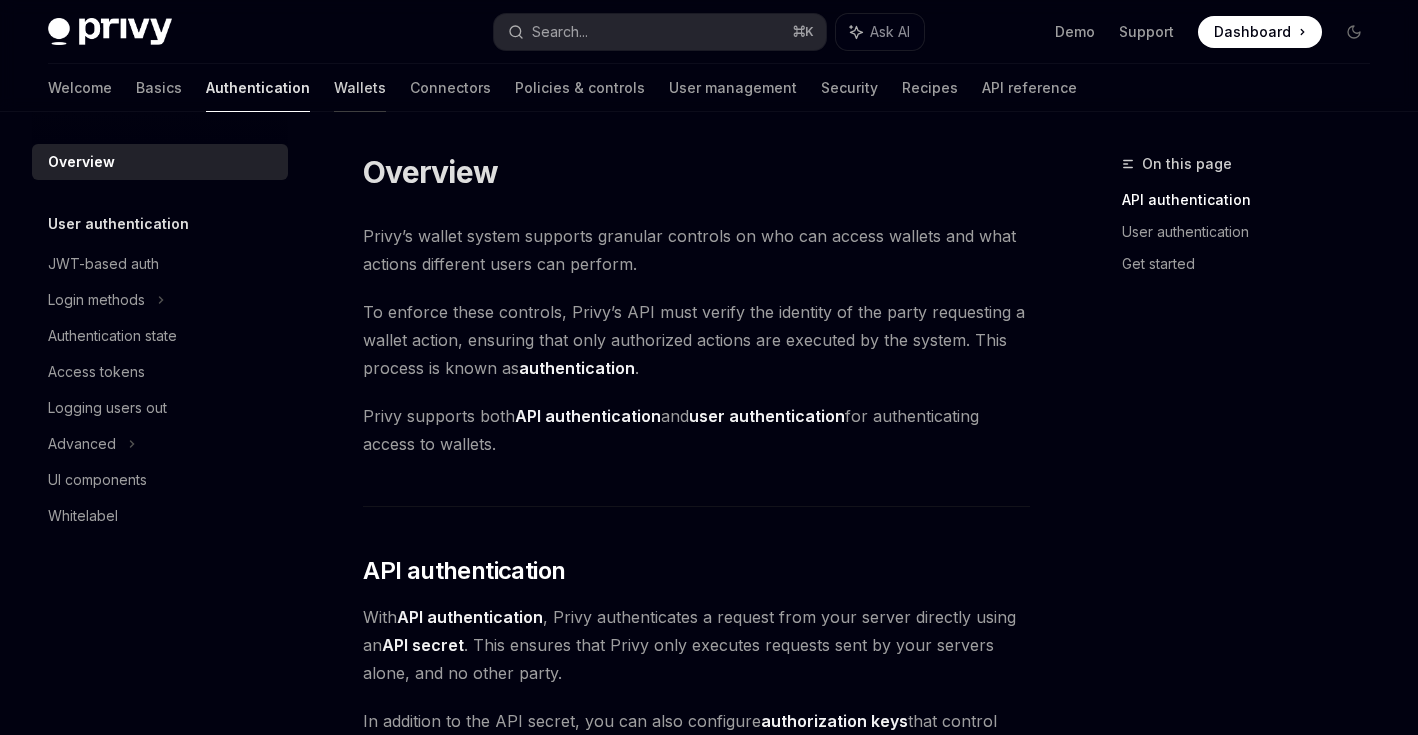 click on "Wallets" at bounding box center (360, 88) 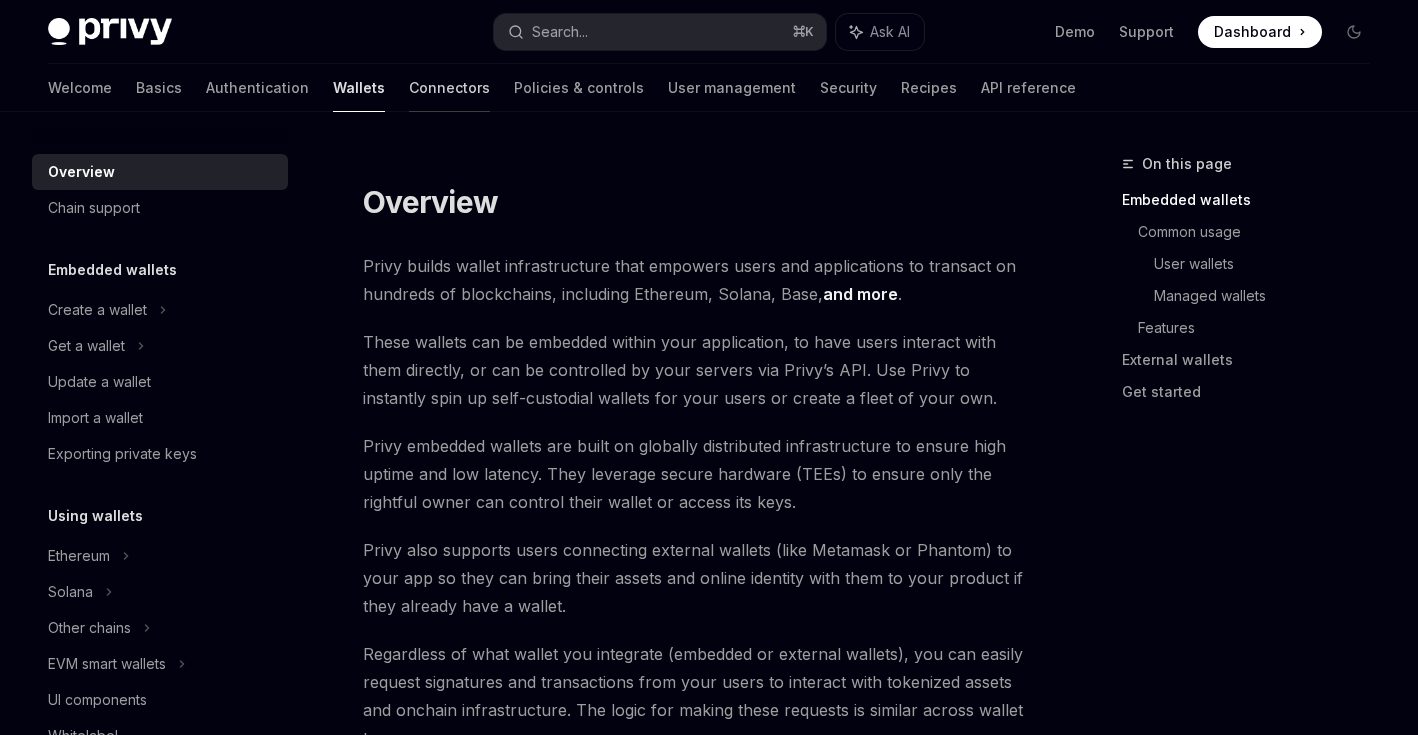 click on "Connectors" at bounding box center [449, 88] 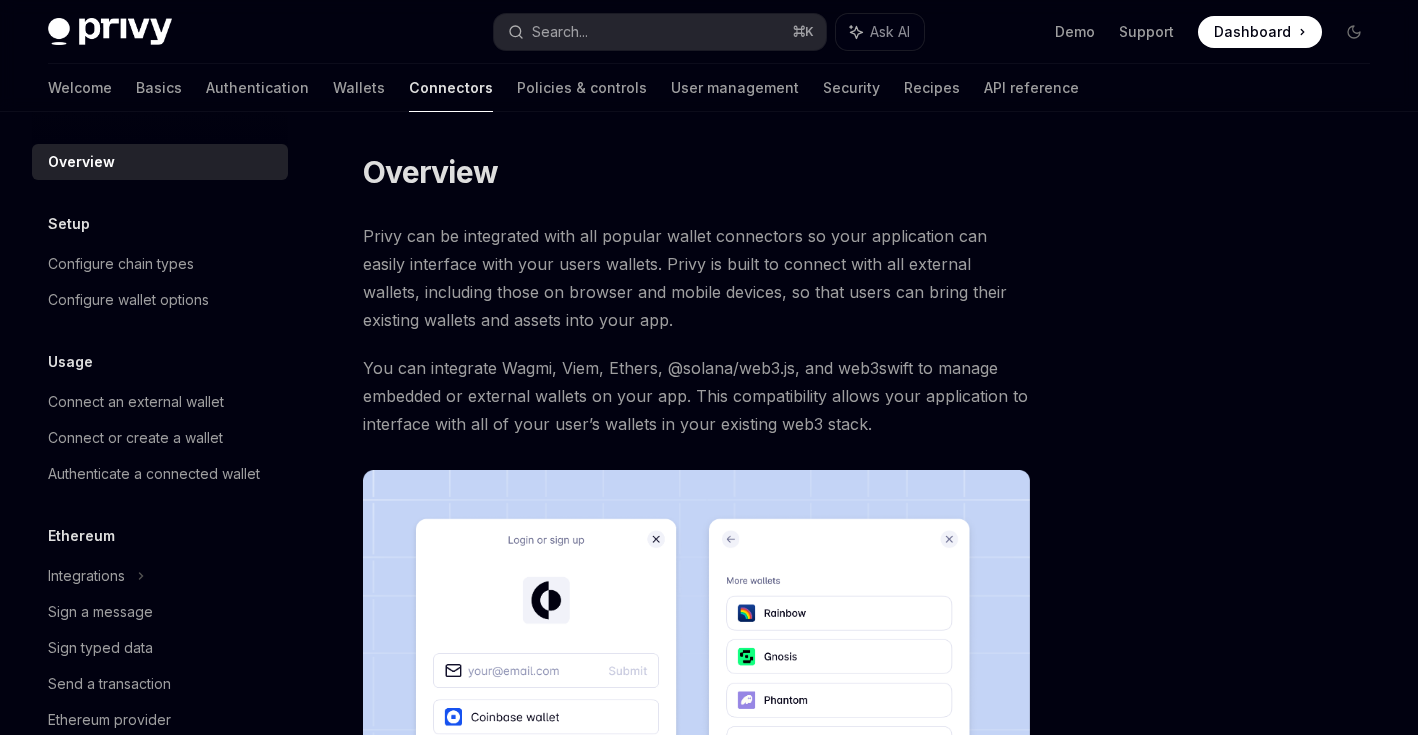 click on "Overview Privy can be integrated with all popular wallet connectors so your application can easily interface with your users wallets. Privy is built to connect with all external wallets, including those on browser and mobile devices, so that users can bring their existing wallets and assets into your app.
You can integrate Wagmi, Viem, Ethers, @solana/web3.js, and web3swift to manage embedded or external wallets on your app. This compatibility allows your application to interface with all of your user’s wallets in your existing web3 stack.
Configure chain types Powered by Mintlify" at bounding box center [709, 678] 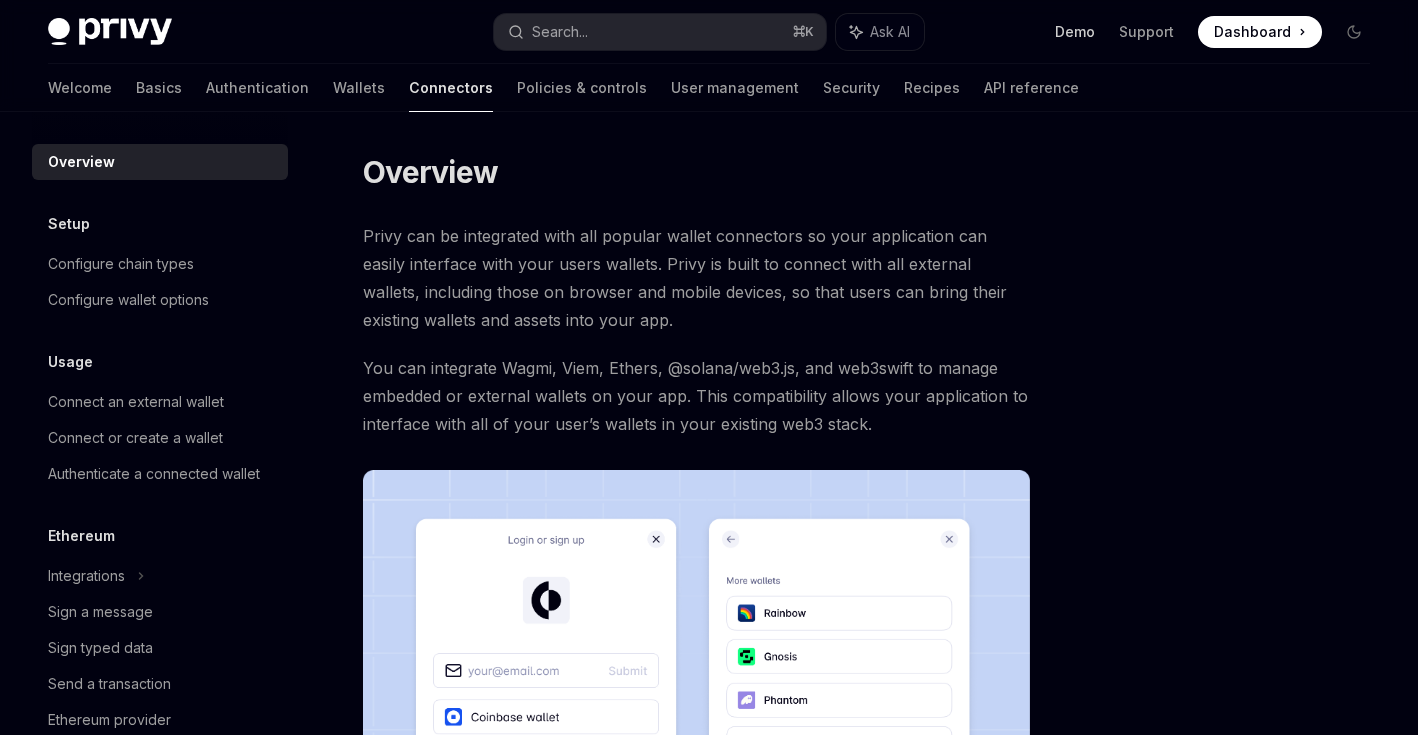 click on "Demo" at bounding box center [1075, 32] 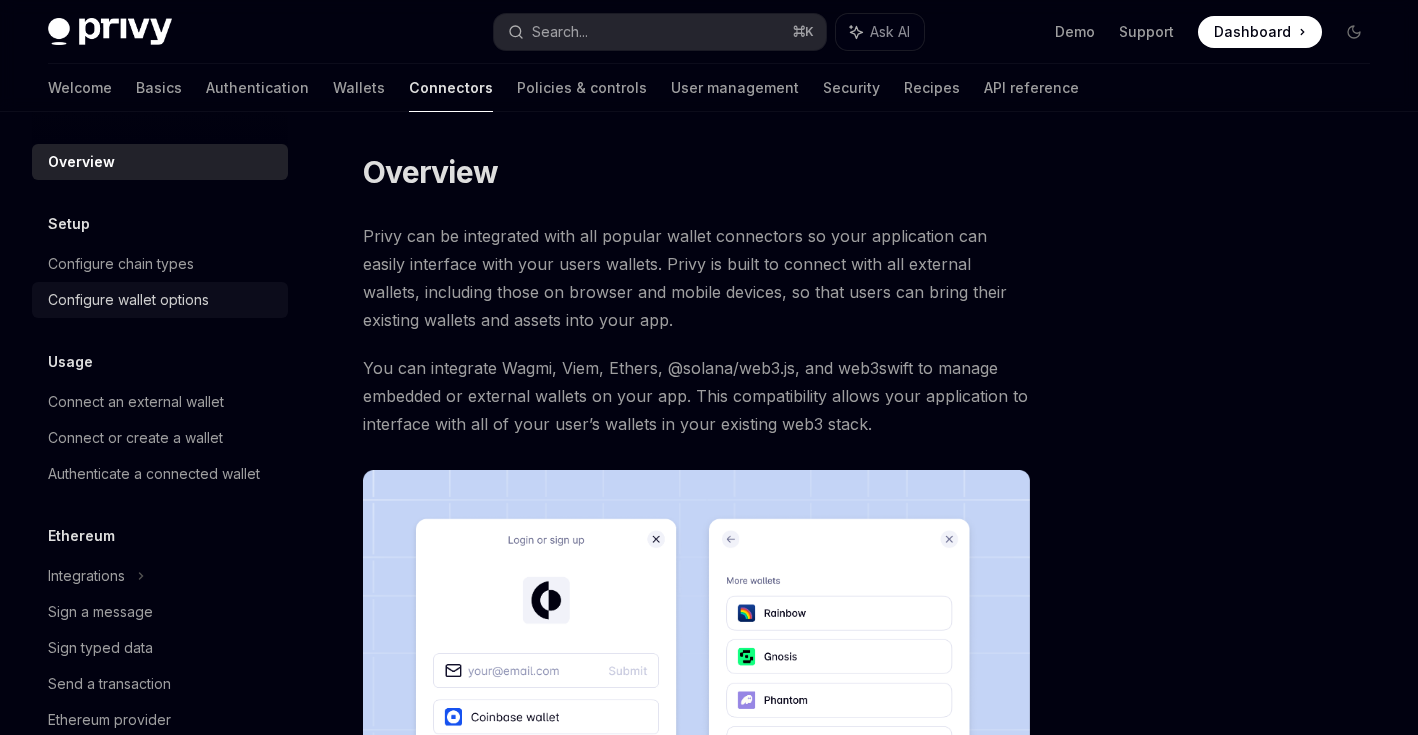 scroll, scrollTop: 253, scrollLeft: 0, axis: vertical 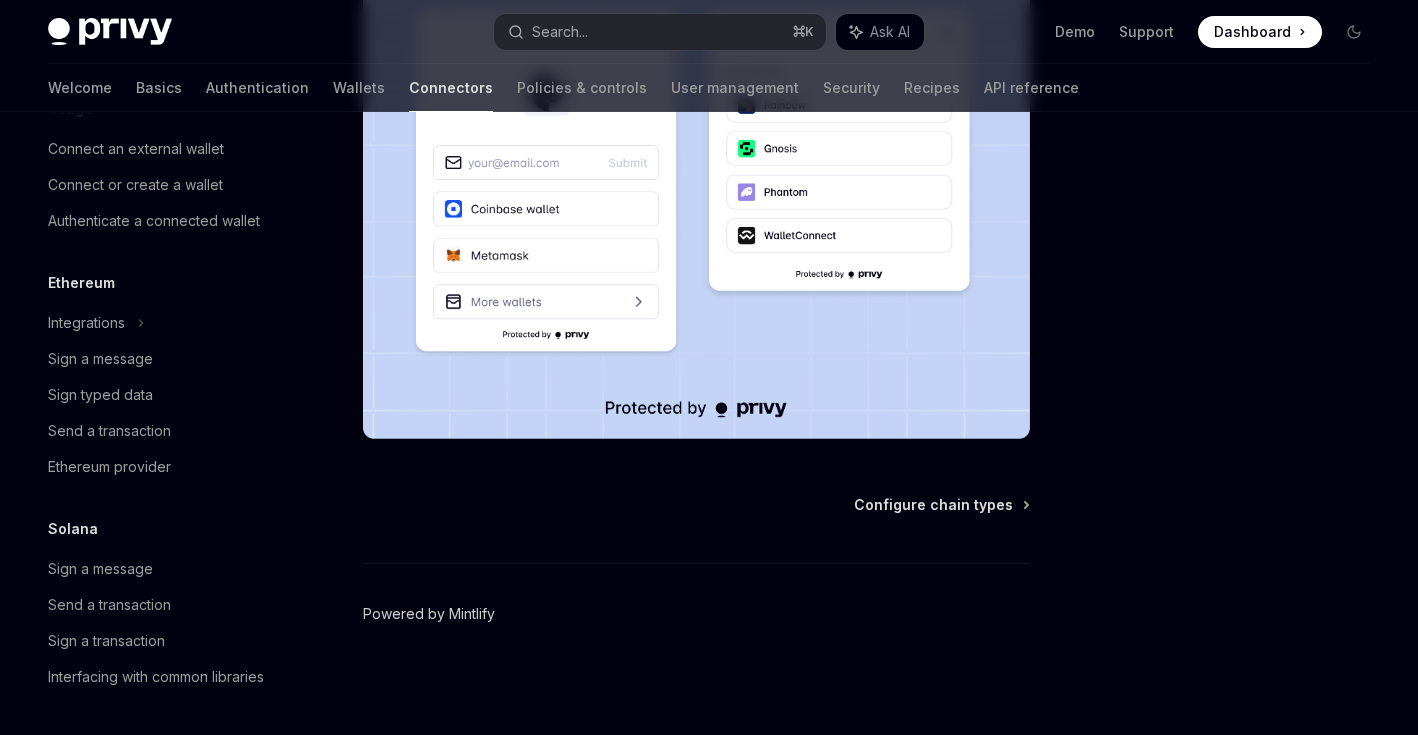 click on "Powered by Mintlify" at bounding box center [429, 614] 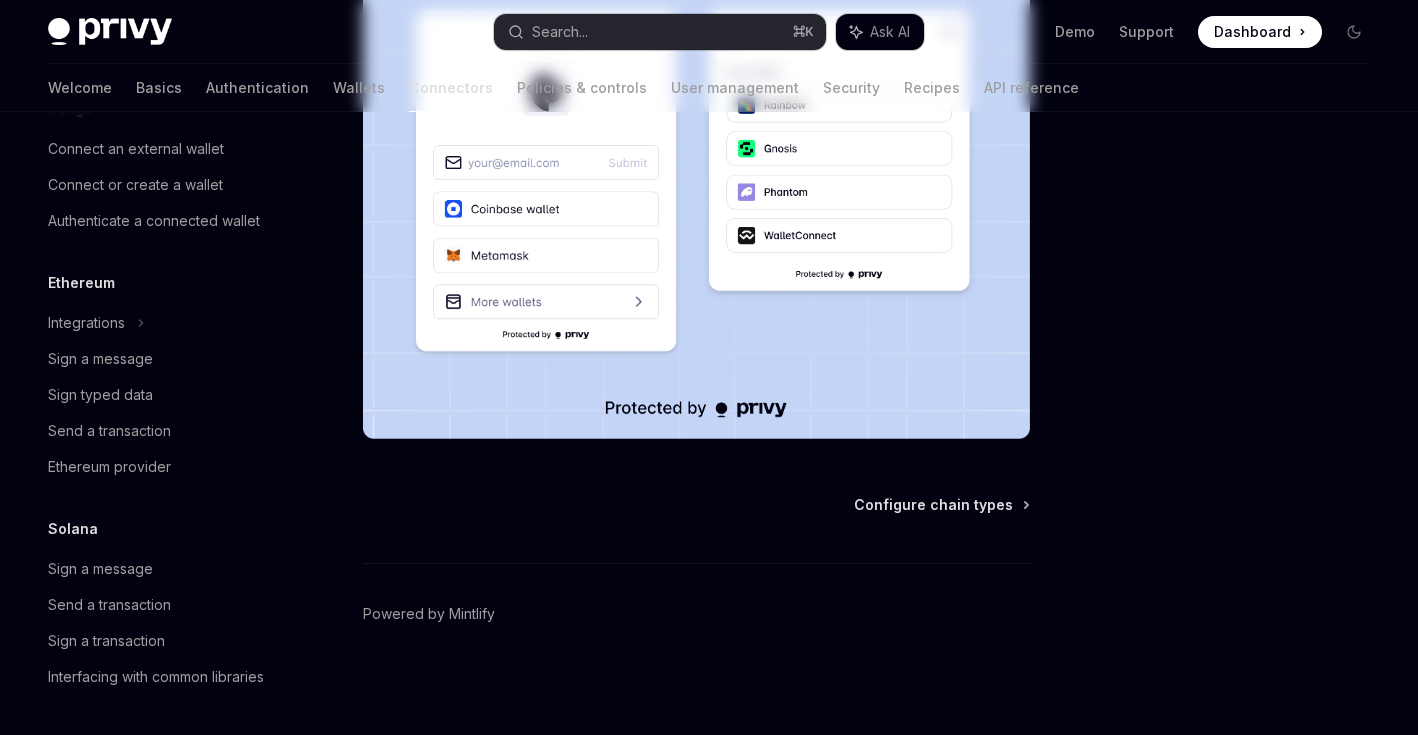 scroll, scrollTop: 0, scrollLeft: 0, axis: both 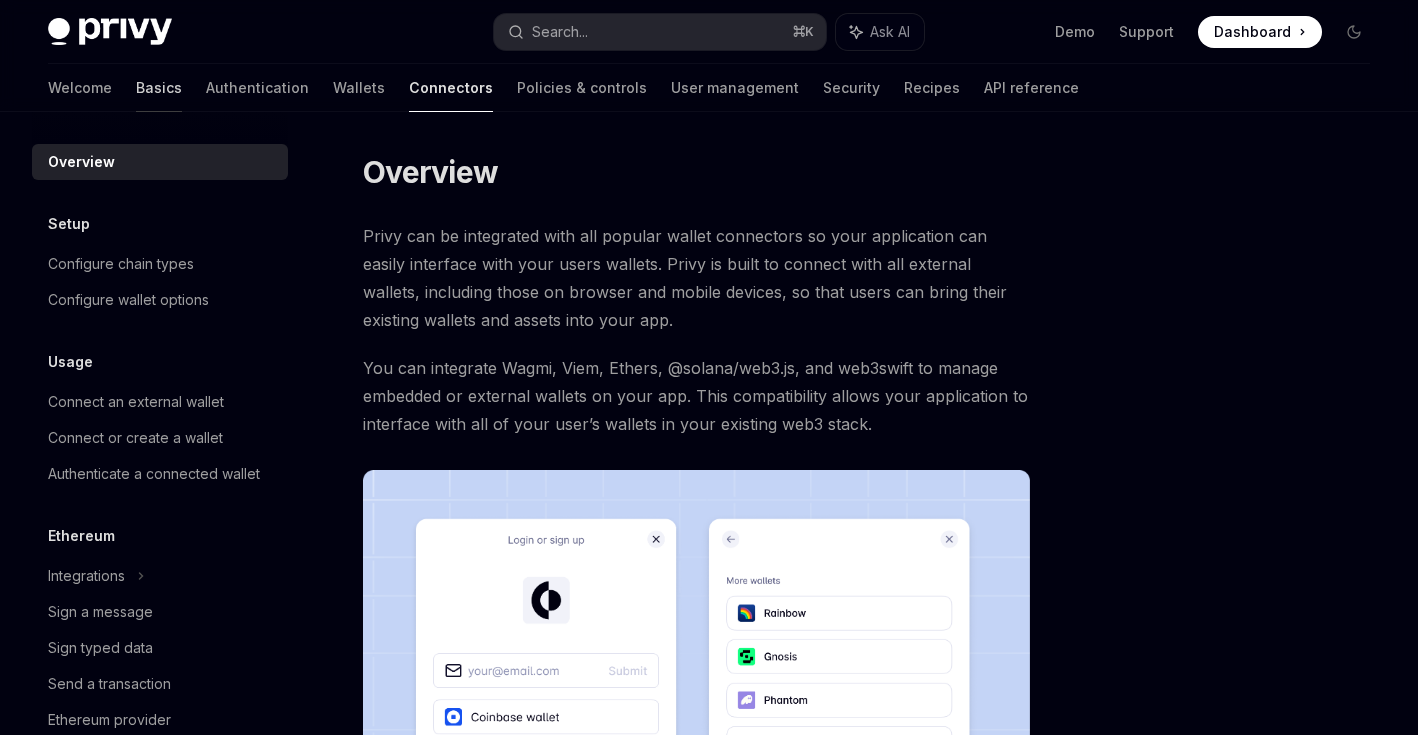 click on "Basics" at bounding box center (159, 88) 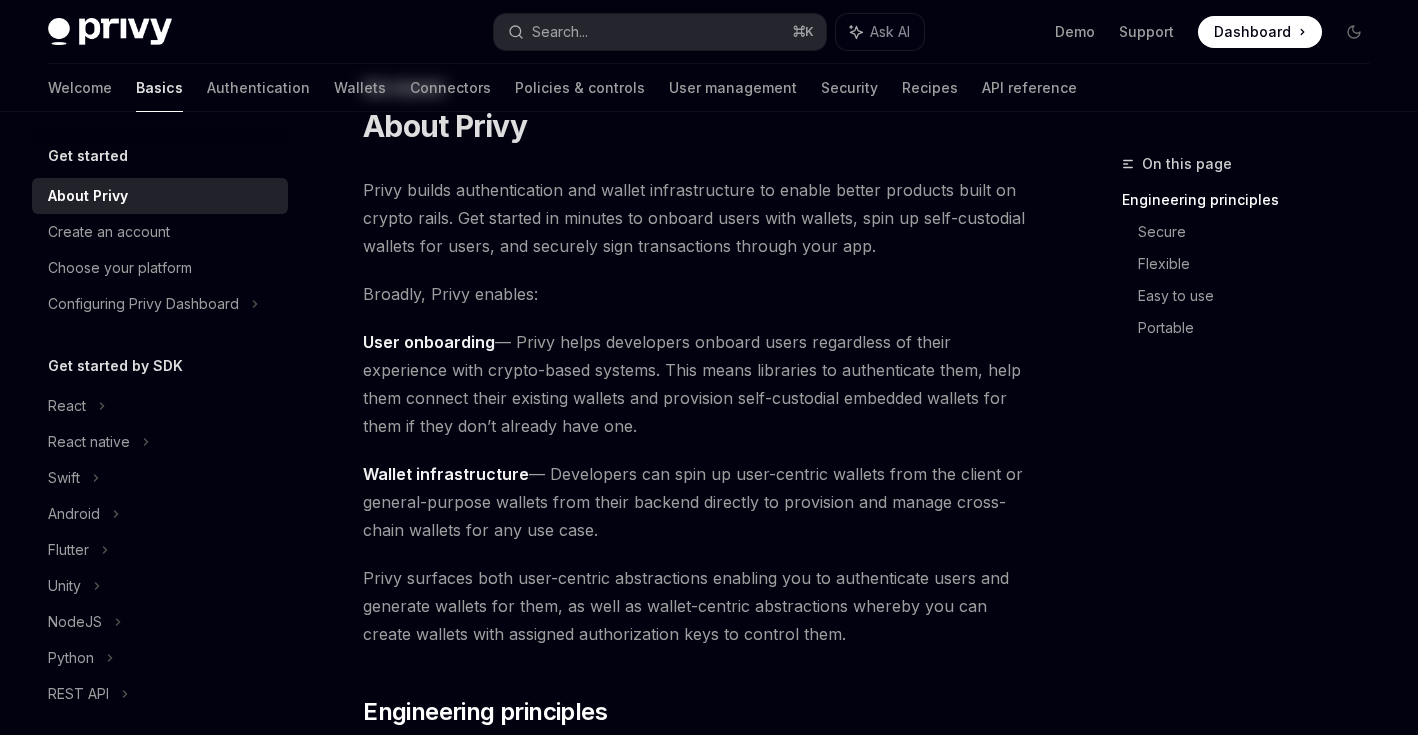scroll, scrollTop: 0, scrollLeft: 0, axis: both 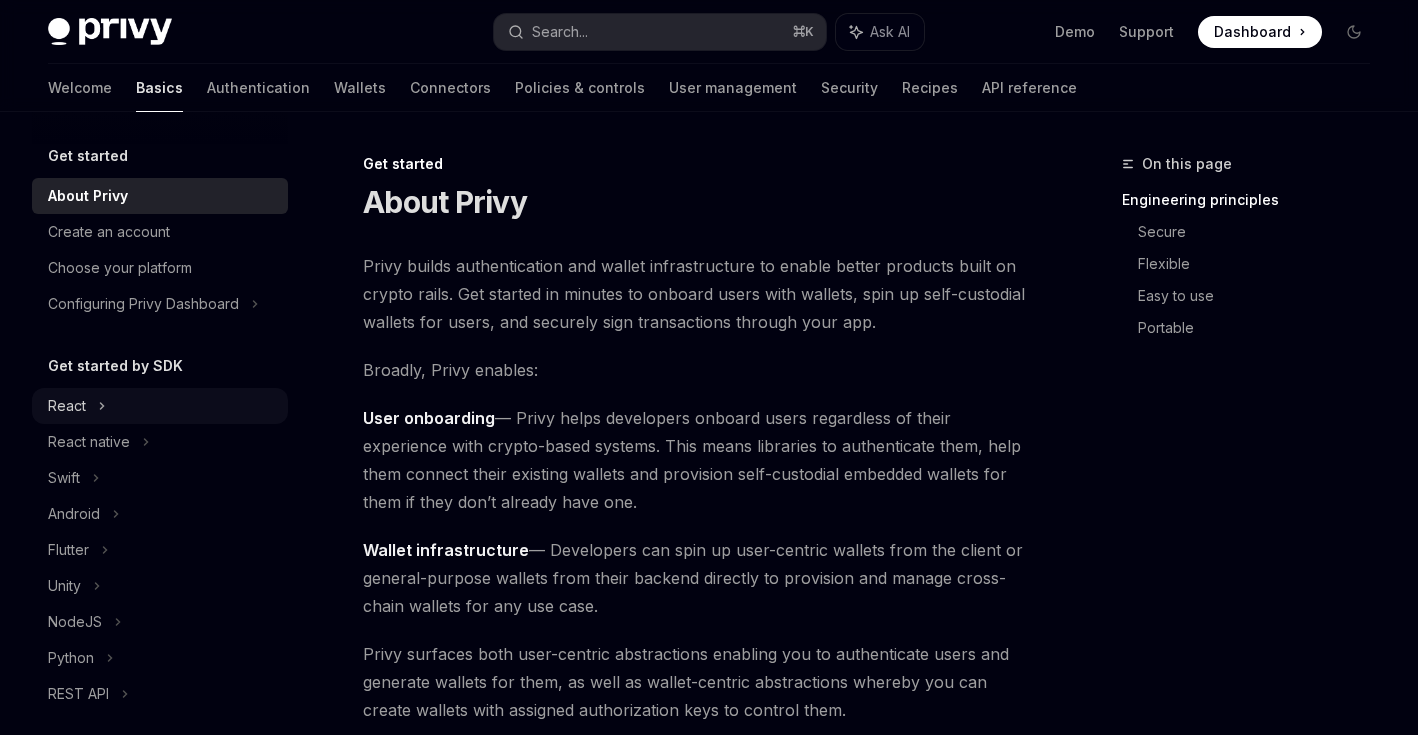 click on "React" at bounding box center [67, 406] 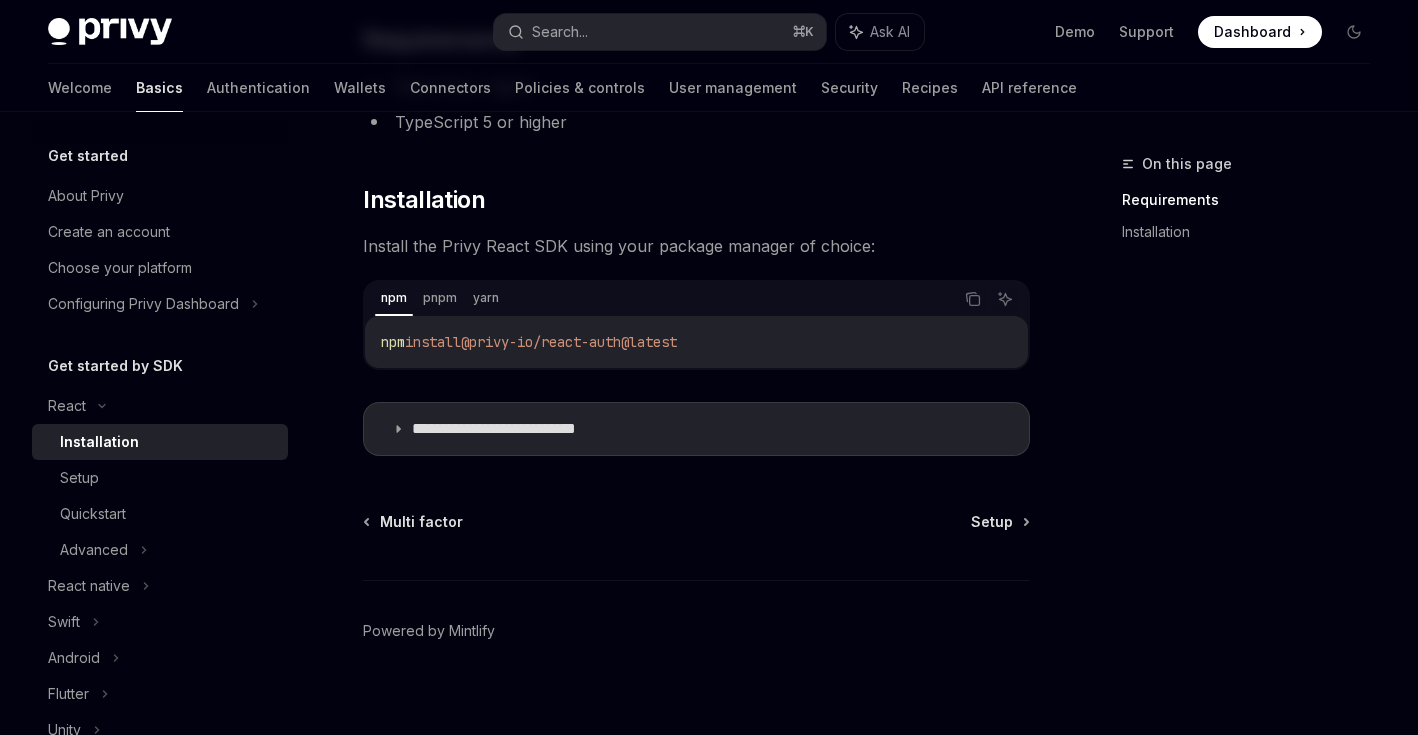 scroll, scrollTop: 226, scrollLeft: 0, axis: vertical 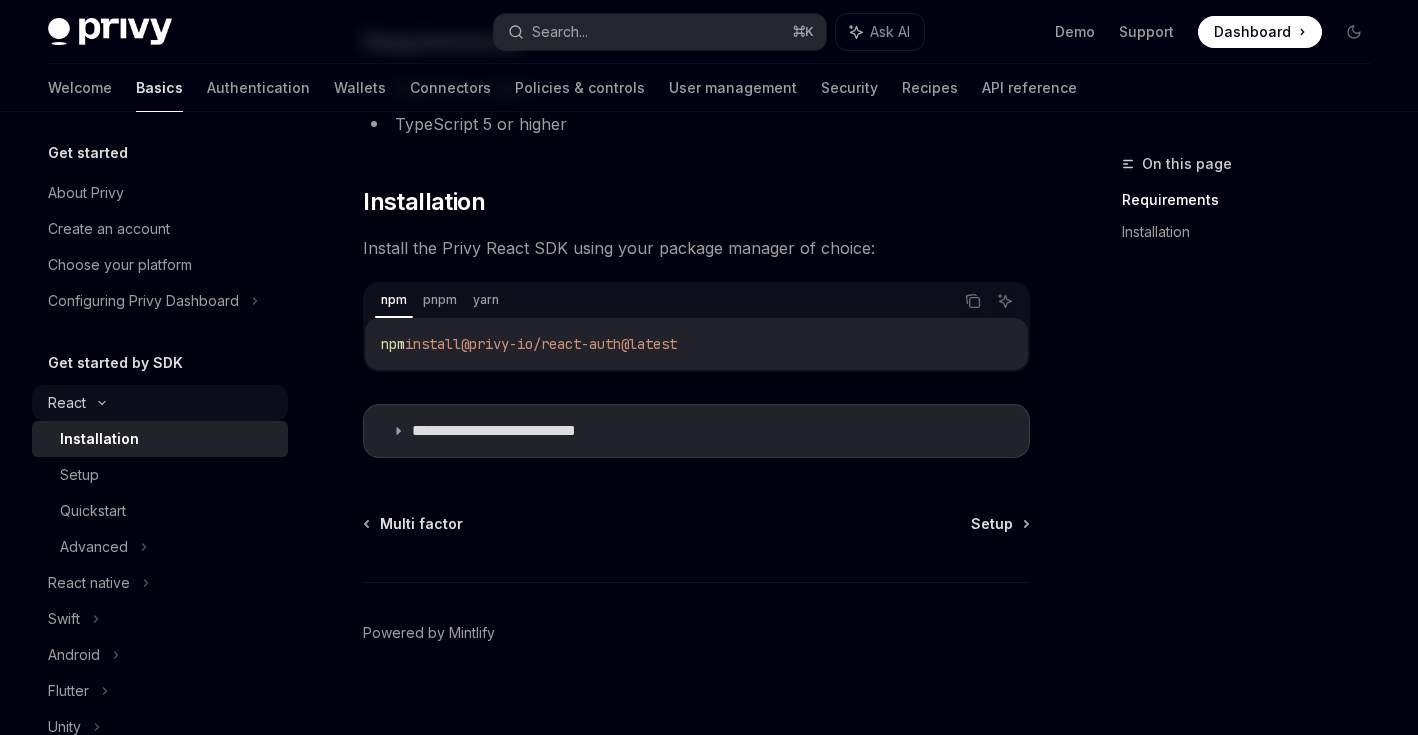 click on "React" at bounding box center [160, 403] 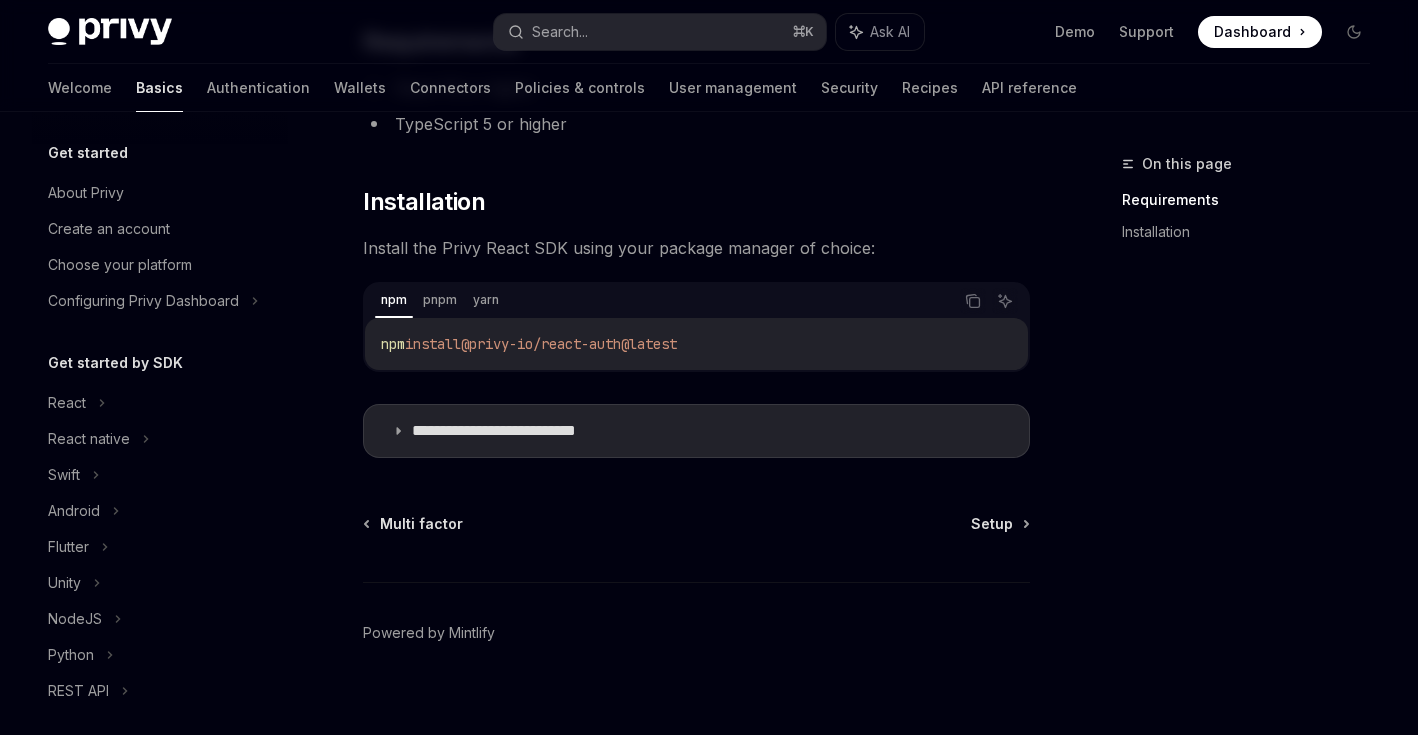 scroll, scrollTop: 0, scrollLeft: 0, axis: both 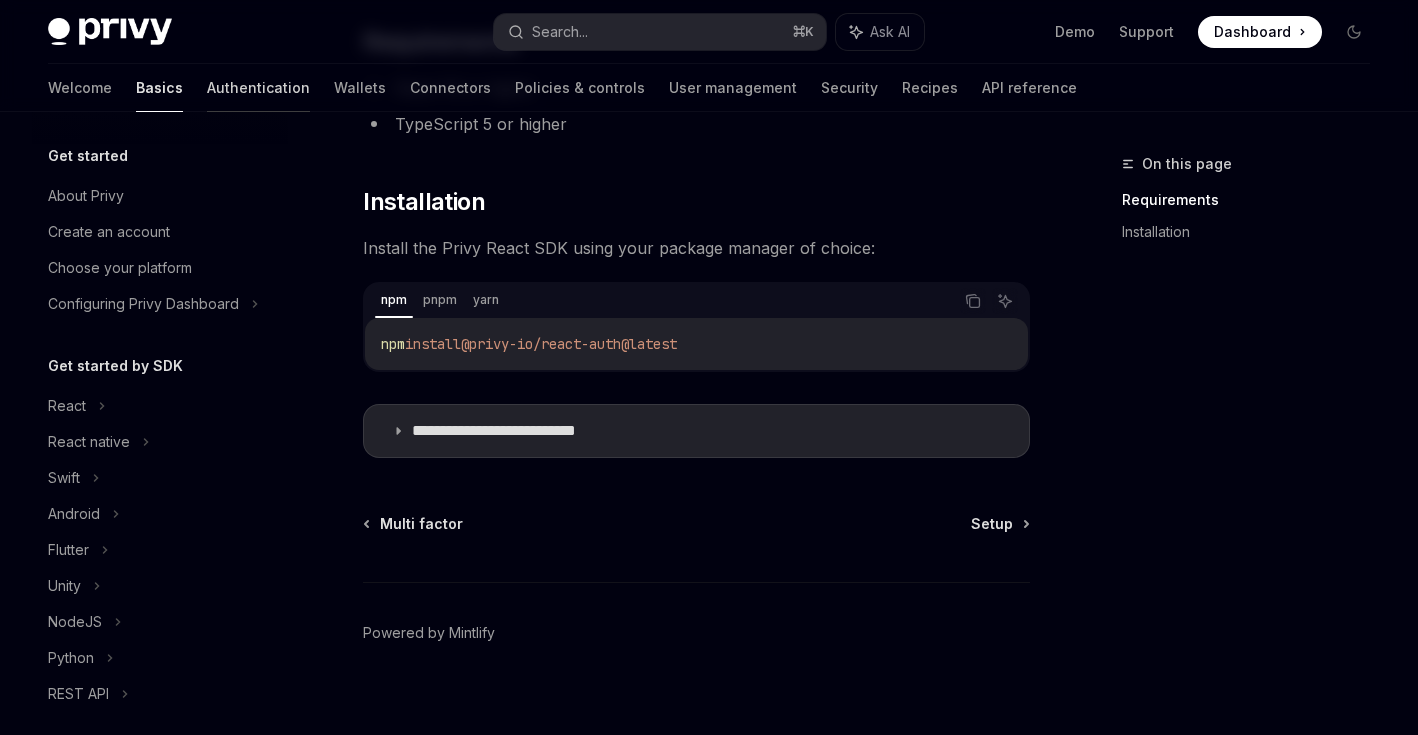 click on "Authentication" at bounding box center [258, 88] 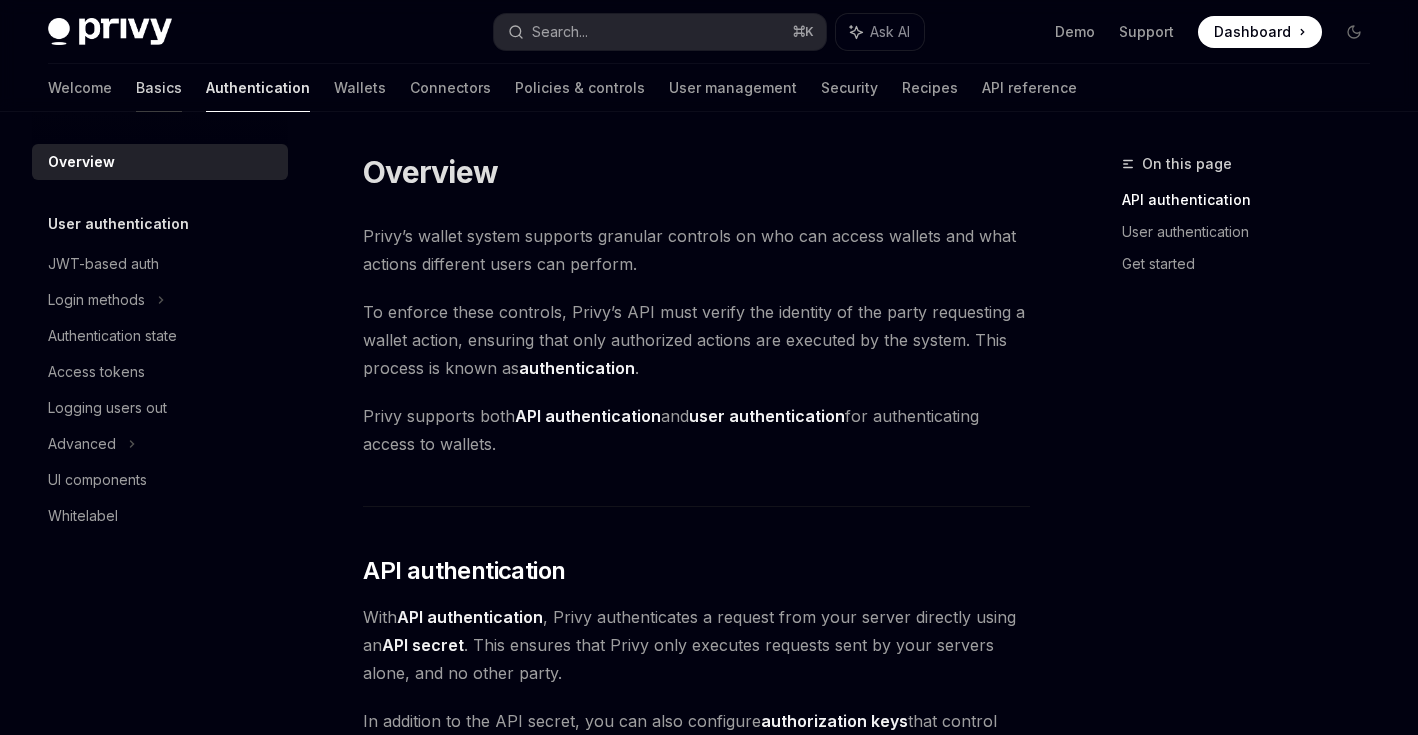 click on "Basics" at bounding box center (159, 88) 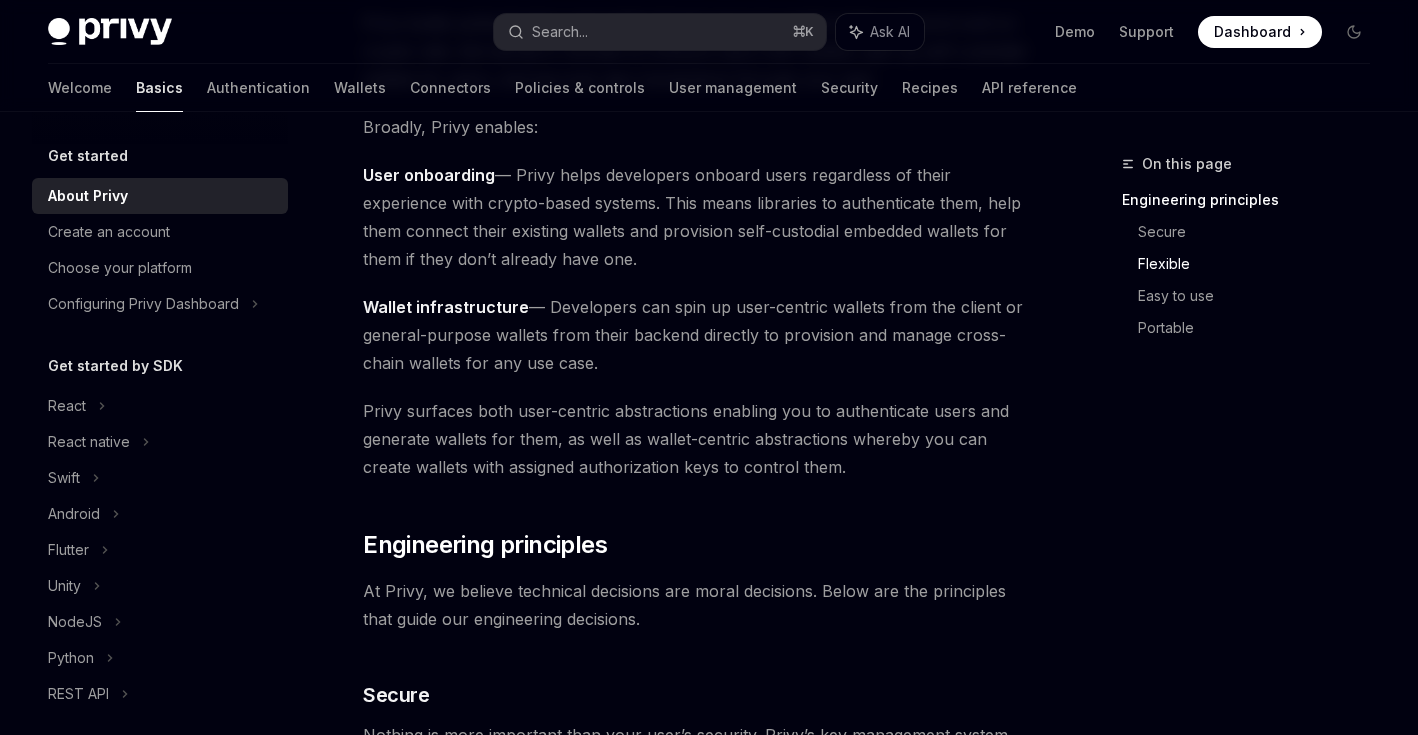scroll, scrollTop: 0, scrollLeft: 0, axis: both 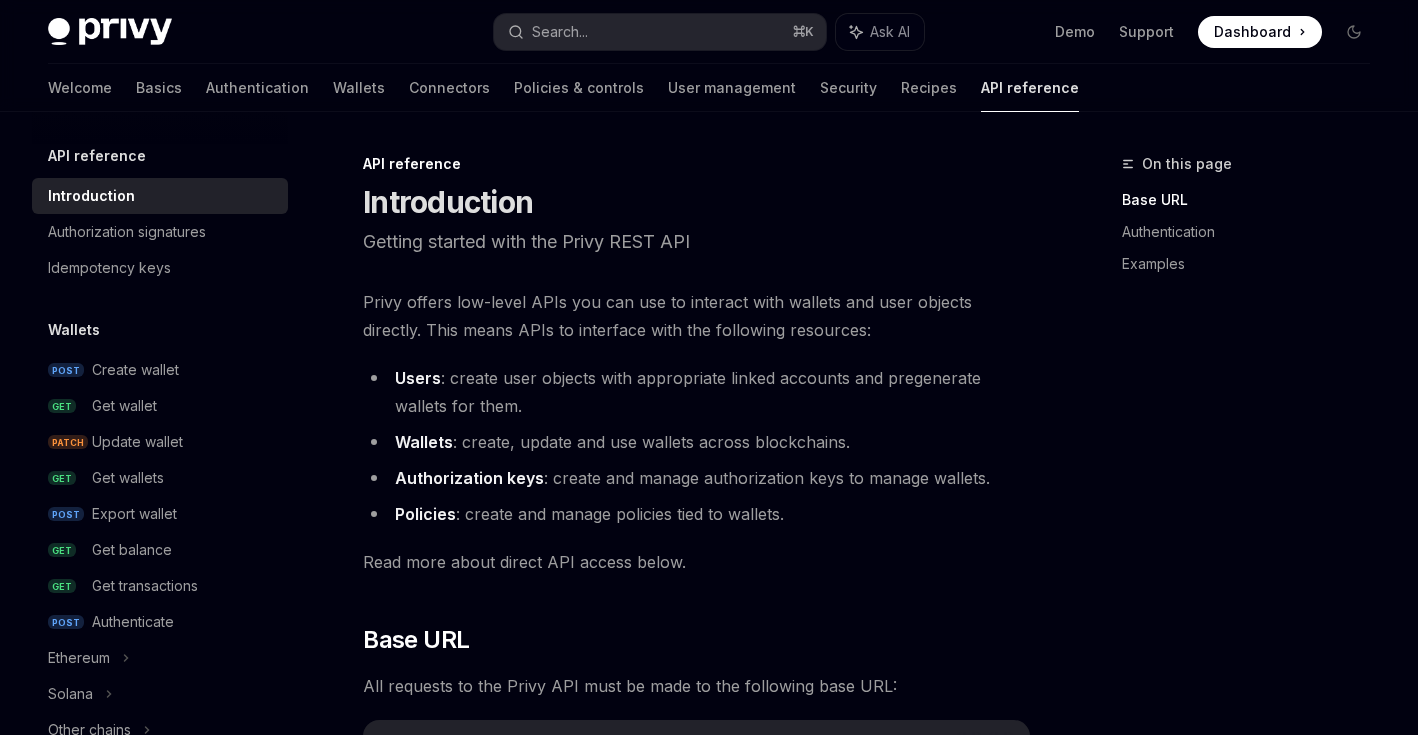 click at bounding box center (110, 32) 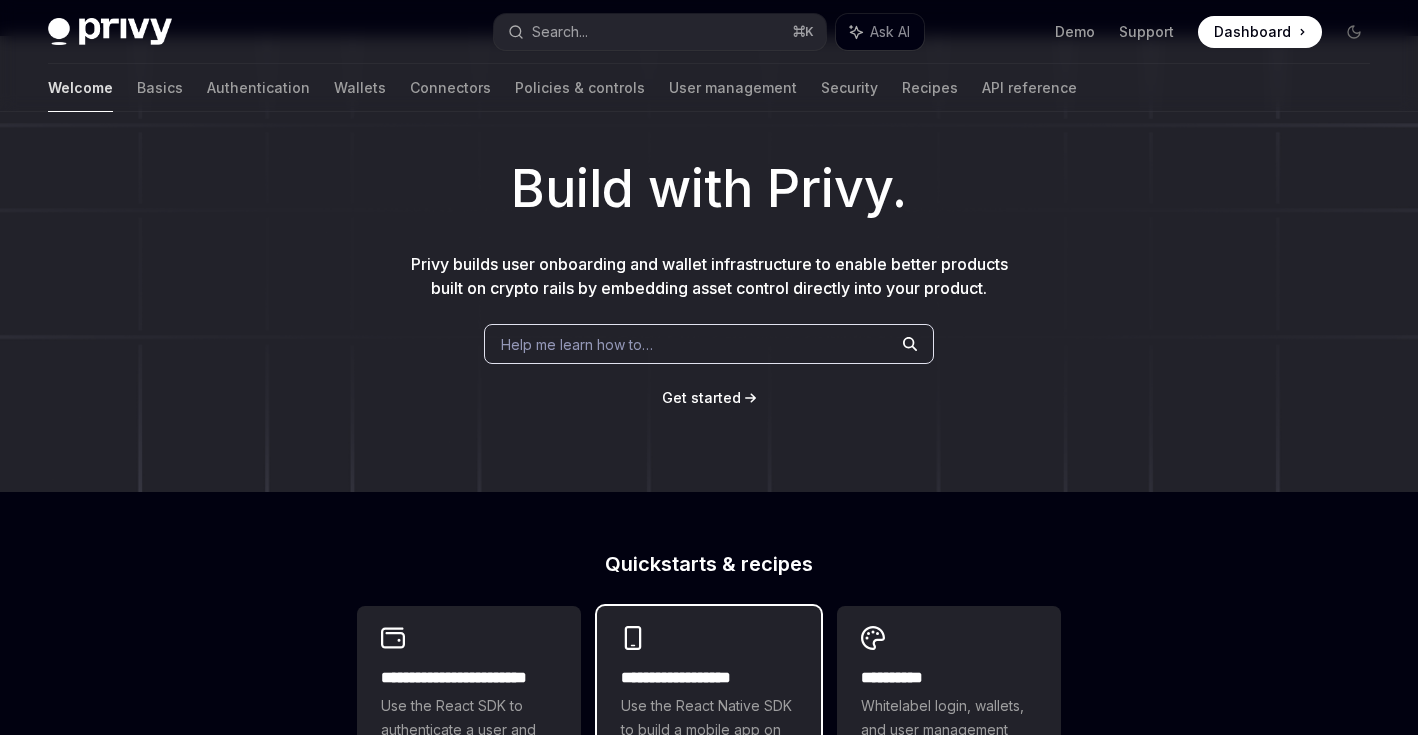 scroll, scrollTop: 0, scrollLeft: 0, axis: both 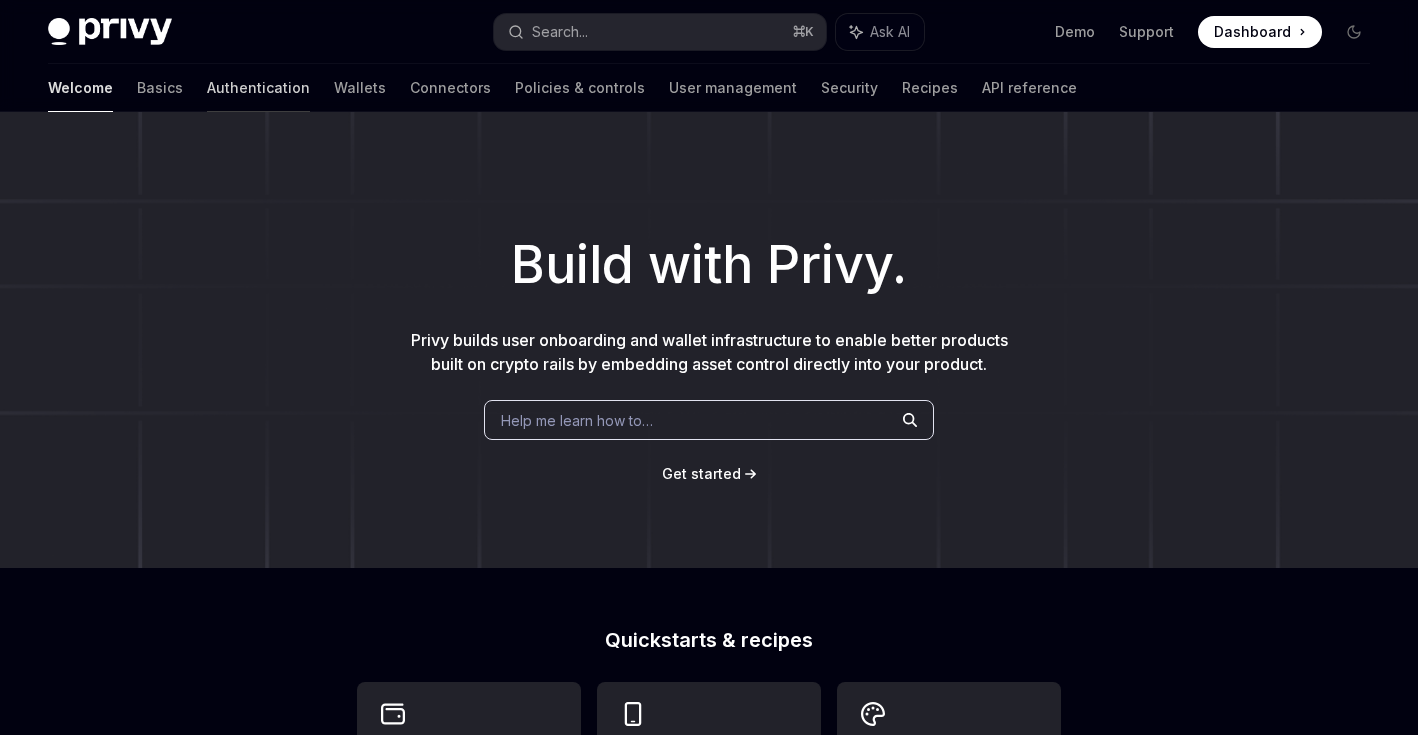 click on "Authentication" at bounding box center [258, 88] 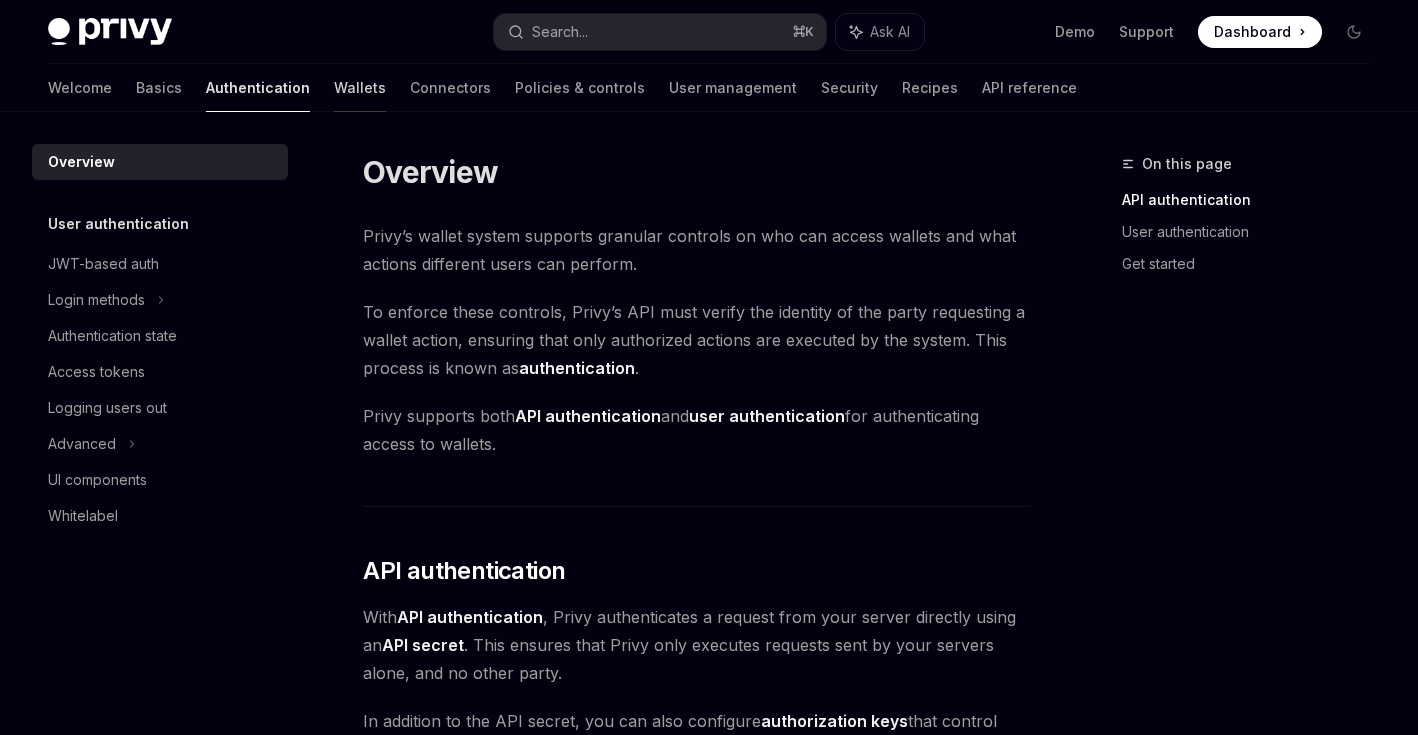 click on "Wallets" at bounding box center (360, 88) 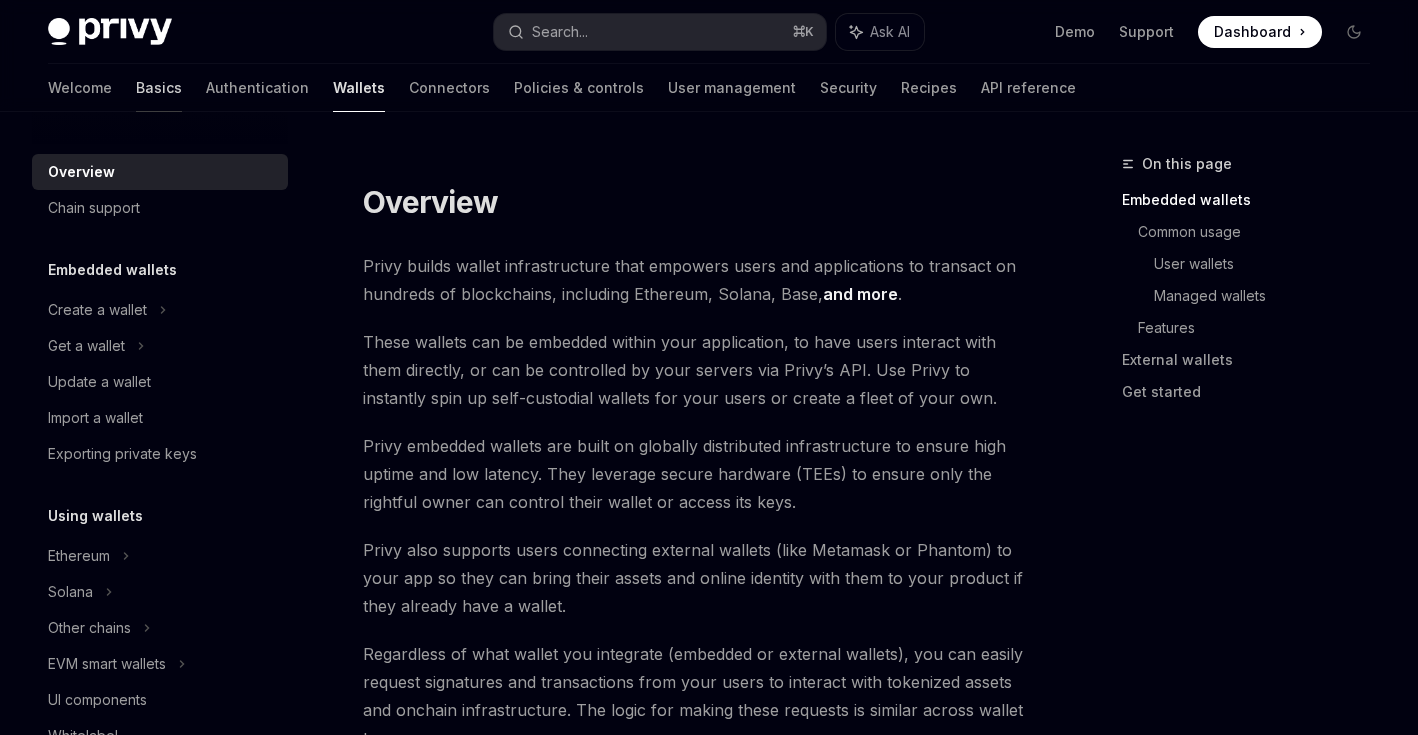 click on "Basics" at bounding box center (159, 88) 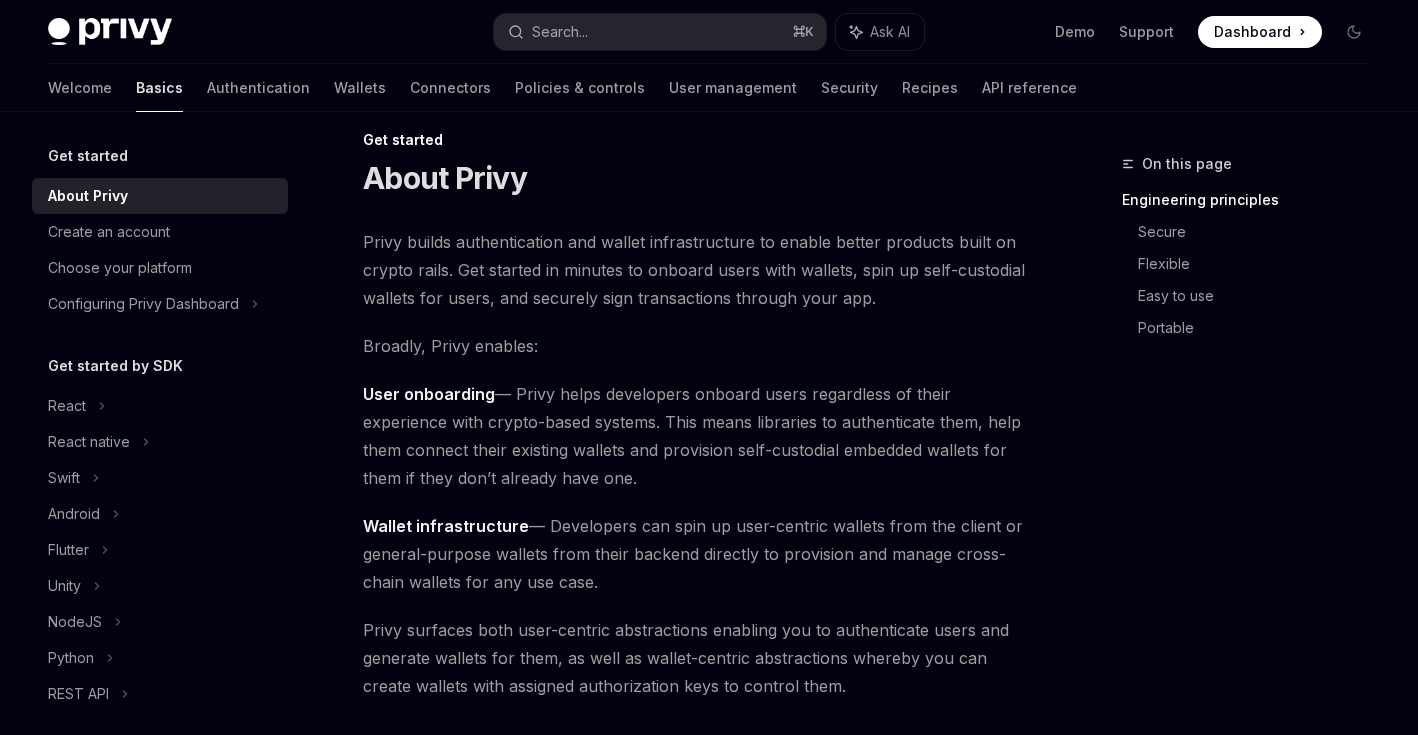 scroll, scrollTop: 0, scrollLeft: 0, axis: both 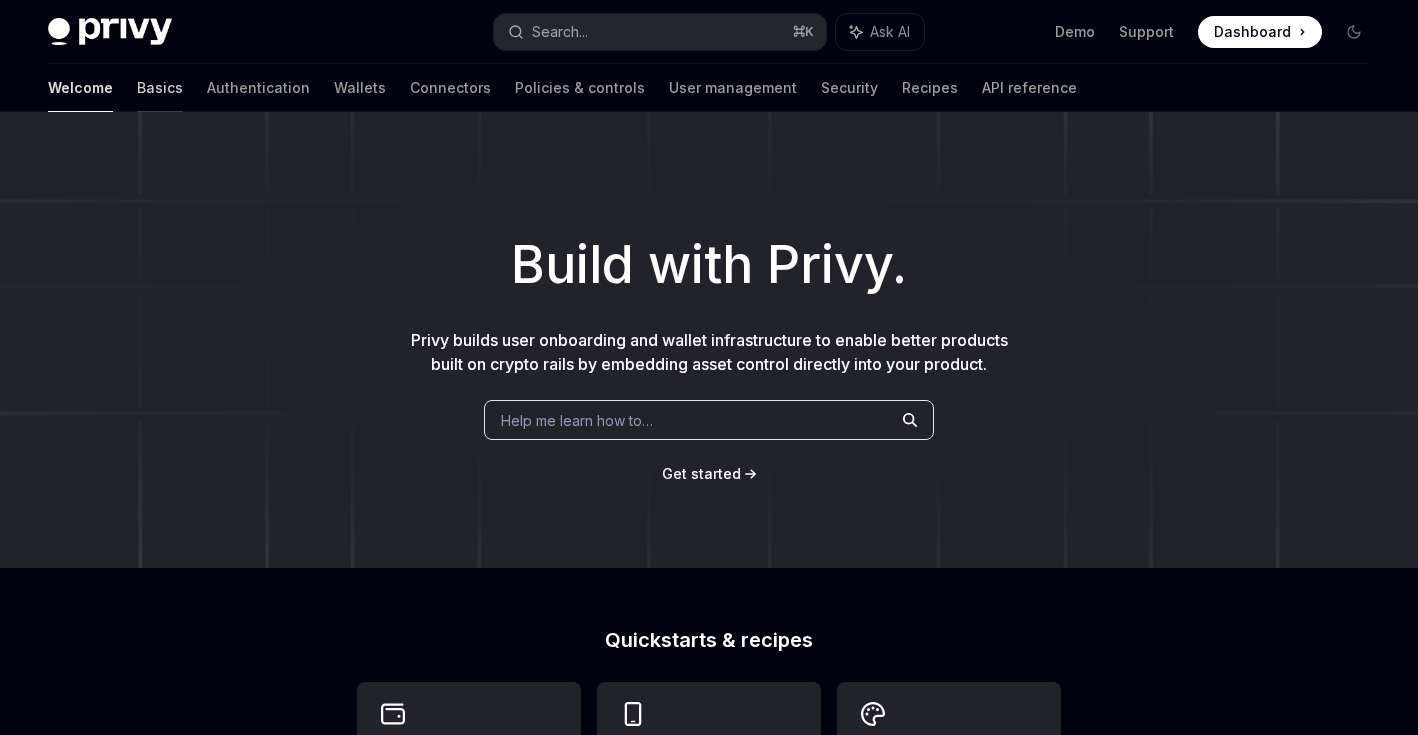 click on "Basics" at bounding box center (160, 88) 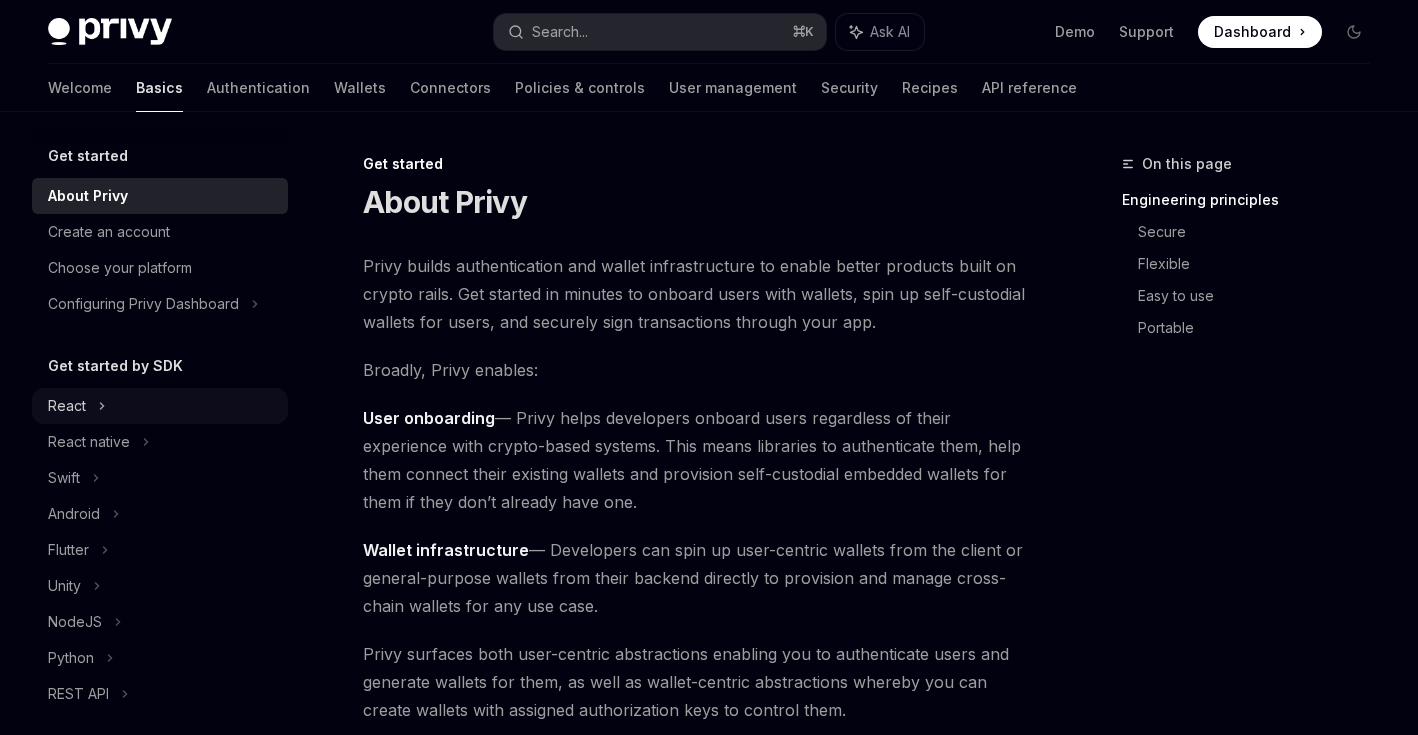 click on "React" at bounding box center (67, 406) 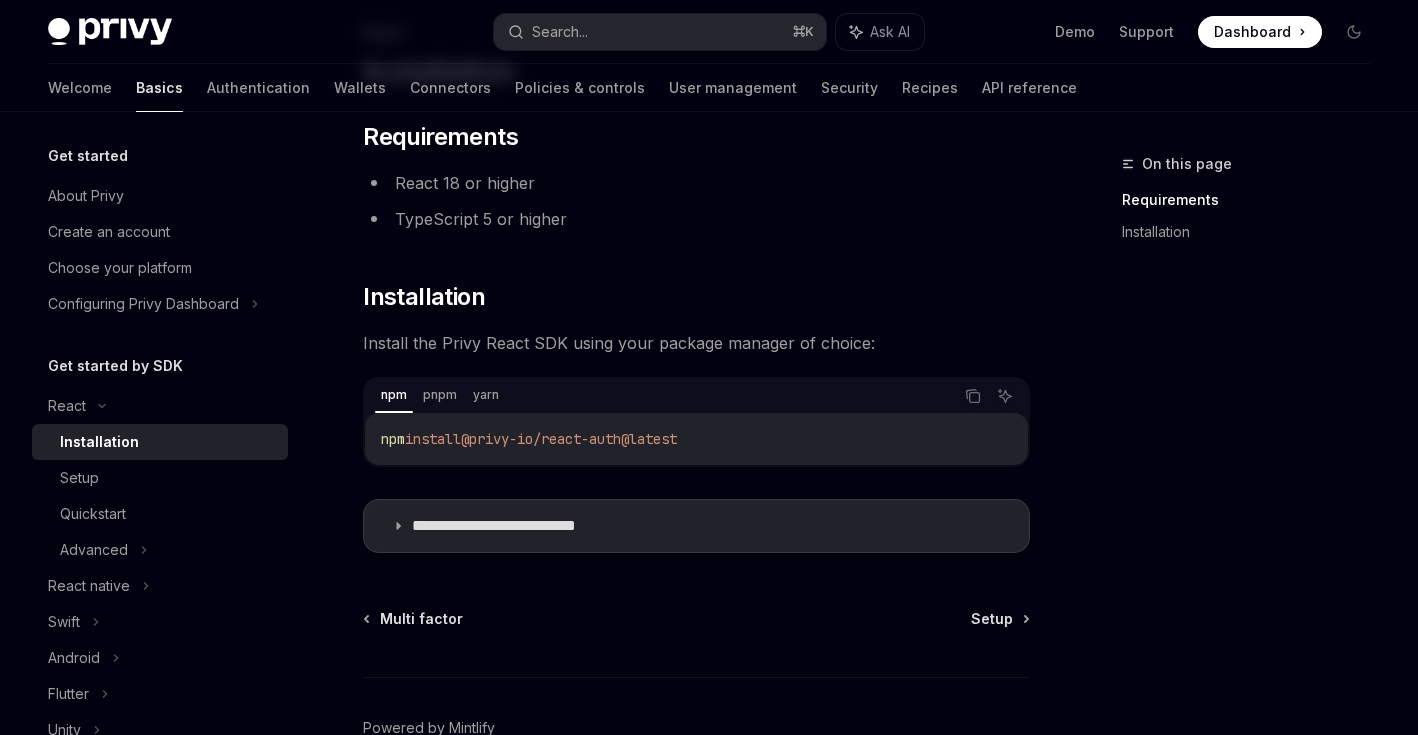 scroll, scrollTop: 246, scrollLeft: 0, axis: vertical 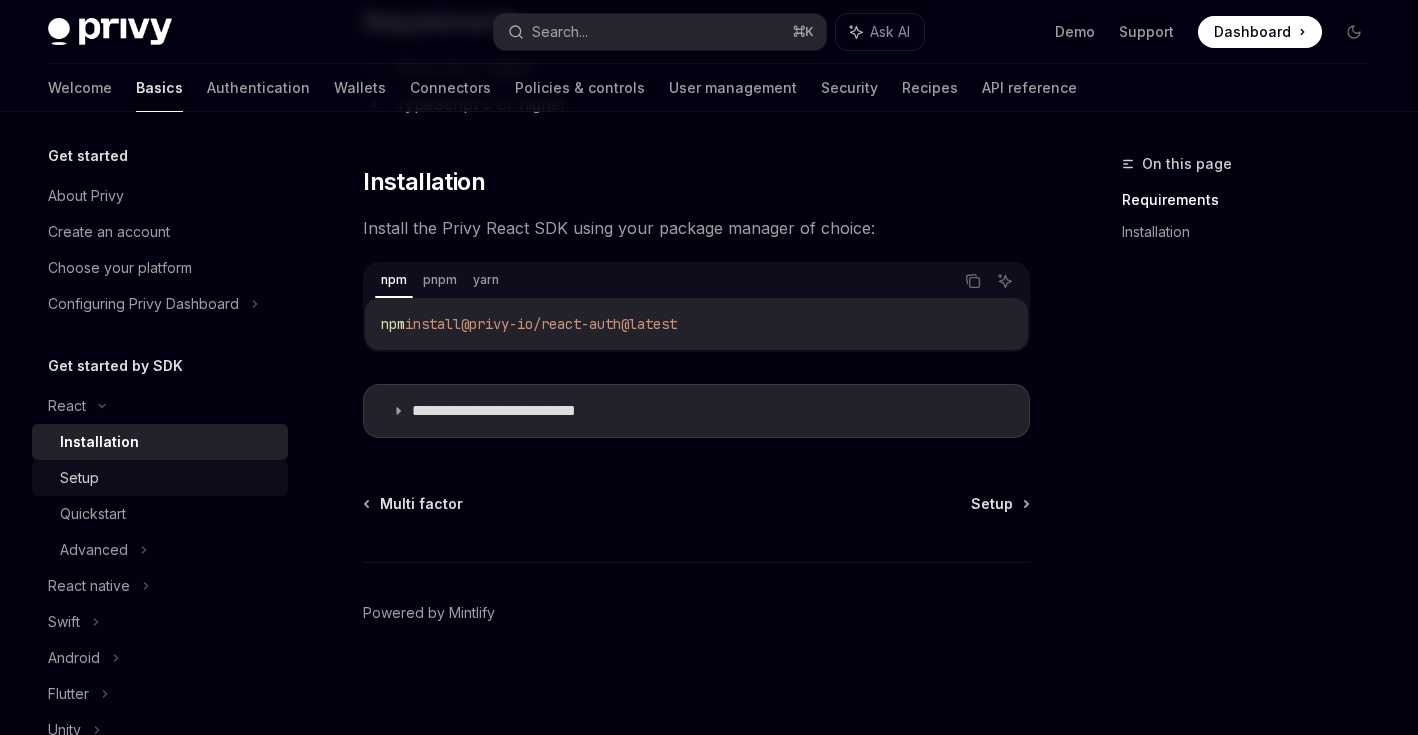 click on "Setup" at bounding box center (79, 478) 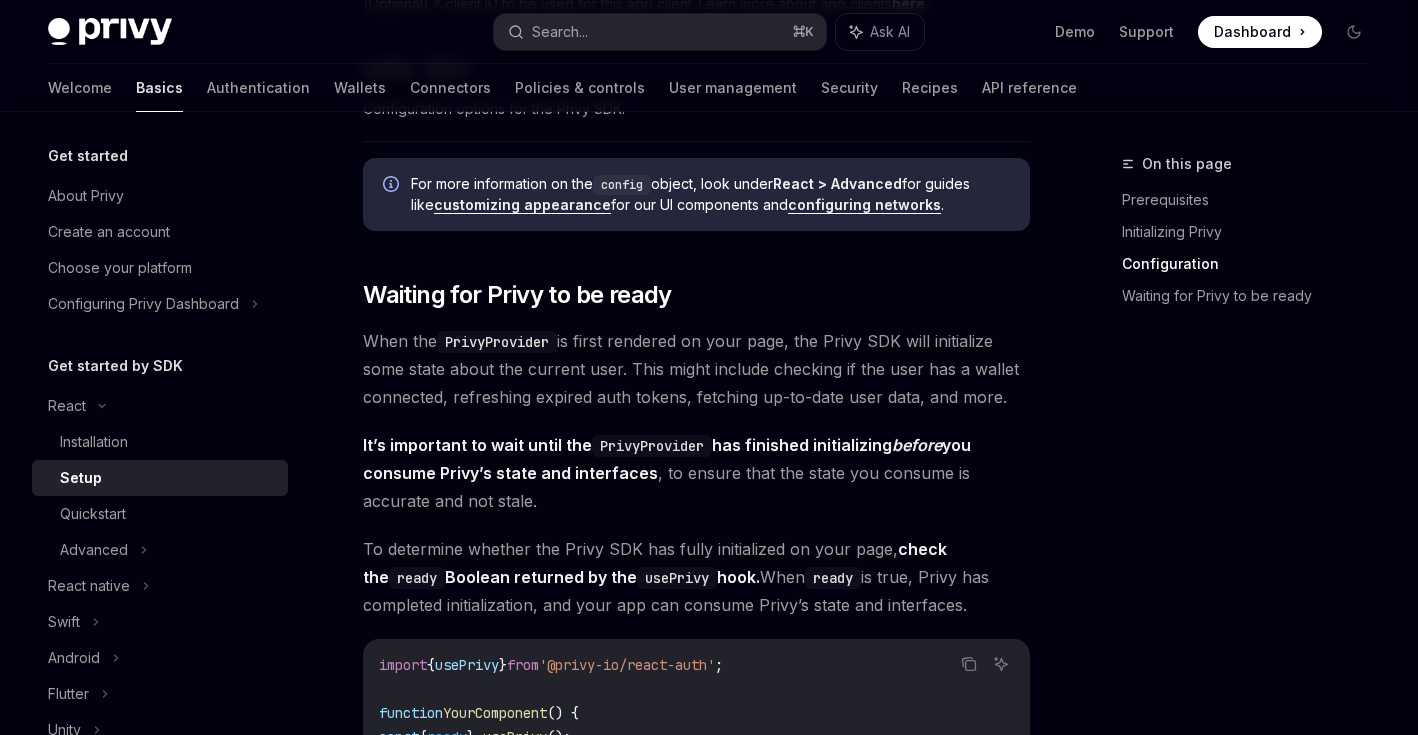 scroll, scrollTop: 1795, scrollLeft: 0, axis: vertical 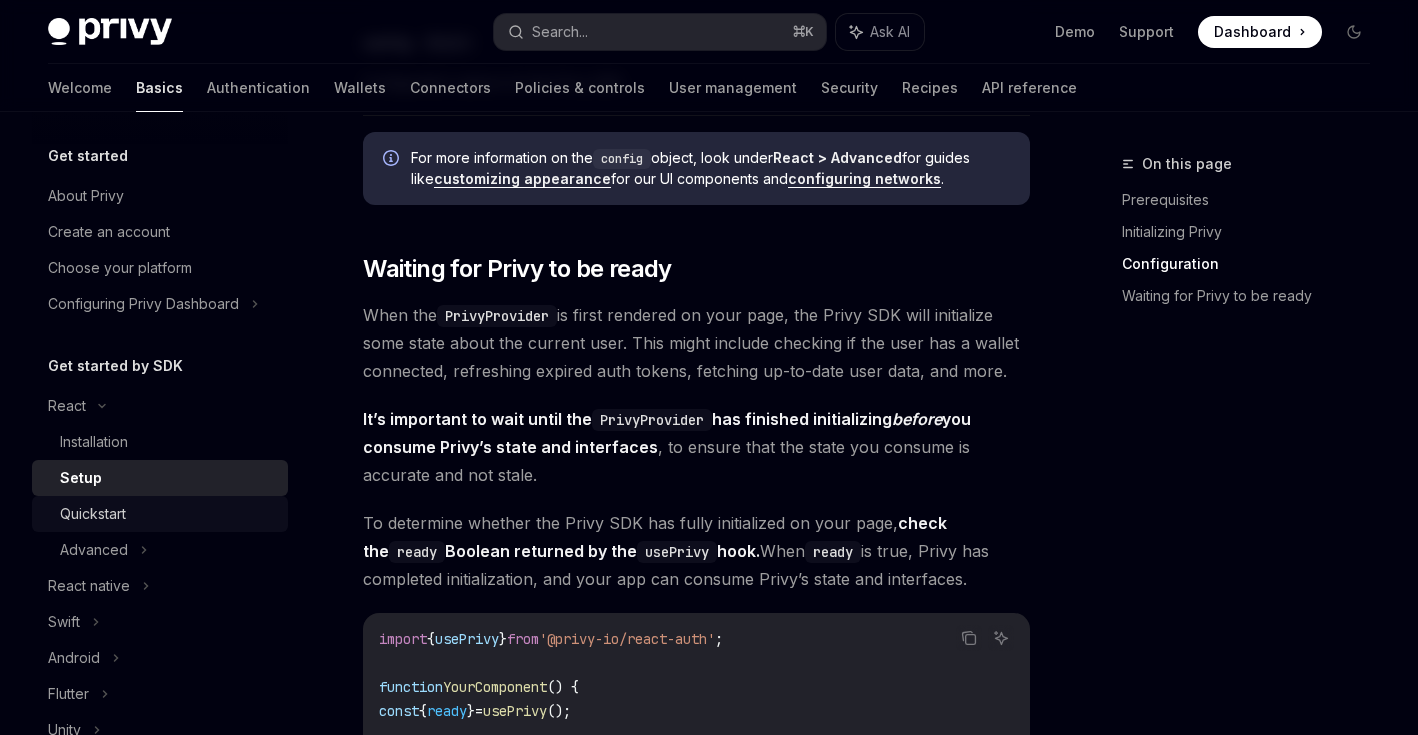 click on "Quickstart" at bounding box center (93, 514) 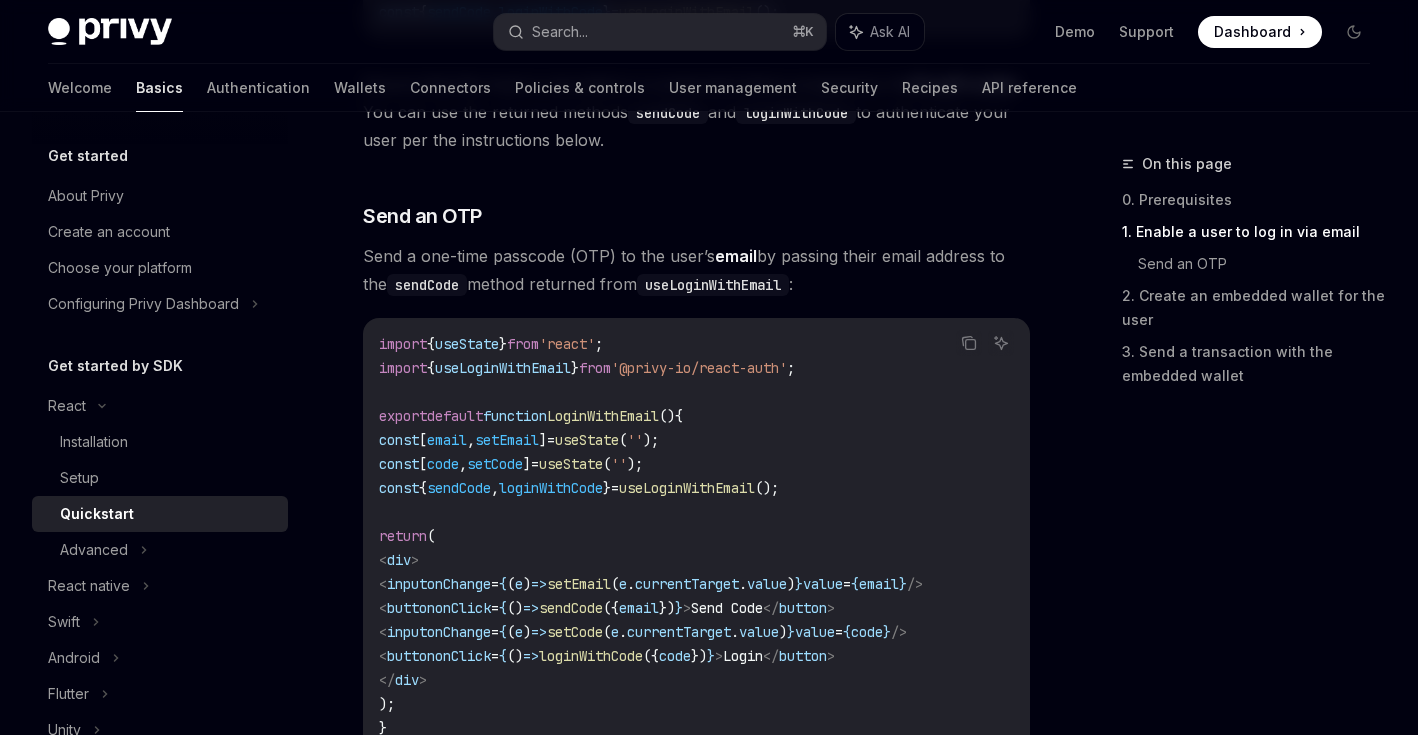 scroll, scrollTop: 1178, scrollLeft: 0, axis: vertical 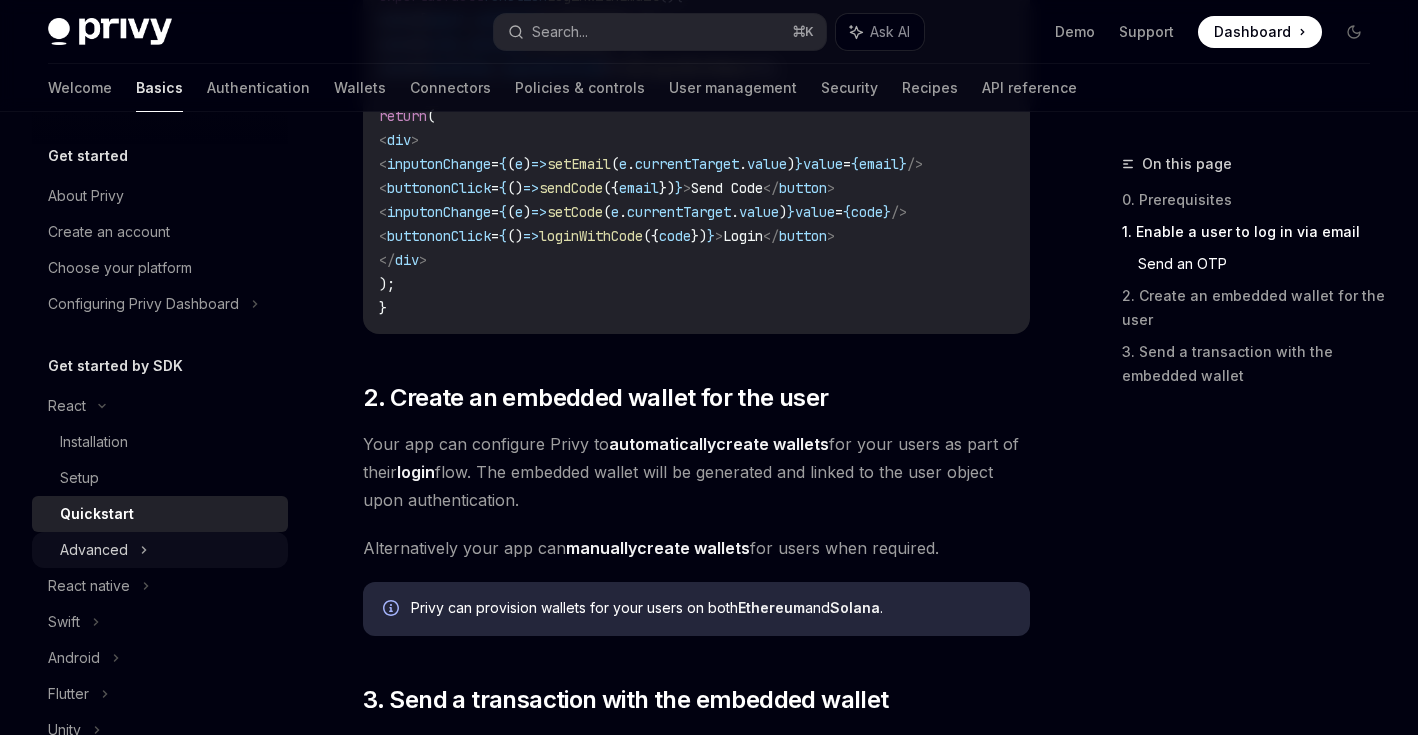 click on "Advanced" at bounding box center (160, 550) 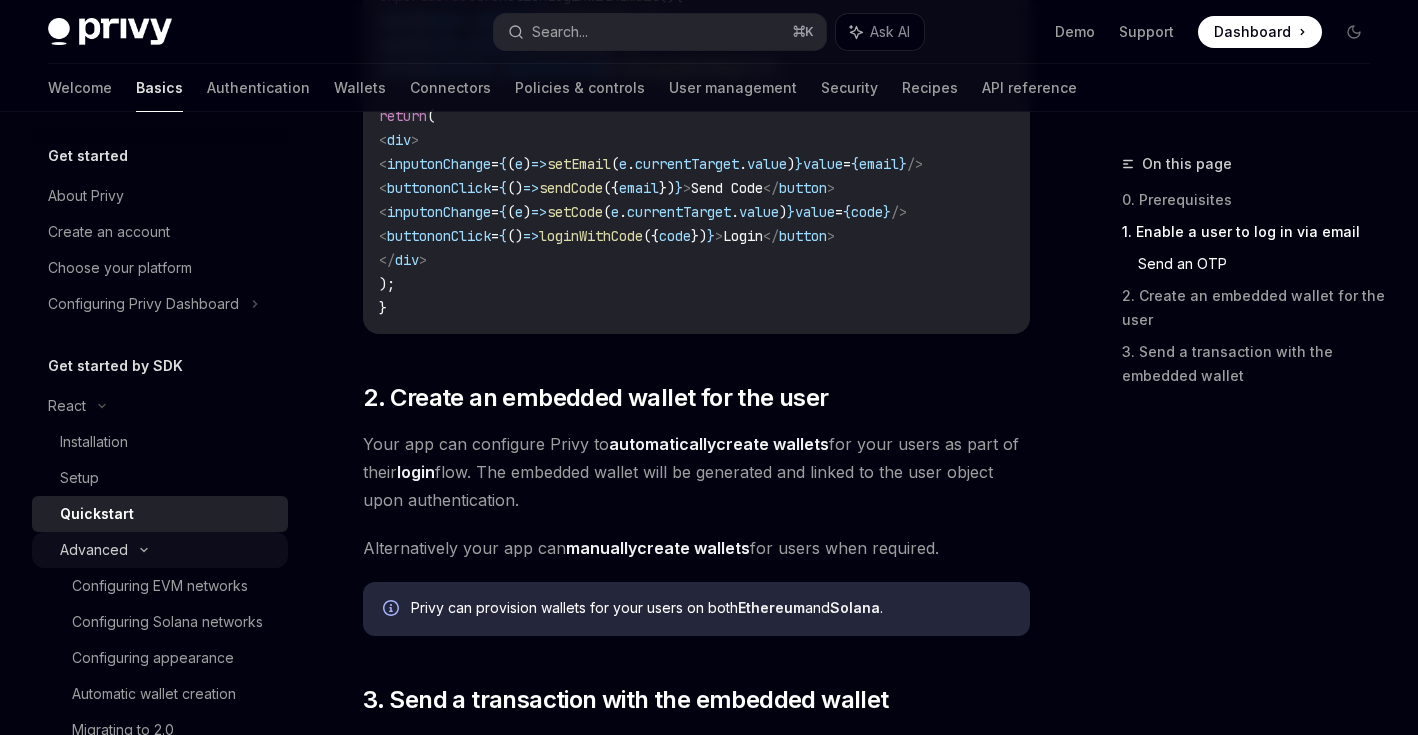 scroll, scrollTop: 0, scrollLeft: 0, axis: both 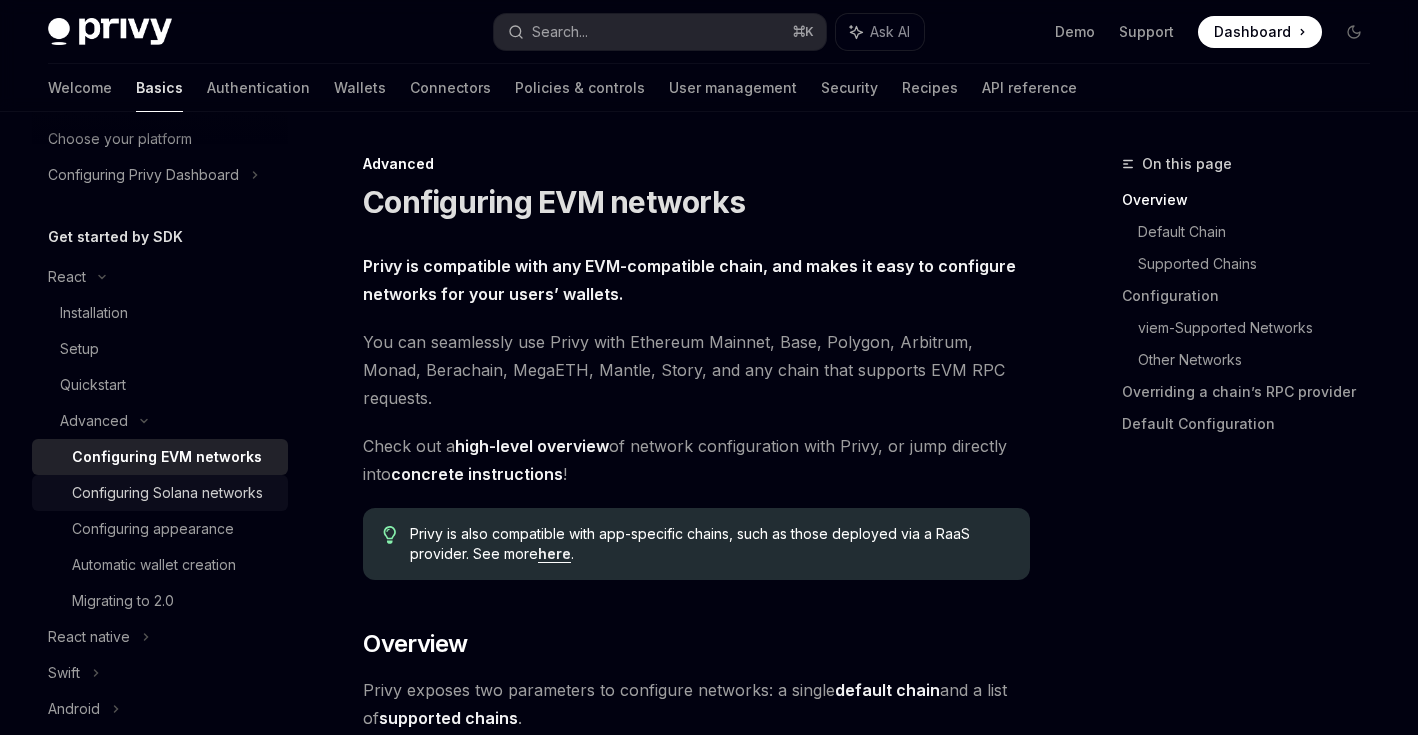 click on "Configuring Solana networks" at bounding box center [167, 493] 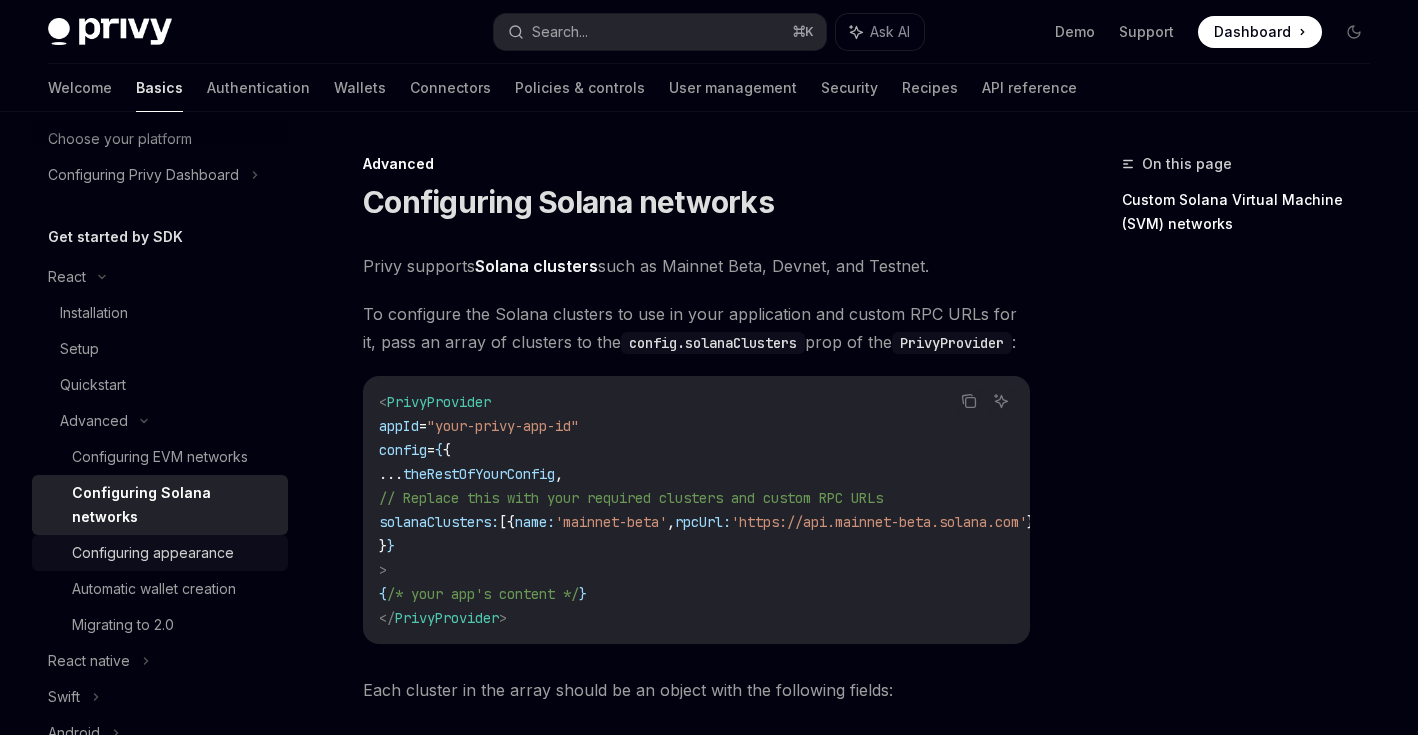 click on "Configuring appearance" at bounding box center (153, 553) 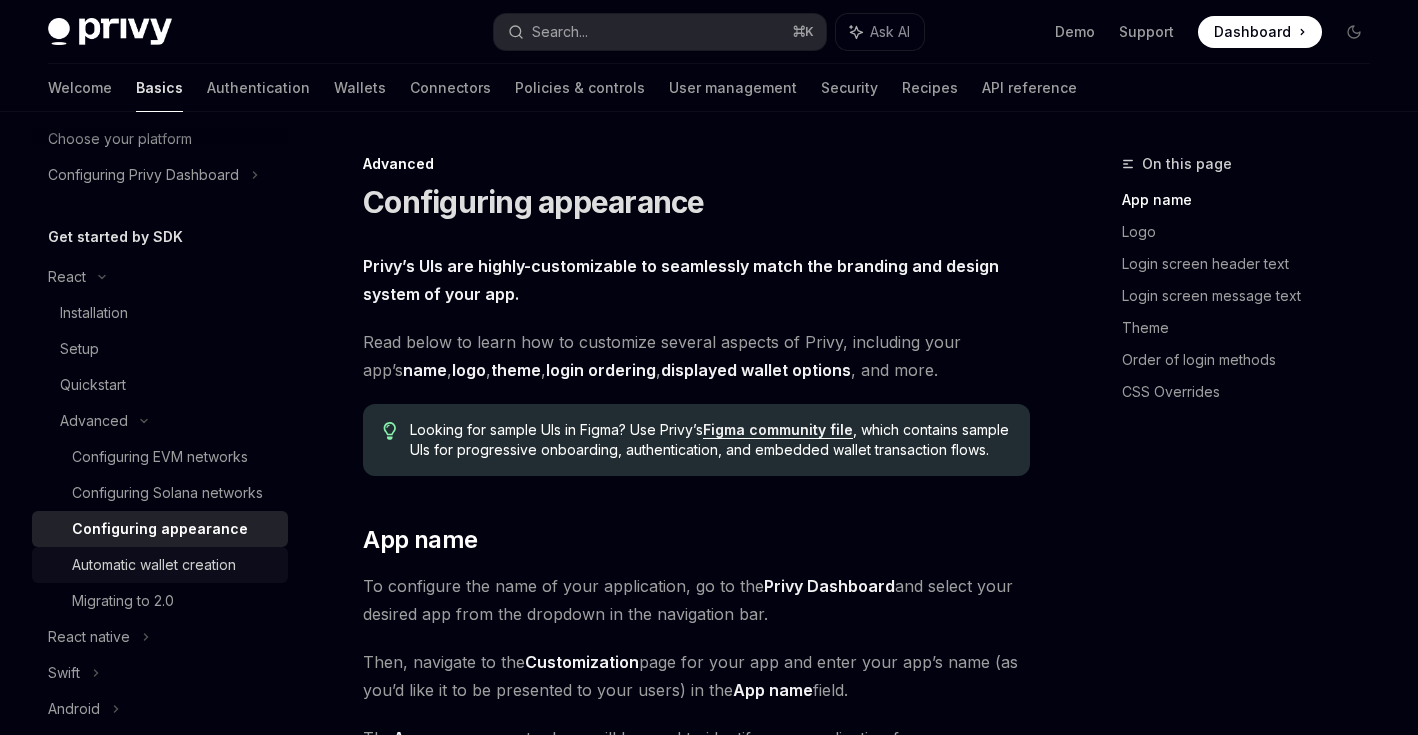 click on "Automatic wallet creation" at bounding box center (154, 565) 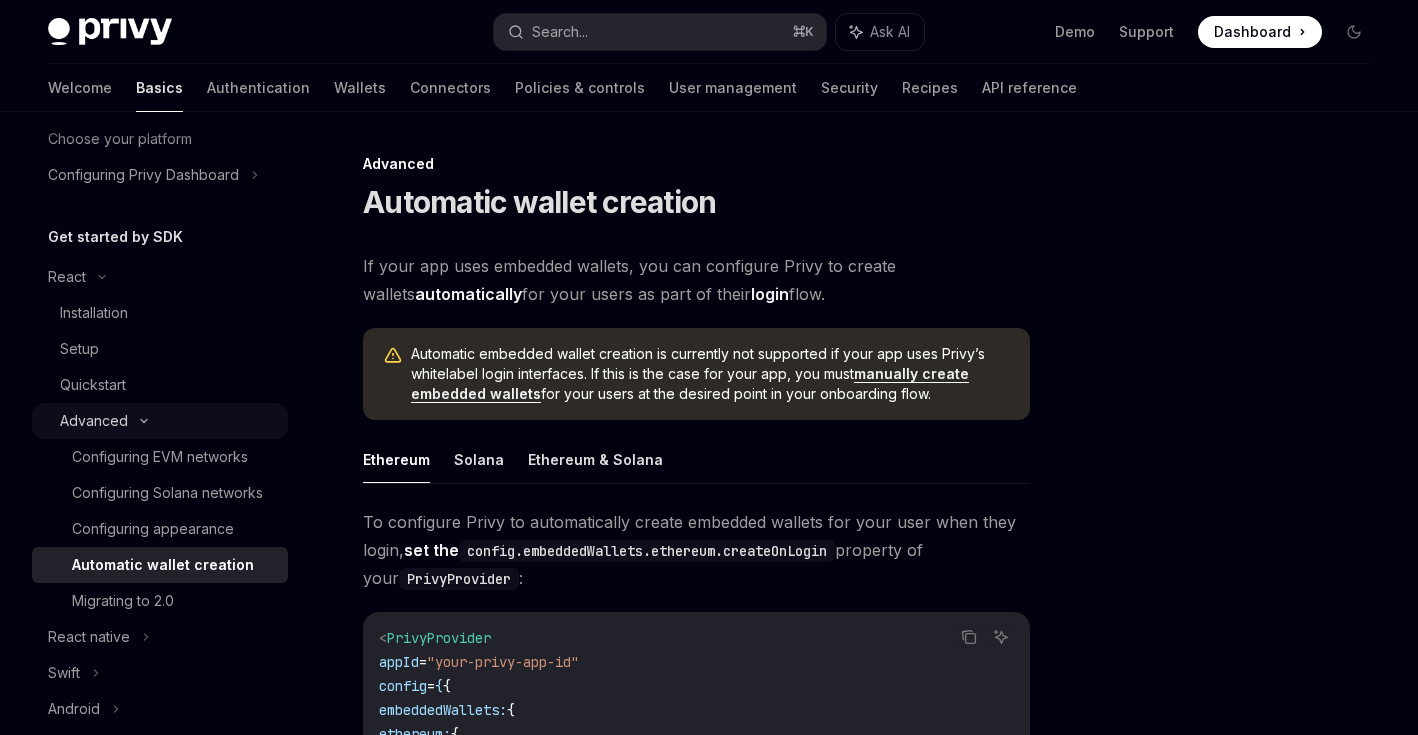 click on "Advanced" at bounding box center (160, 421) 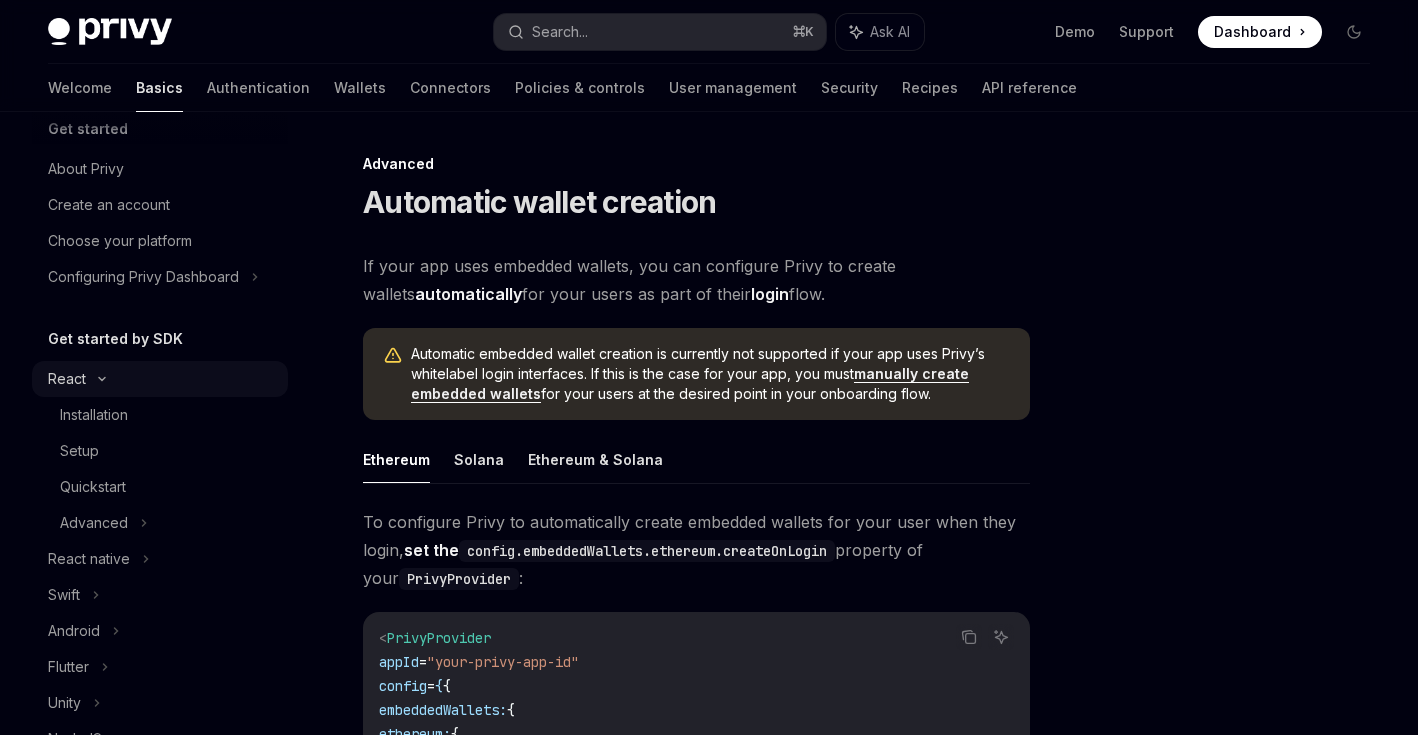scroll, scrollTop: 0, scrollLeft: 0, axis: both 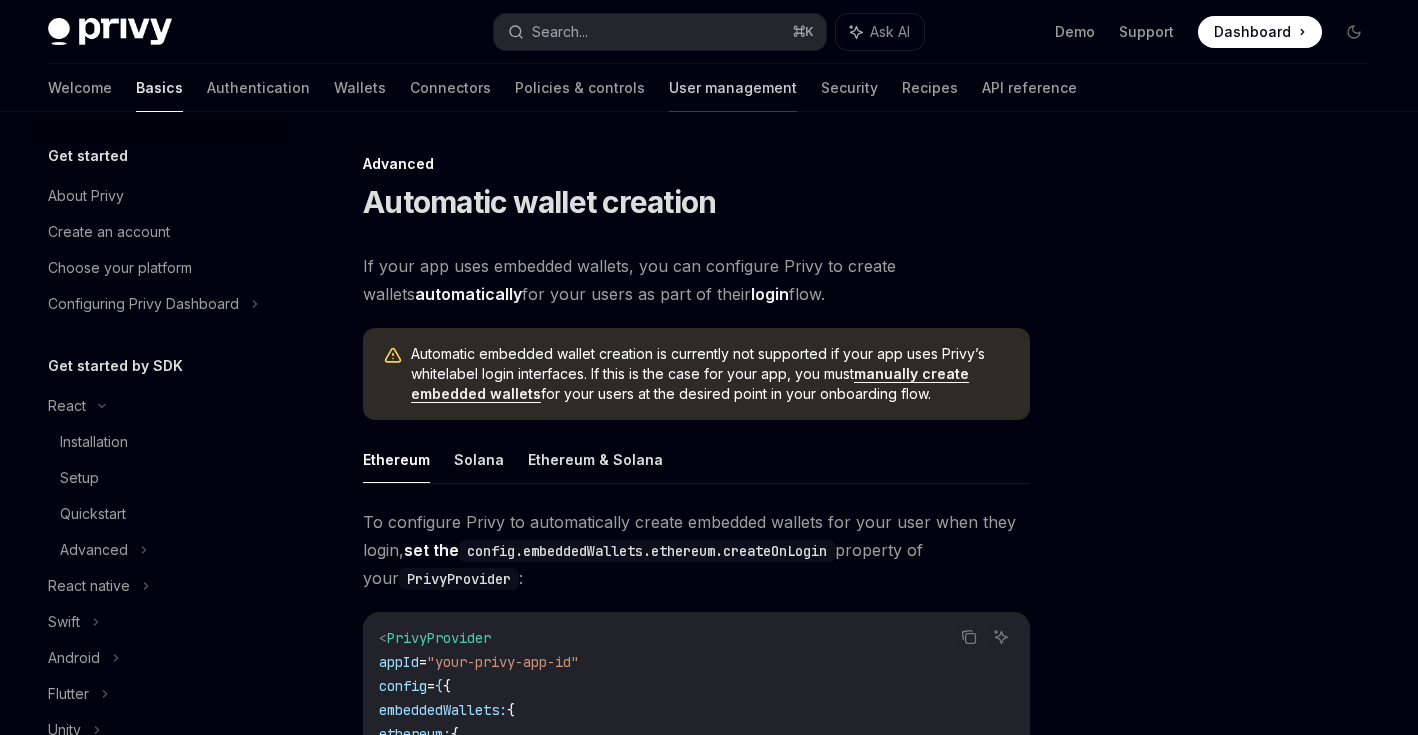 click on "User management" at bounding box center (733, 88) 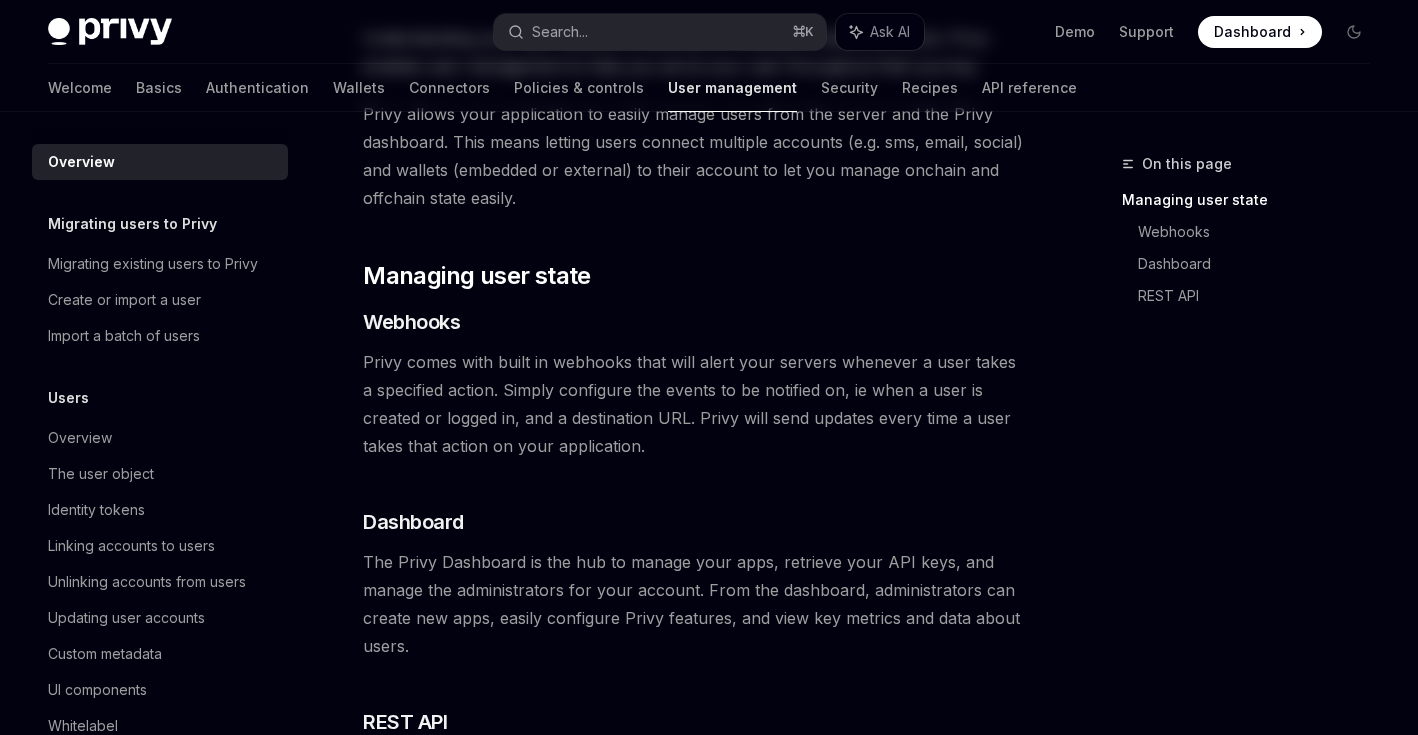 scroll, scrollTop: 0, scrollLeft: 0, axis: both 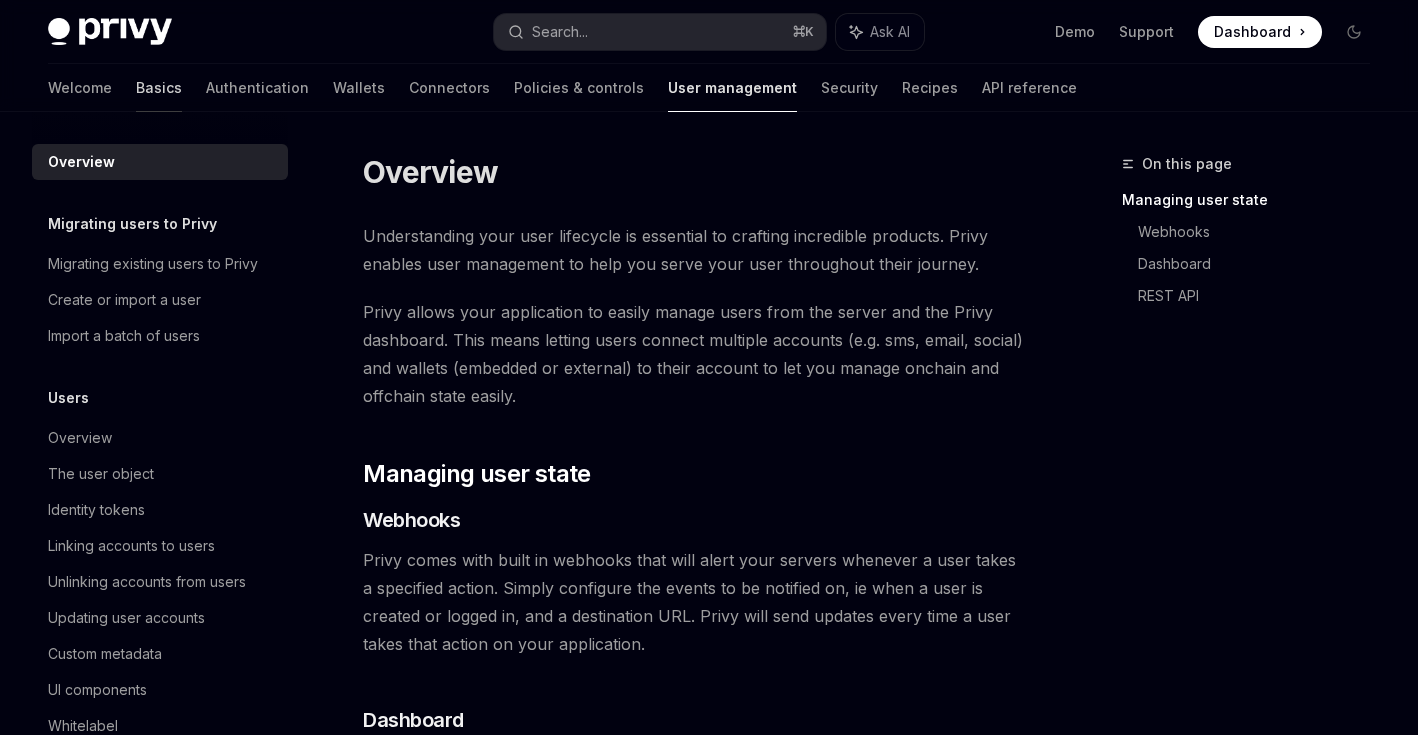 click on "Basics" at bounding box center [159, 88] 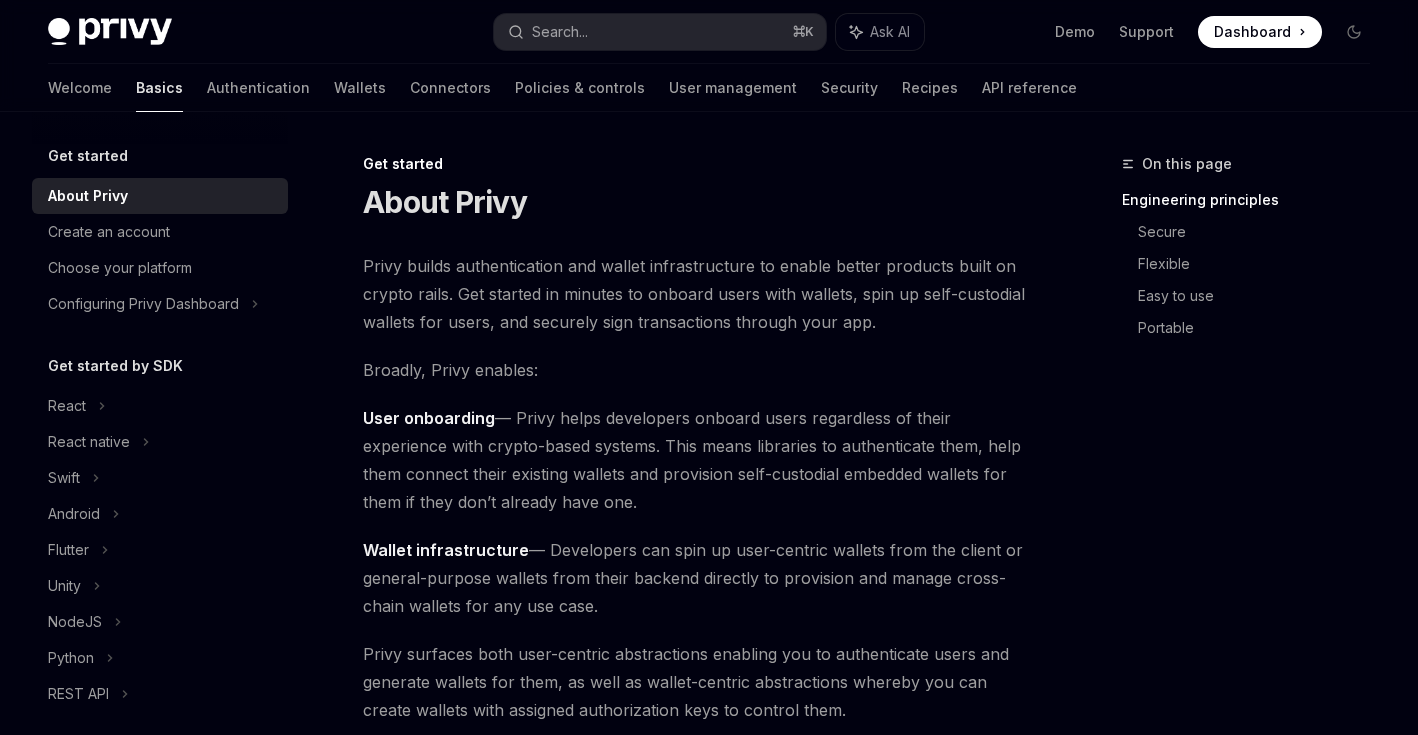 scroll, scrollTop: 47, scrollLeft: 0, axis: vertical 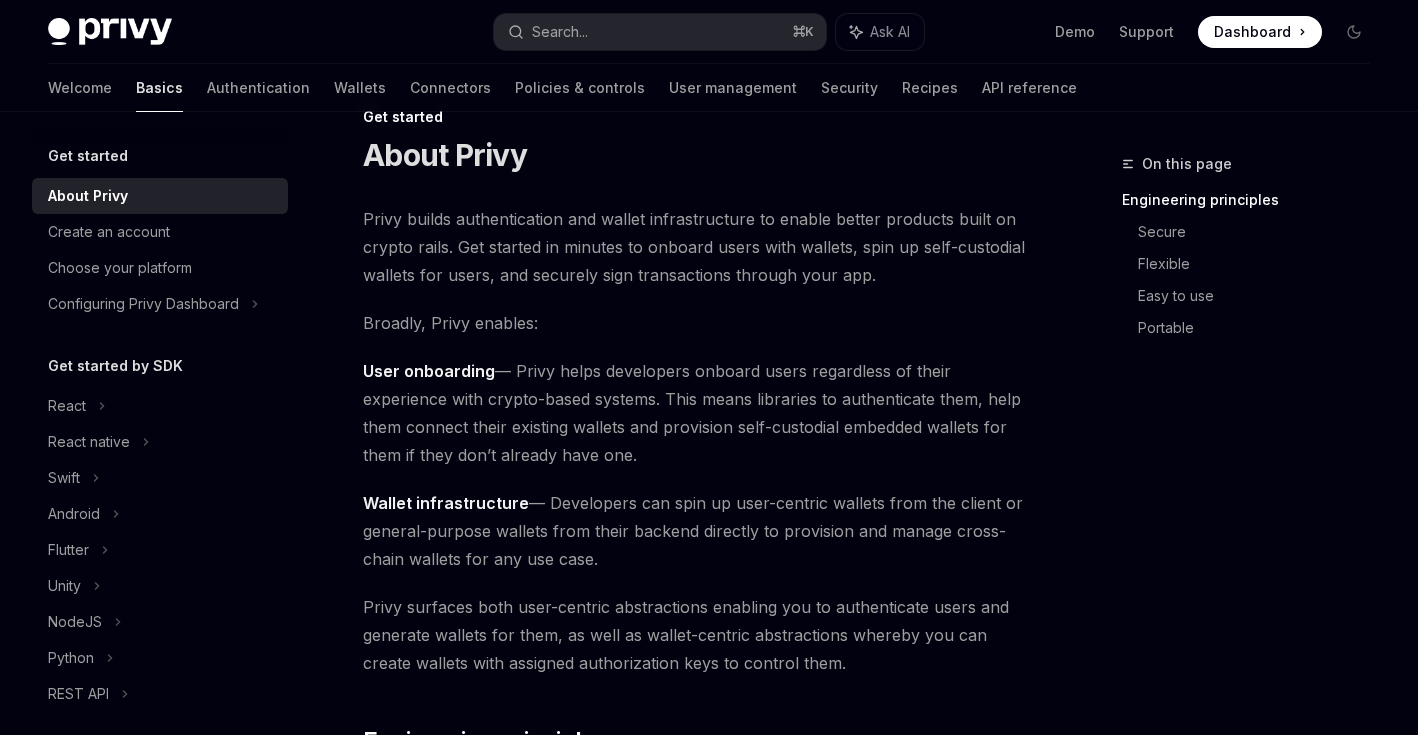 click at bounding box center (110, 32) 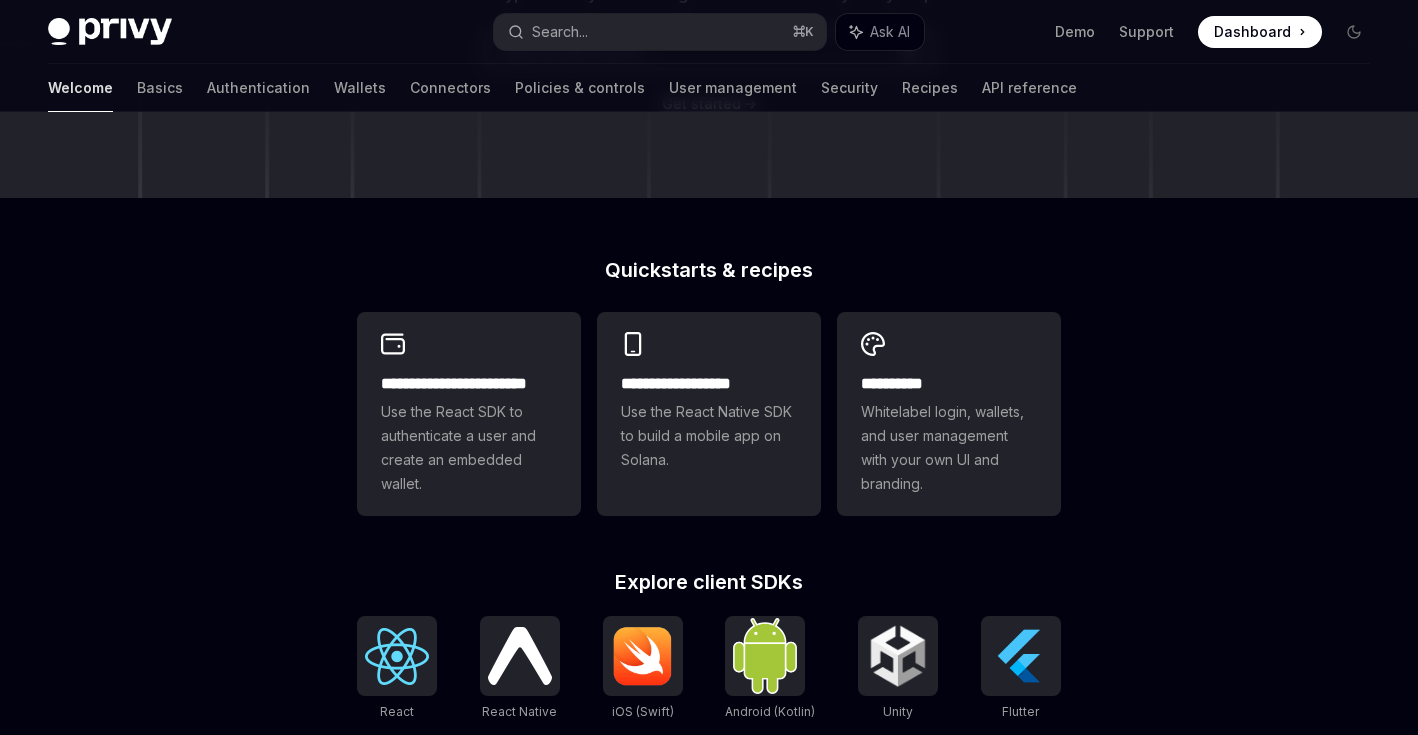 scroll, scrollTop: 378, scrollLeft: 0, axis: vertical 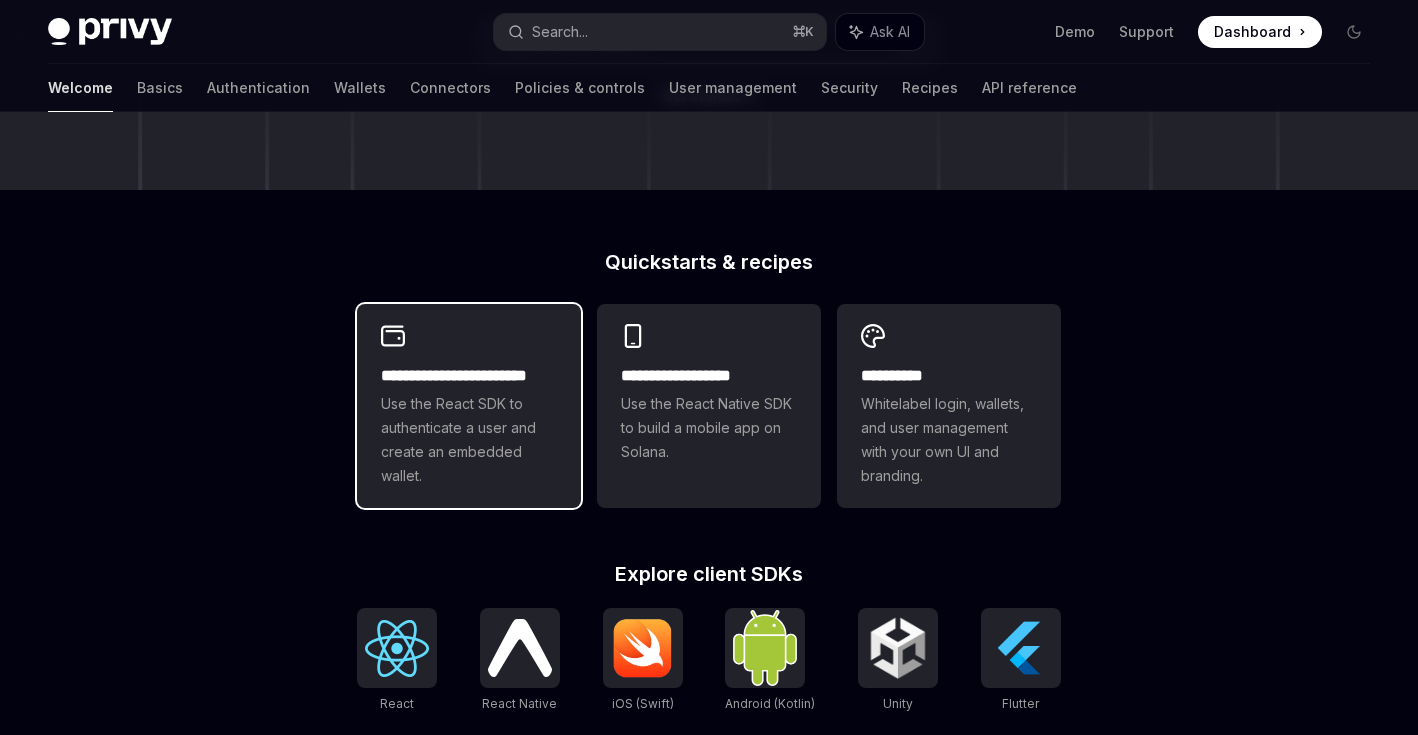click on "Use the React SDK to authenticate a user and create an embedded wallet." at bounding box center [469, 440] 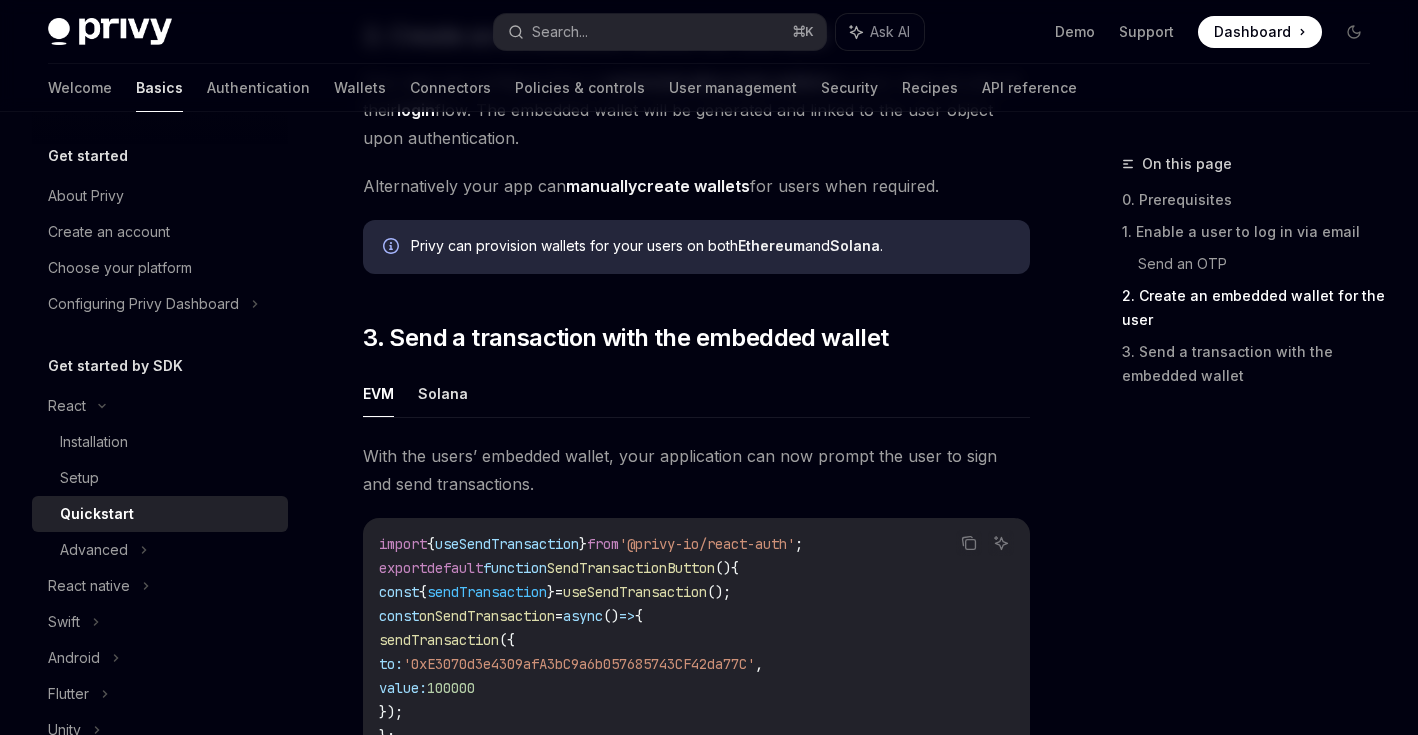 scroll, scrollTop: 1664, scrollLeft: 0, axis: vertical 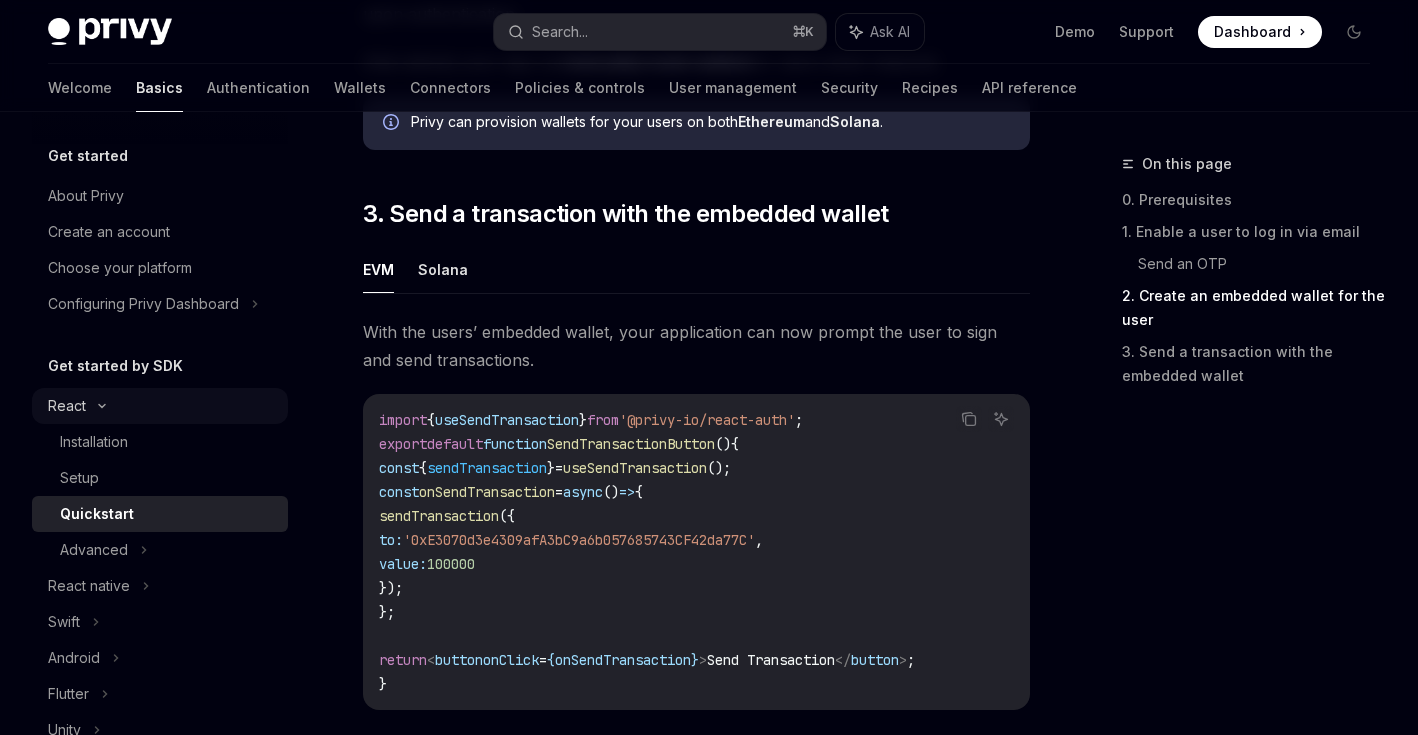 click on "React" at bounding box center [67, 406] 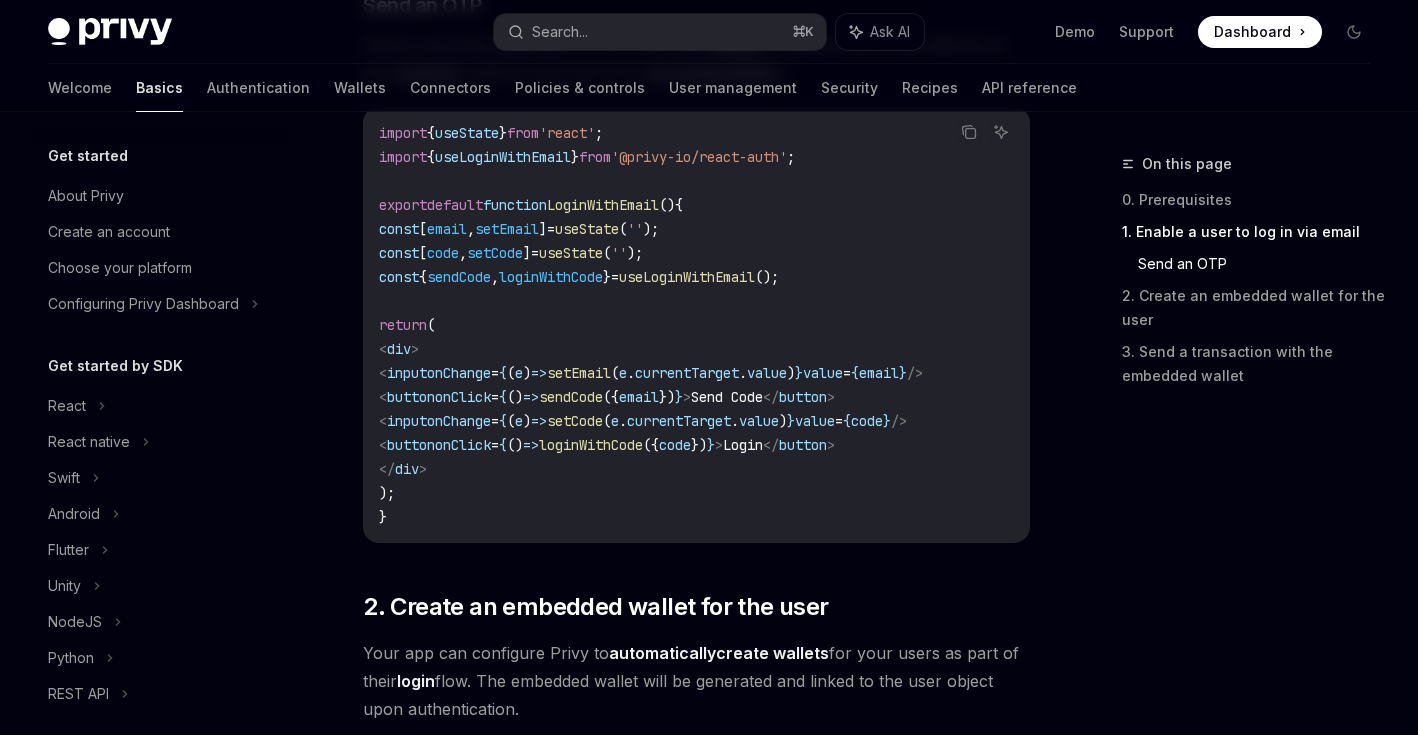 scroll, scrollTop: 949, scrollLeft: 0, axis: vertical 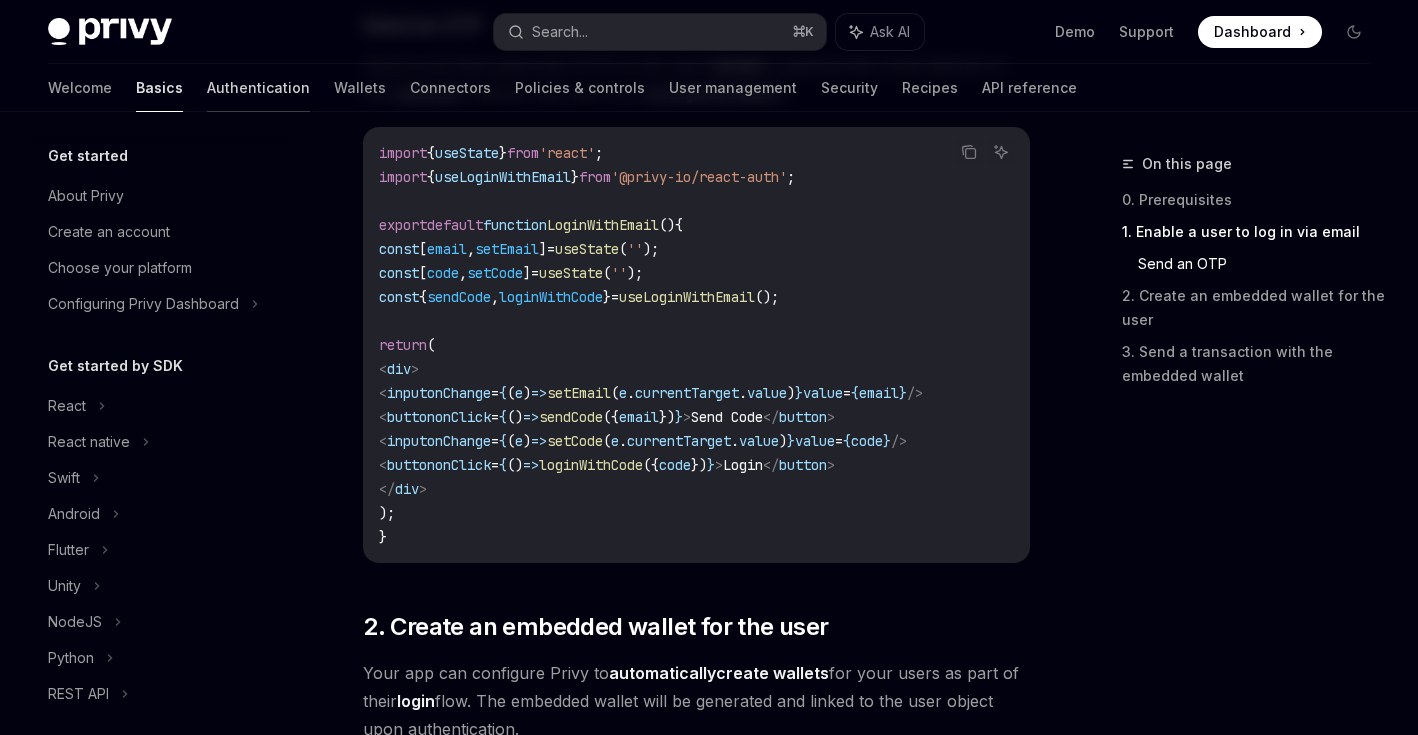 click on "Authentication" at bounding box center (258, 88) 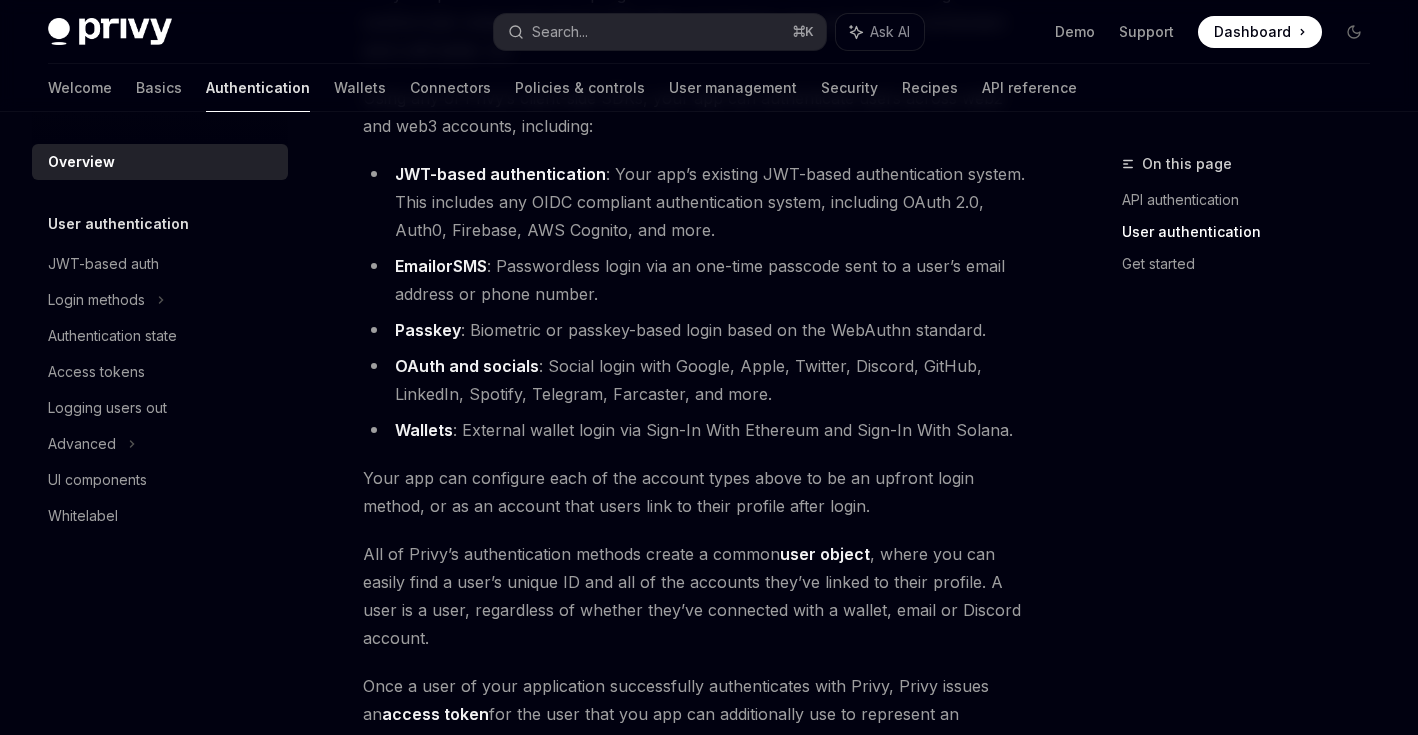 scroll, scrollTop: 1052, scrollLeft: 0, axis: vertical 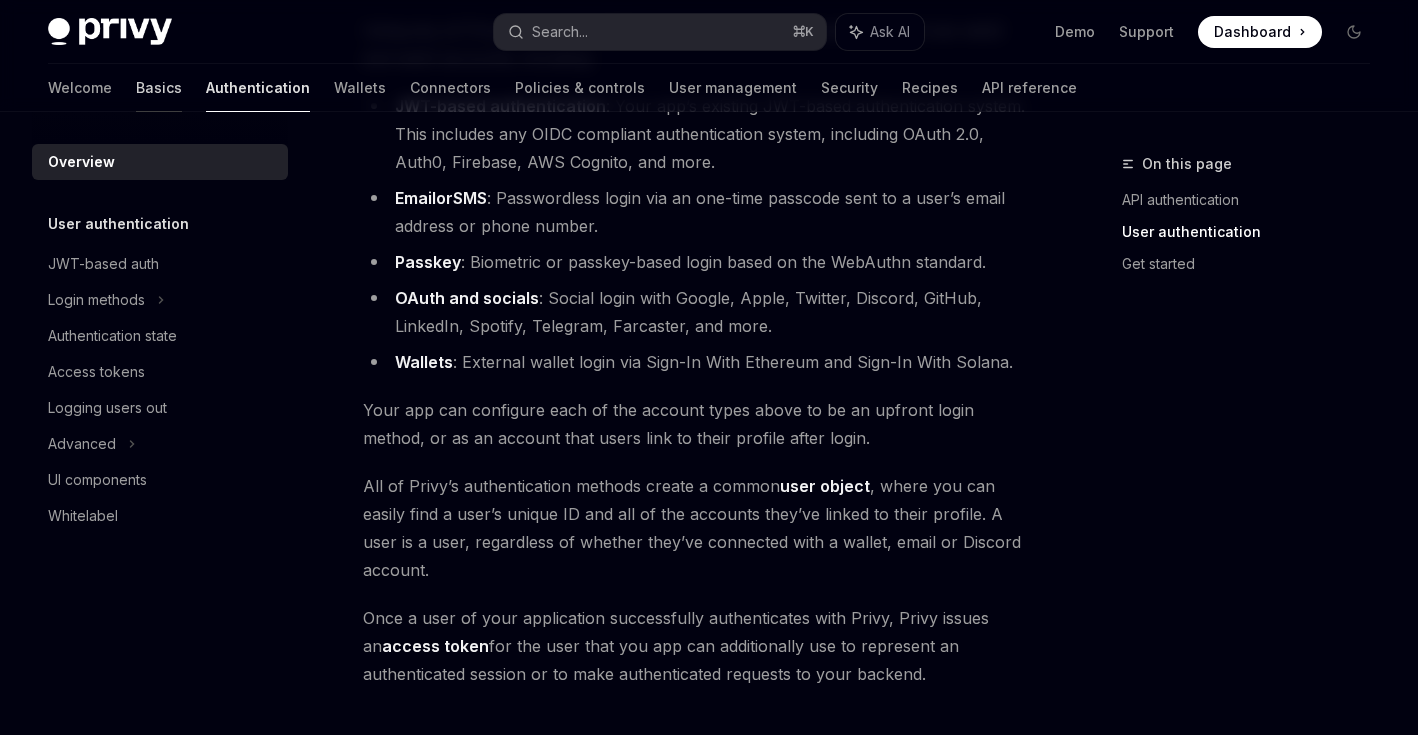 click on "Basics" at bounding box center [159, 88] 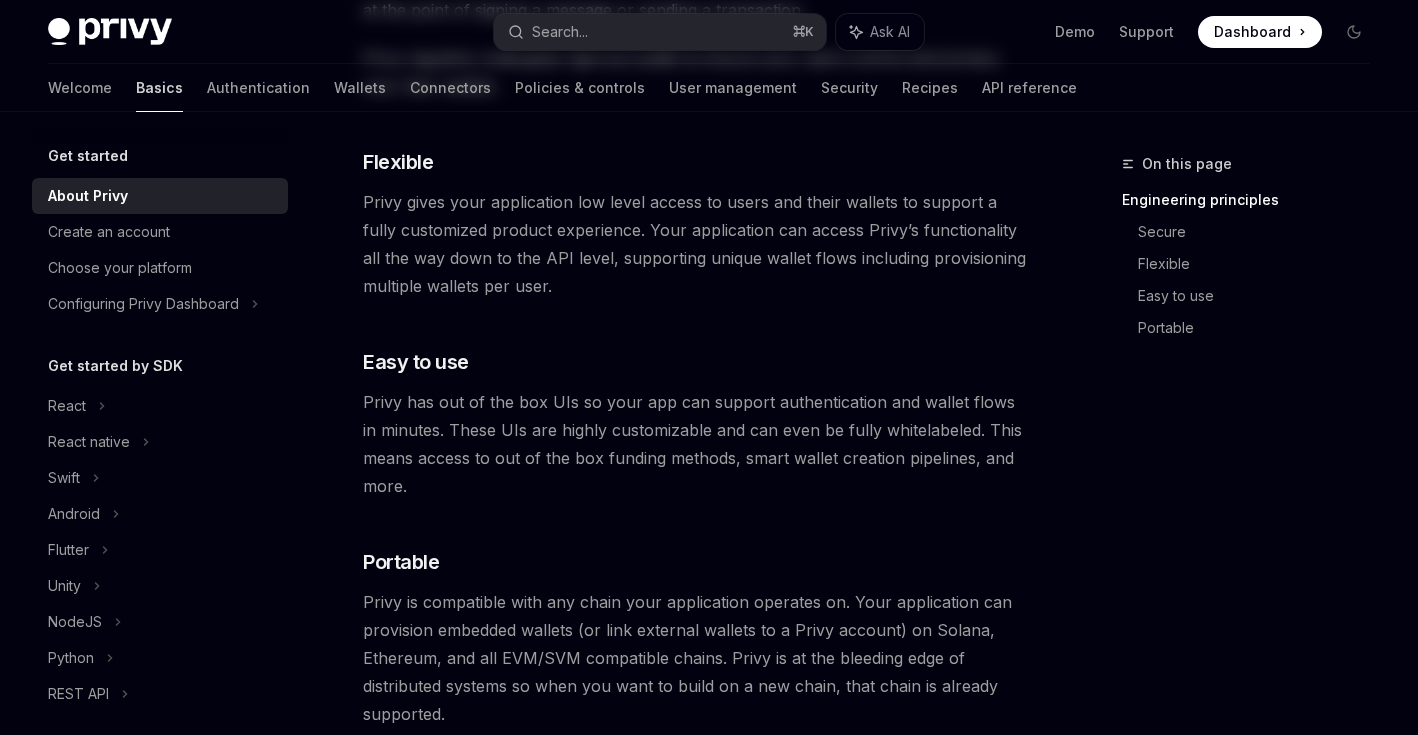 scroll, scrollTop: 0, scrollLeft: 0, axis: both 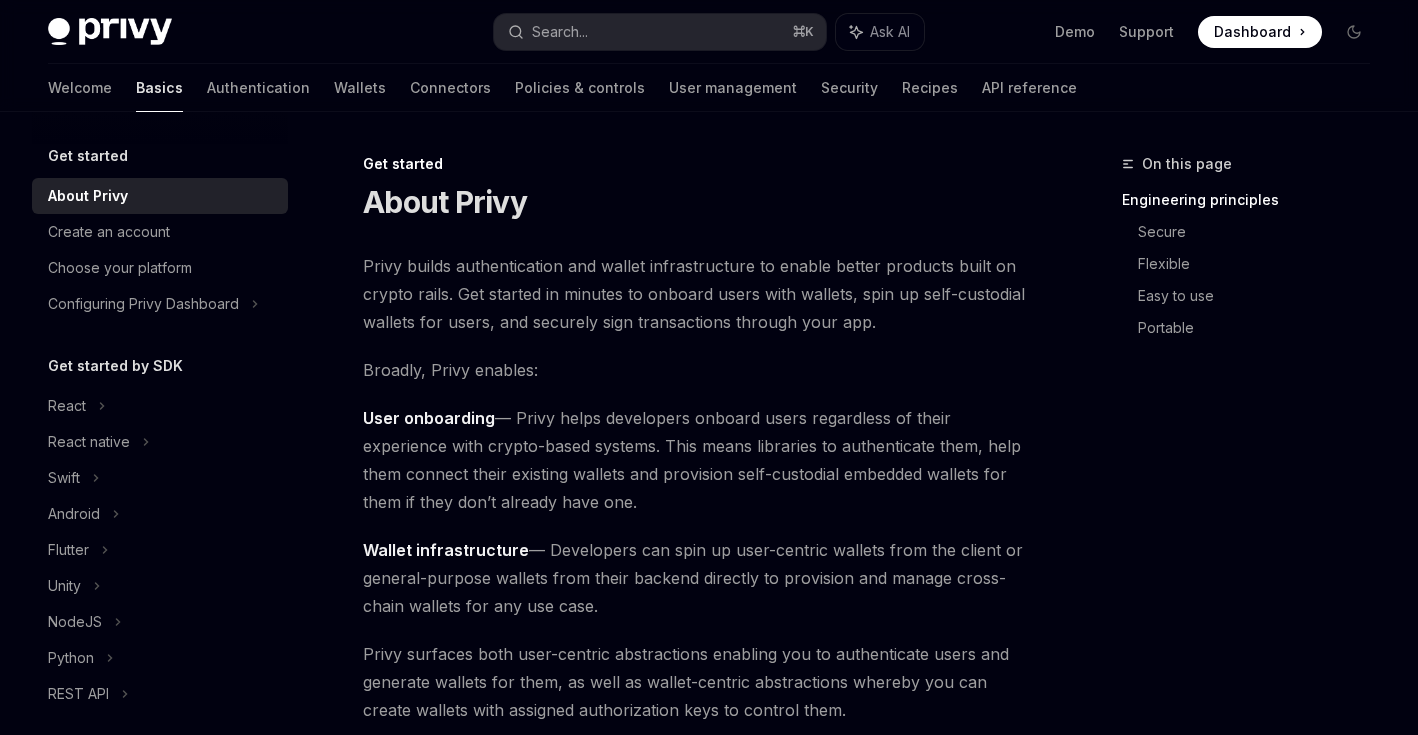 click at bounding box center [110, 32] 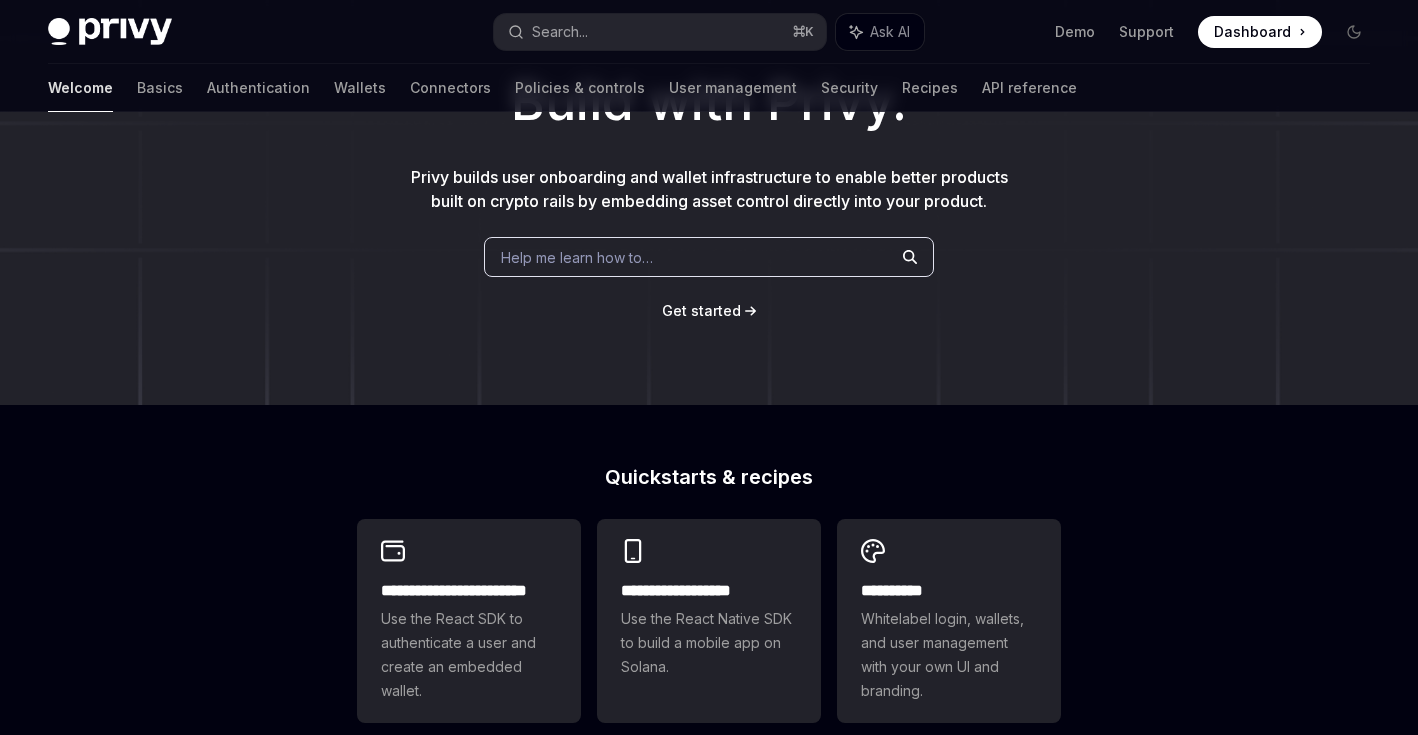 scroll, scrollTop: 0, scrollLeft: 0, axis: both 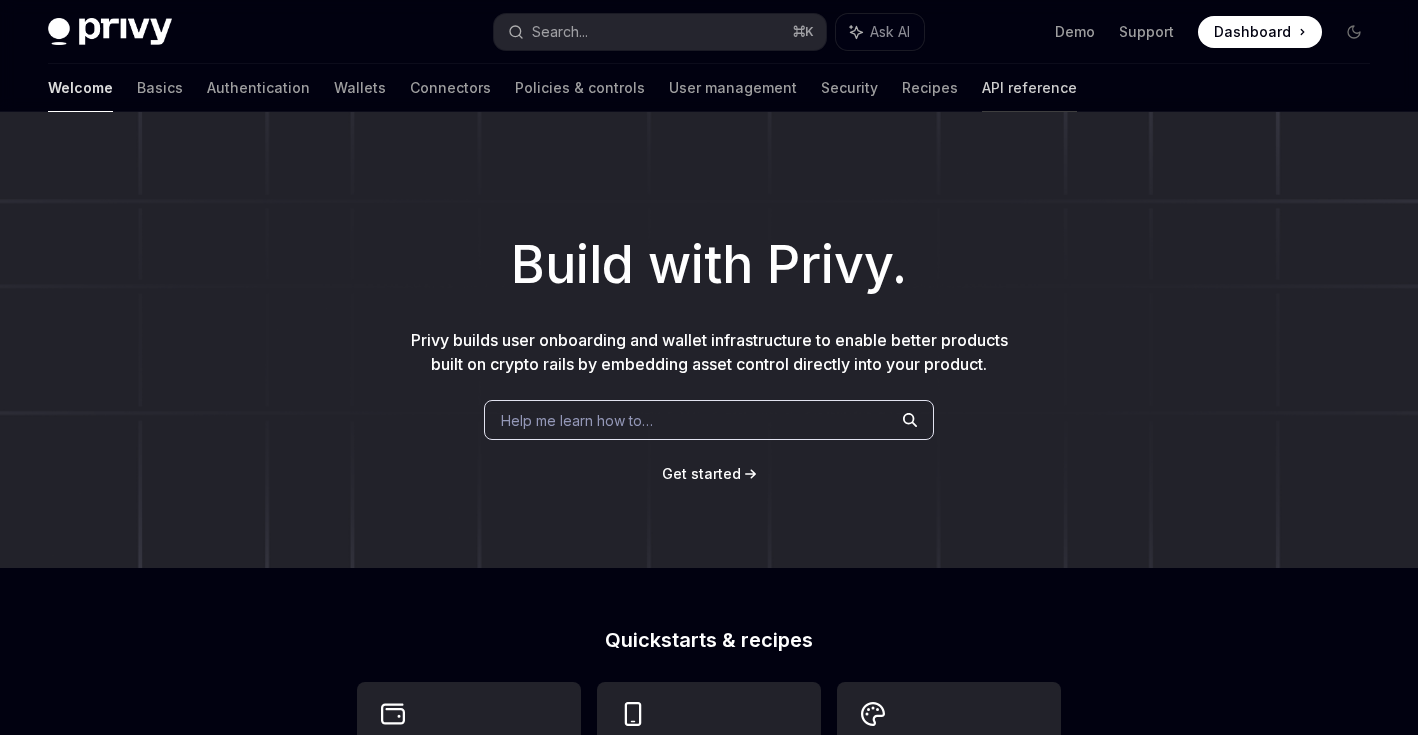 click on "API reference" at bounding box center [1029, 88] 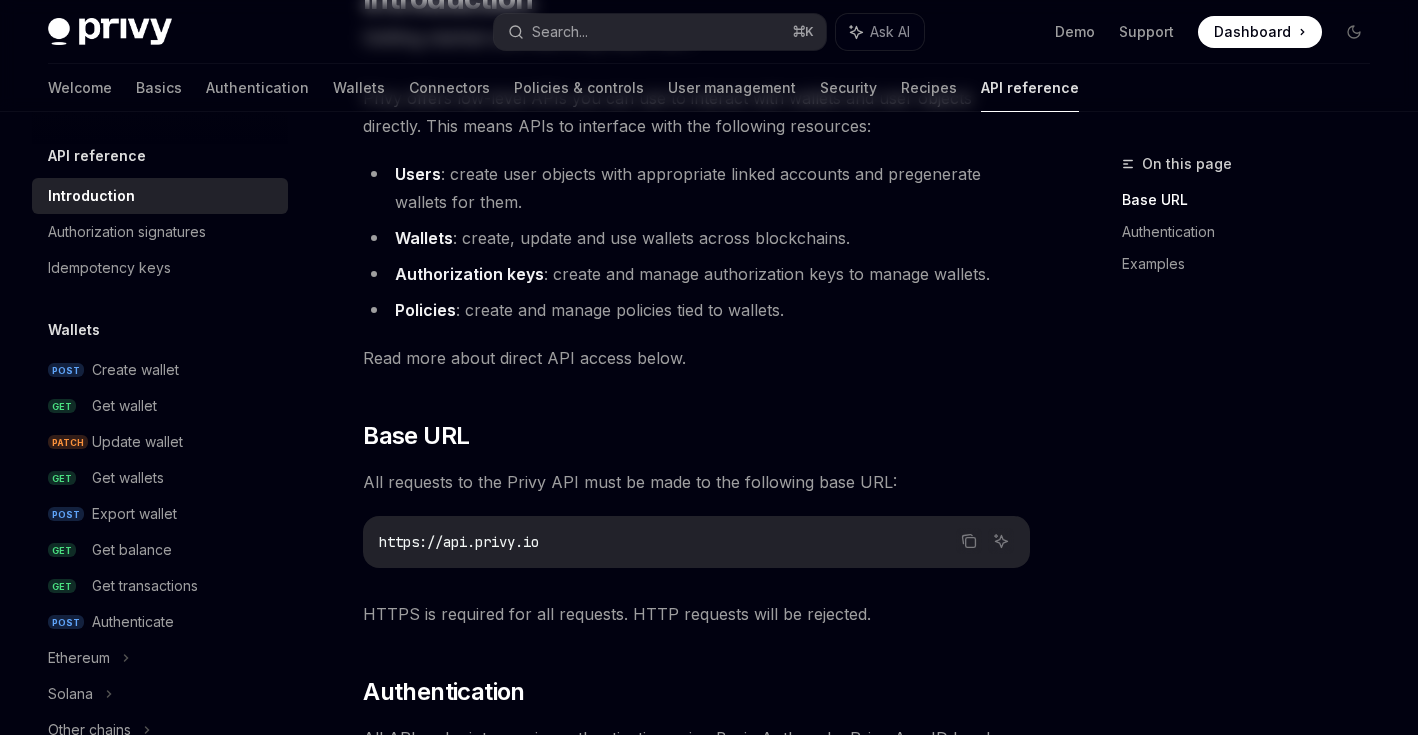 scroll, scrollTop: 0, scrollLeft: 0, axis: both 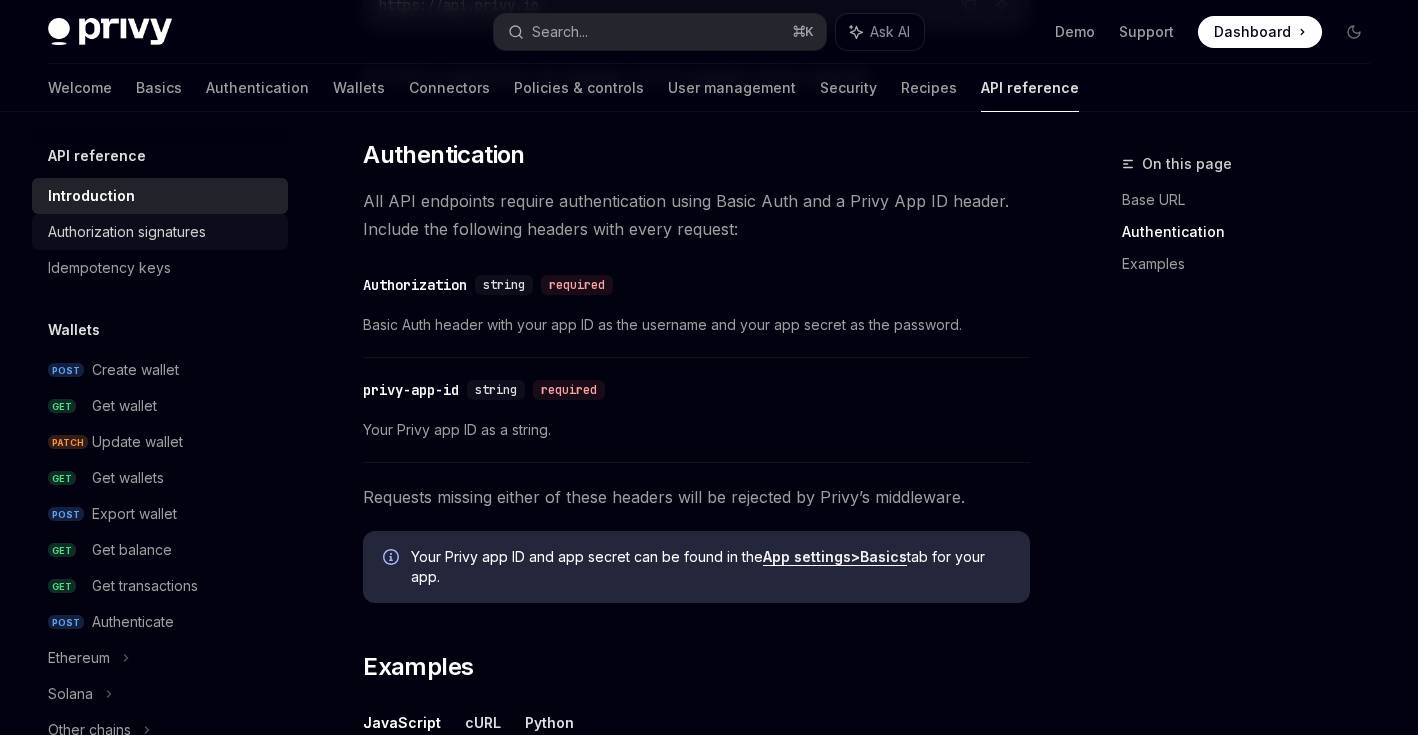 click on "Authorization signatures" at bounding box center [127, 232] 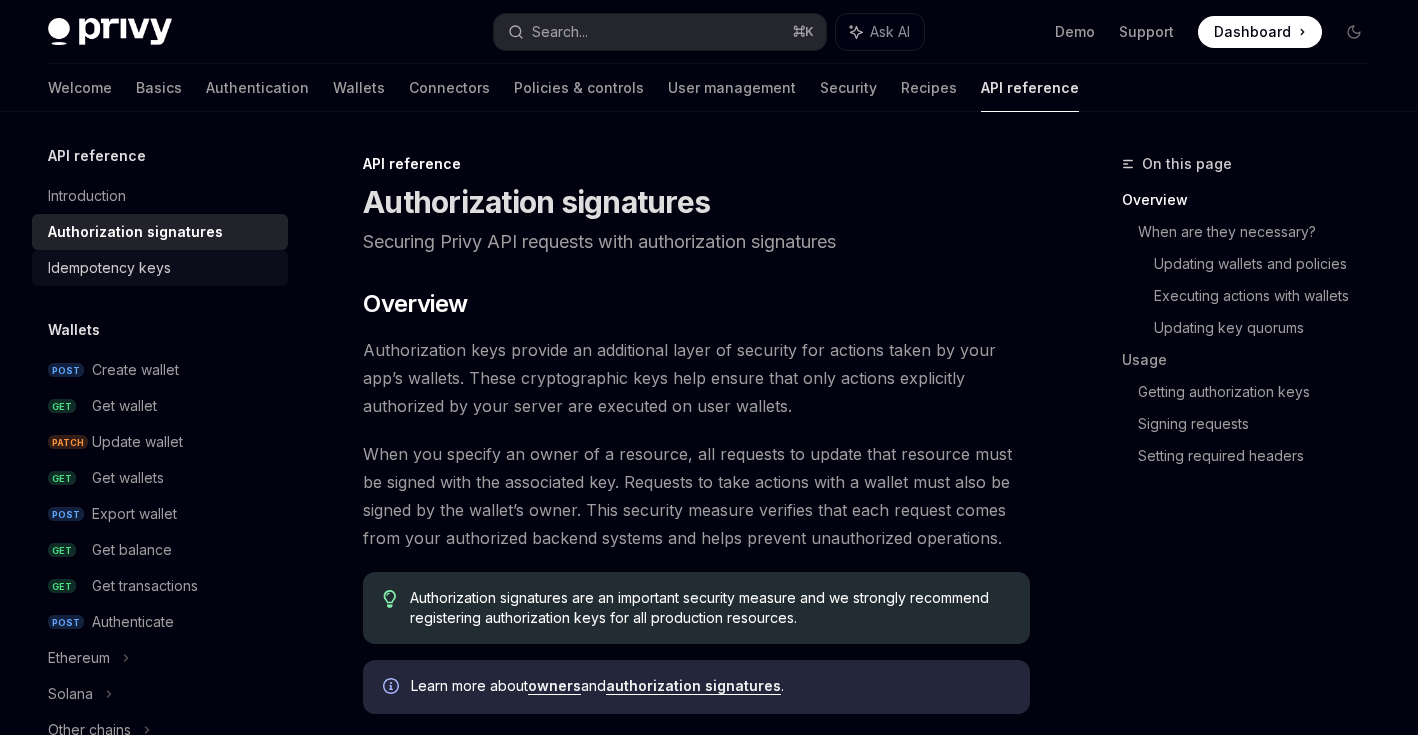 click on "Idempotency keys" at bounding box center [109, 268] 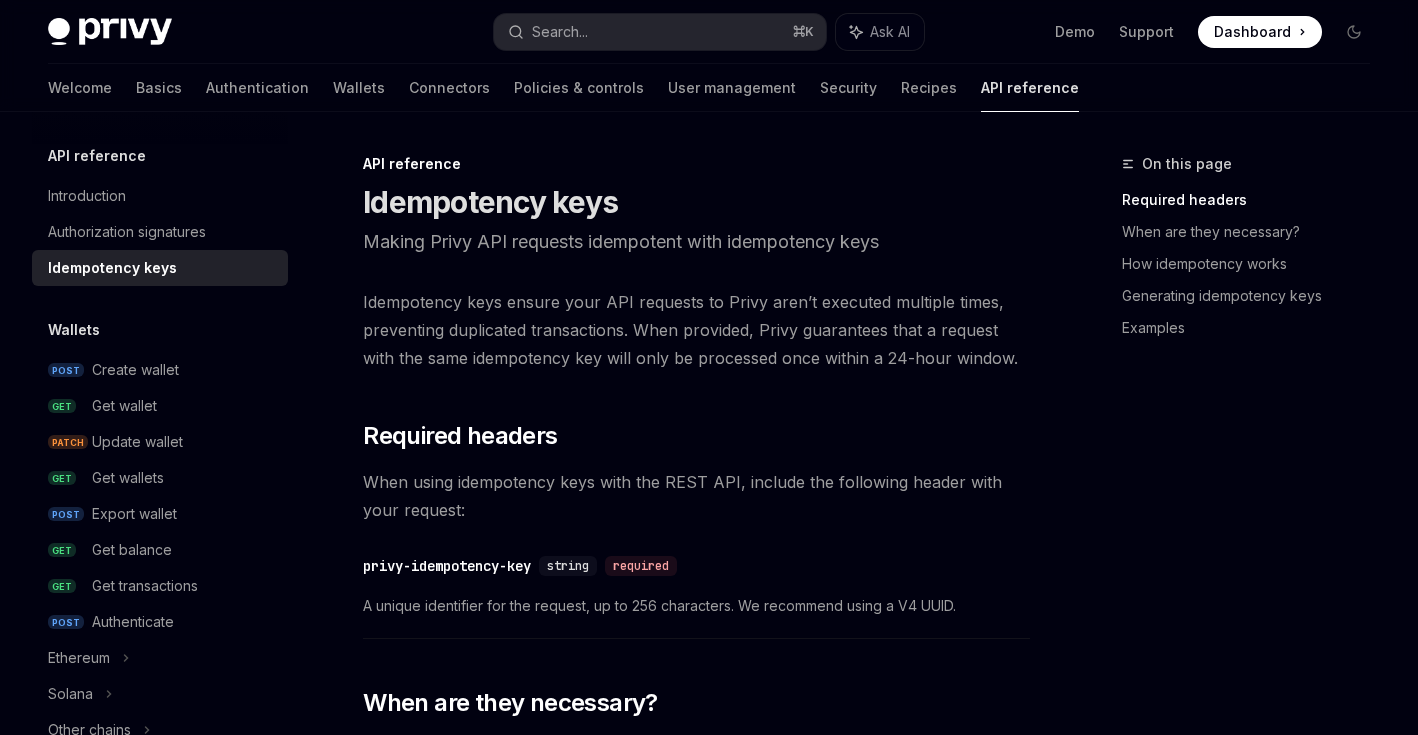 click on "API reference" at bounding box center [97, 156] 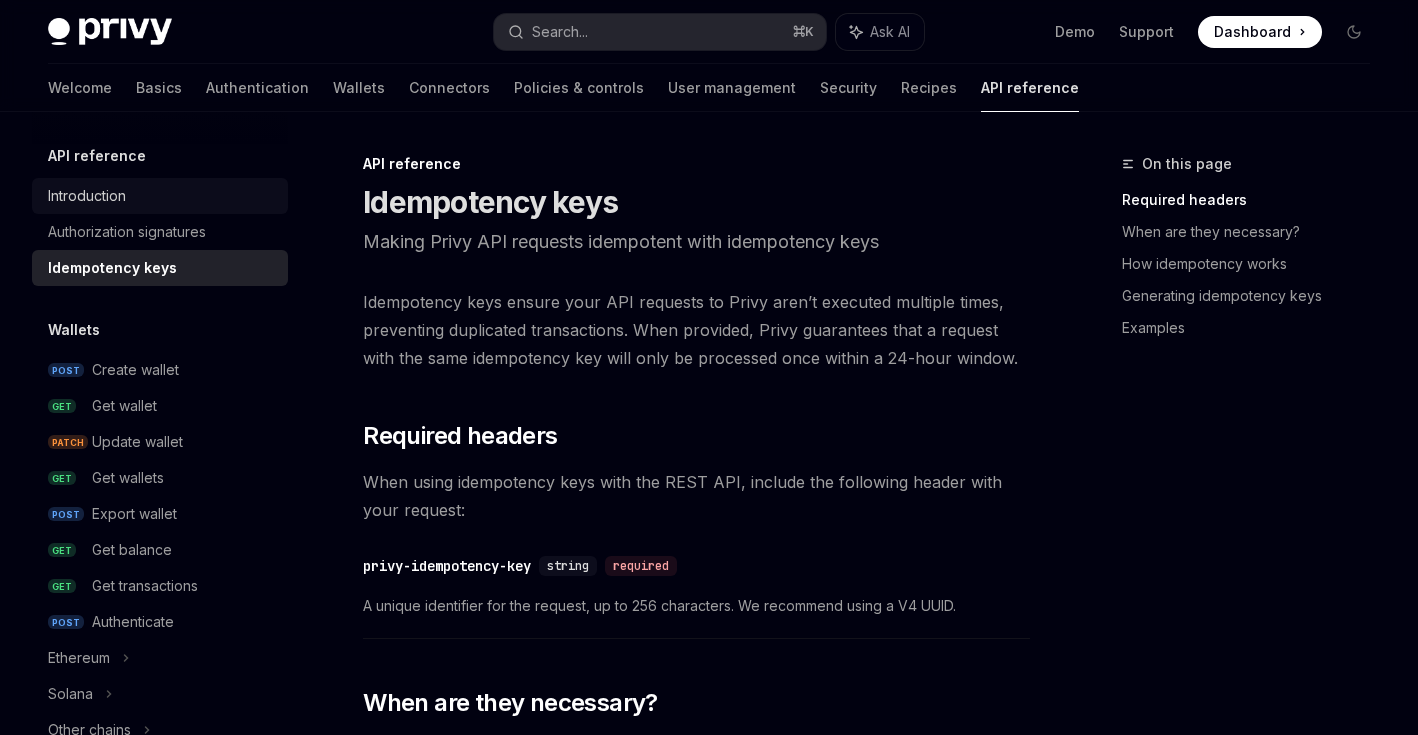 click on "Introduction" at bounding box center [87, 196] 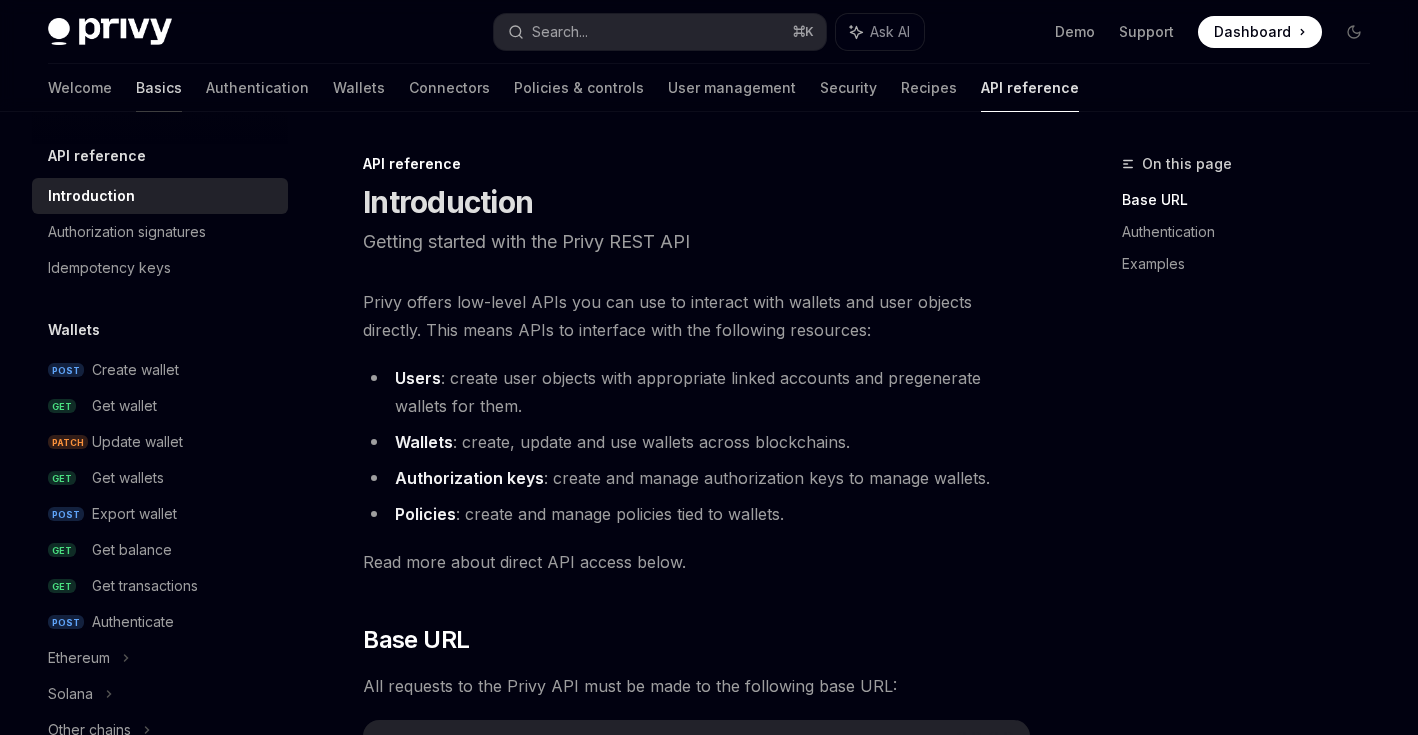 click on "Basics" at bounding box center (159, 88) 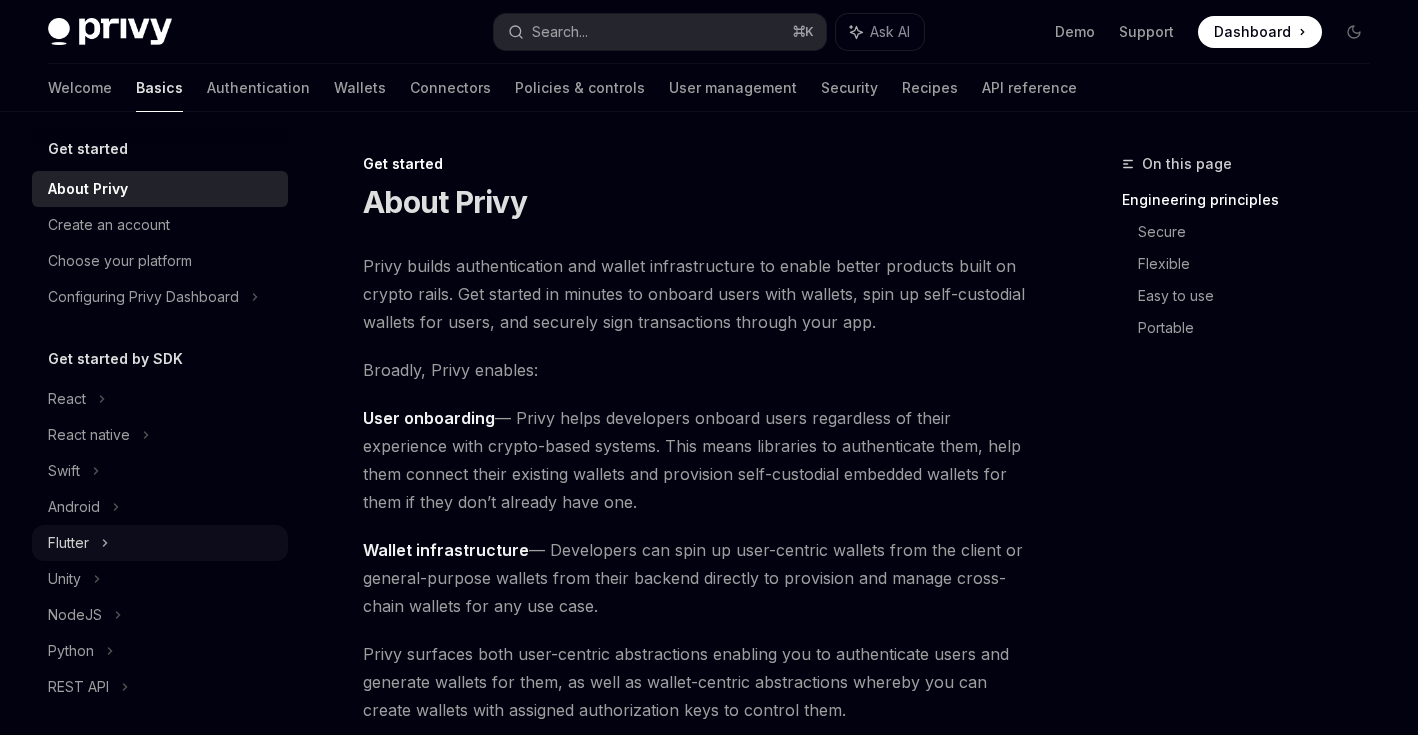 scroll, scrollTop: 0, scrollLeft: 0, axis: both 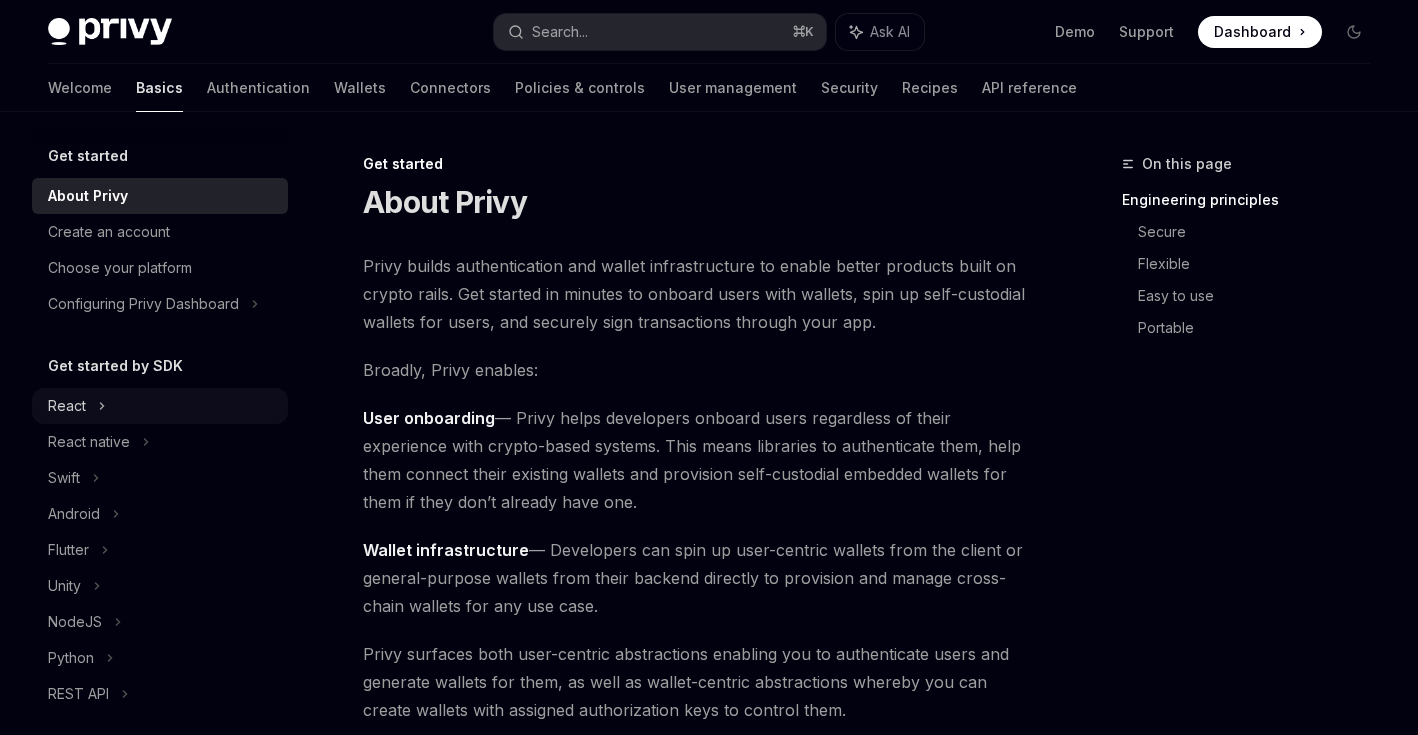 click 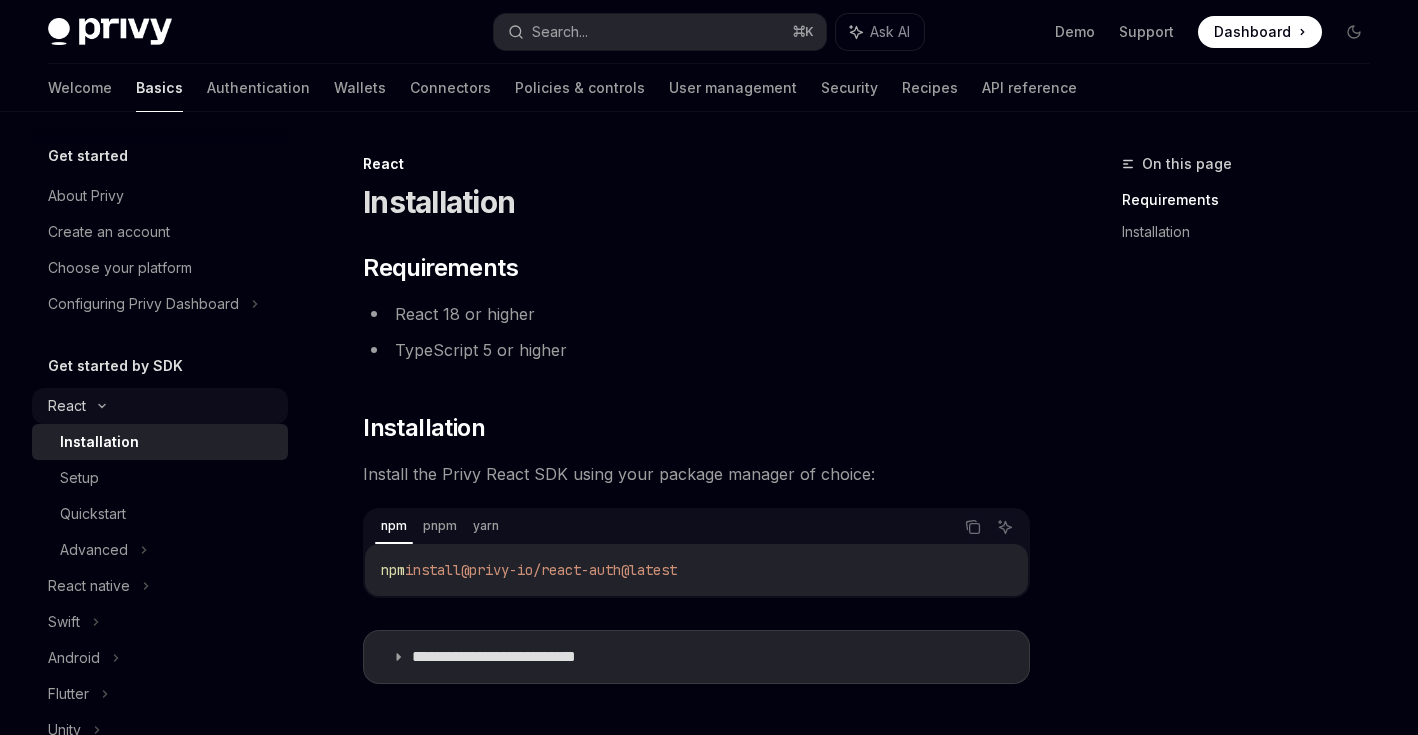 click 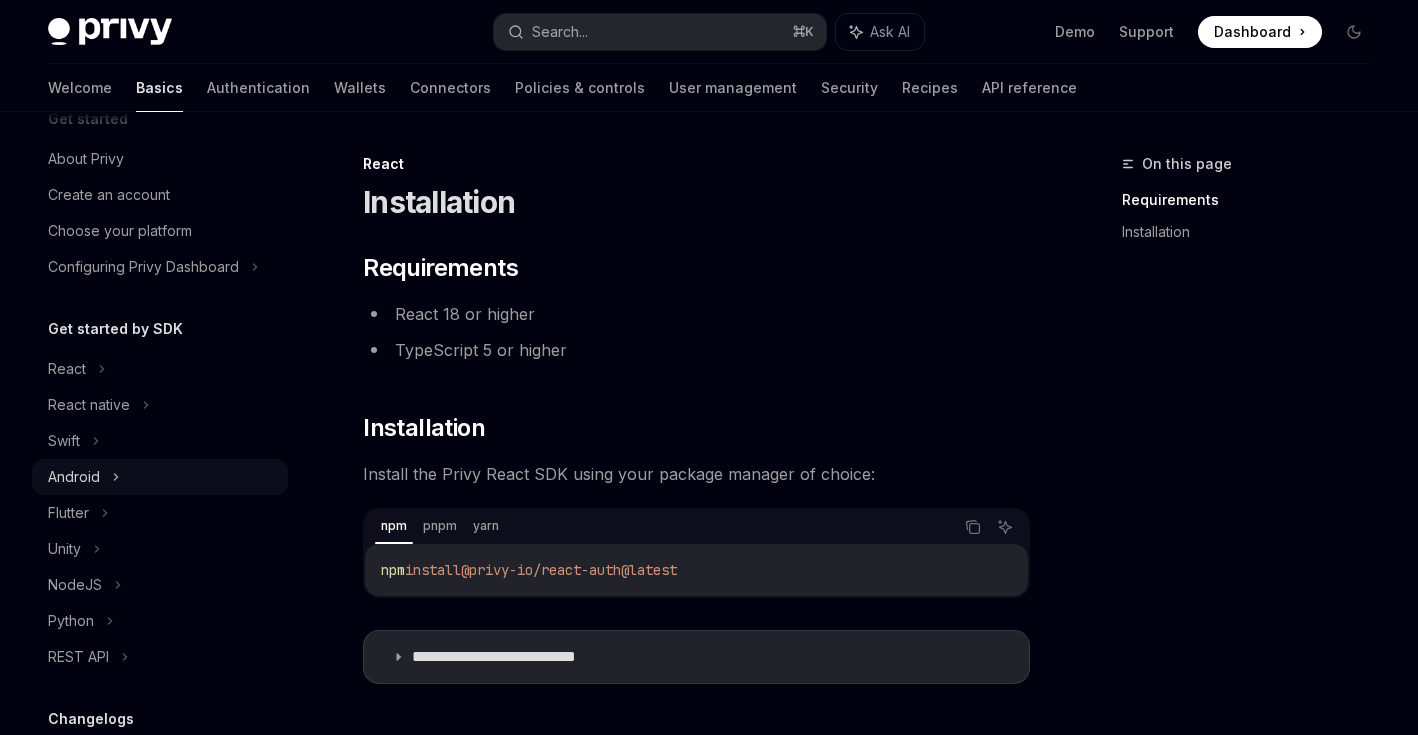 scroll, scrollTop: 0, scrollLeft: 0, axis: both 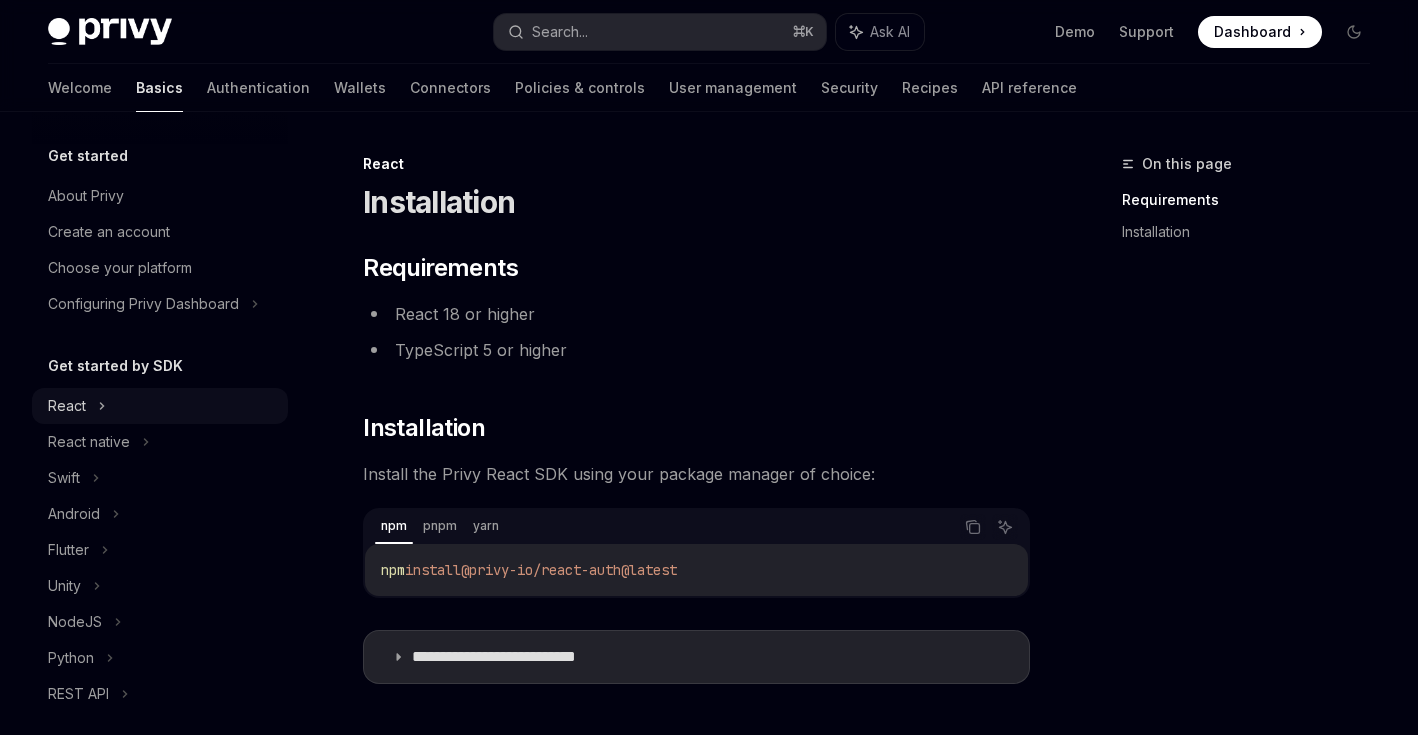 click on "React" at bounding box center (67, 406) 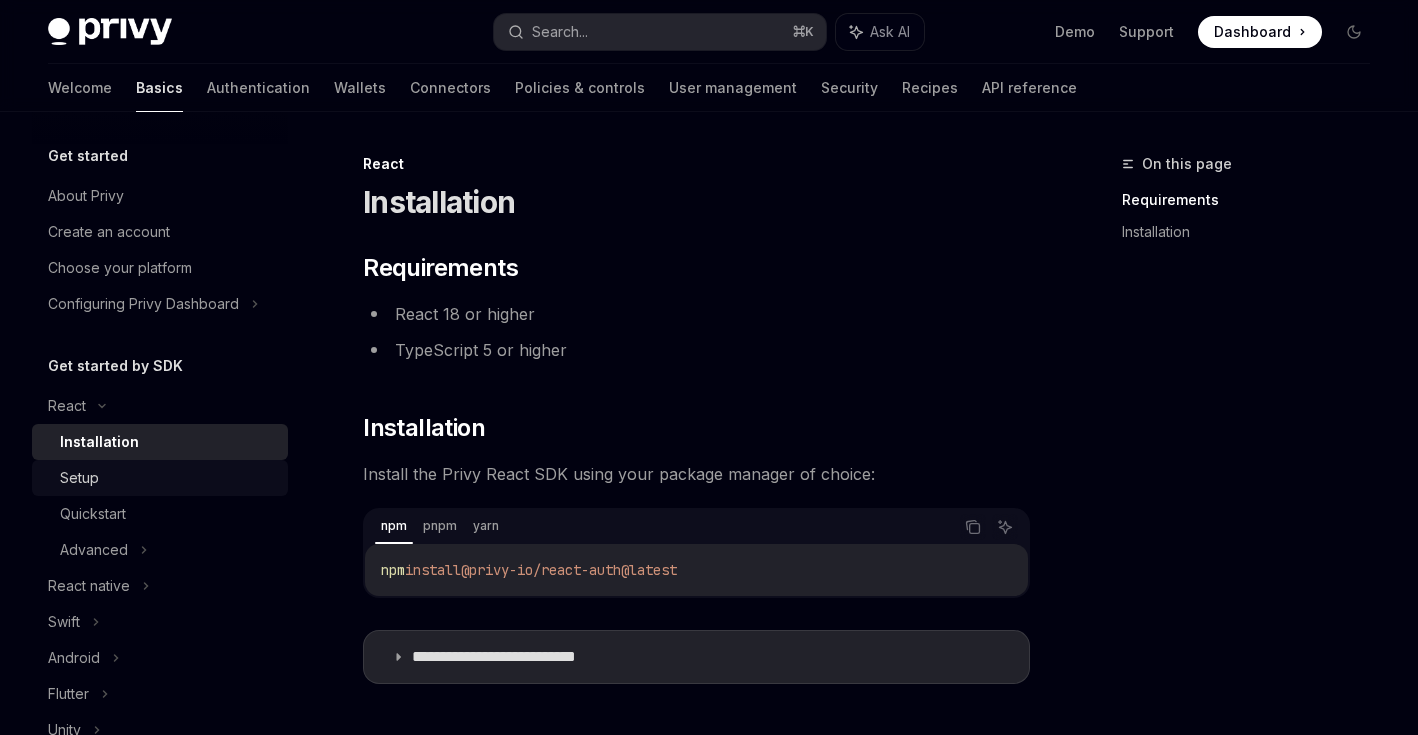 click on "Setup" at bounding box center (79, 478) 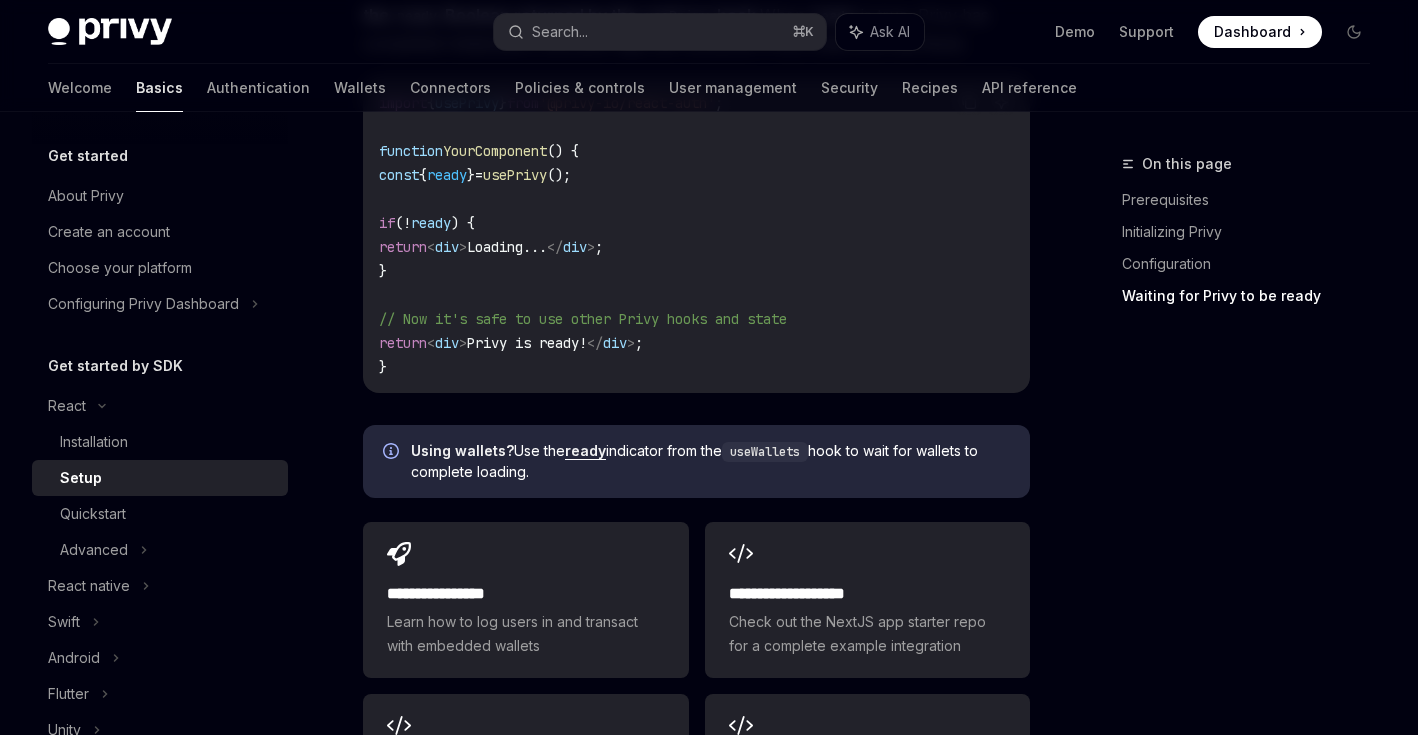 scroll, scrollTop: 2328, scrollLeft: 0, axis: vertical 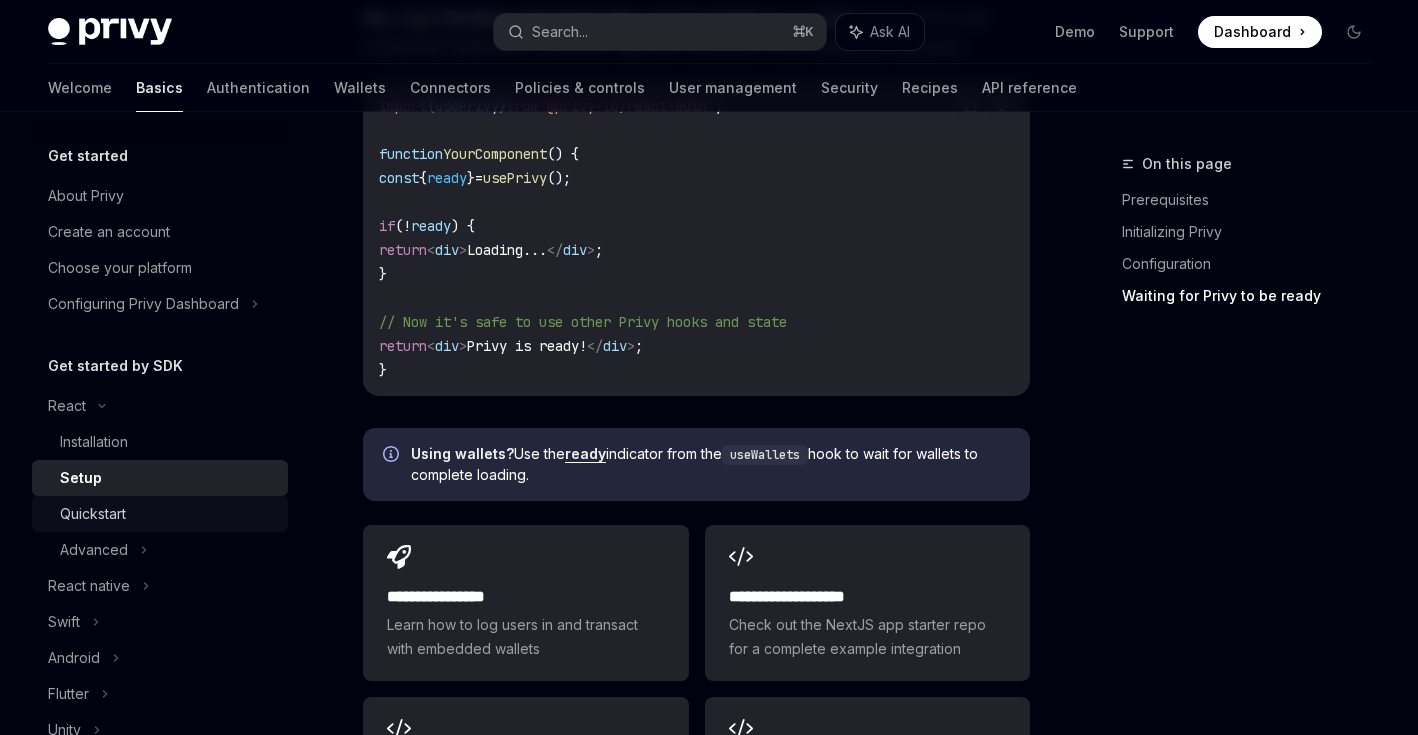 click on "Quickstart" at bounding box center [93, 514] 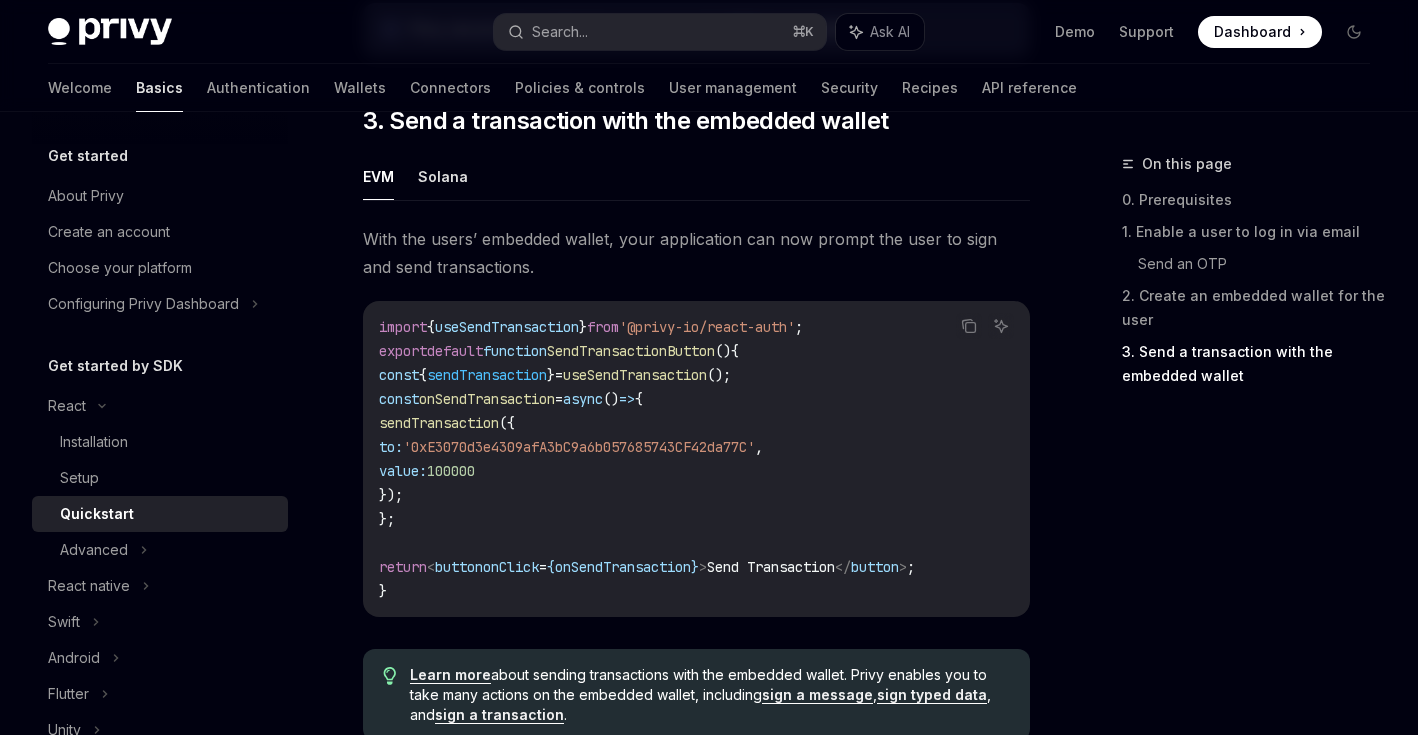 scroll, scrollTop: 2160, scrollLeft: 0, axis: vertical 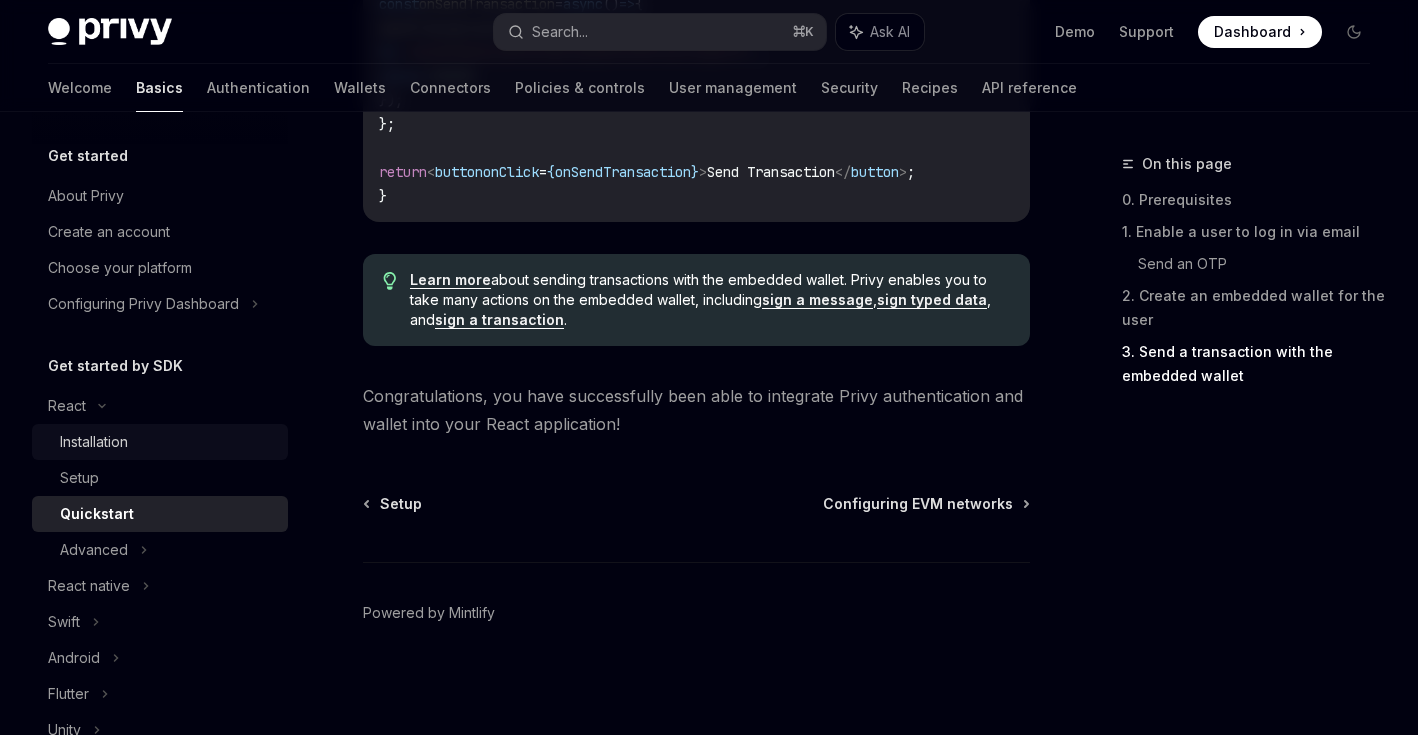 click on "Installation" at bounding box center (94, 442) 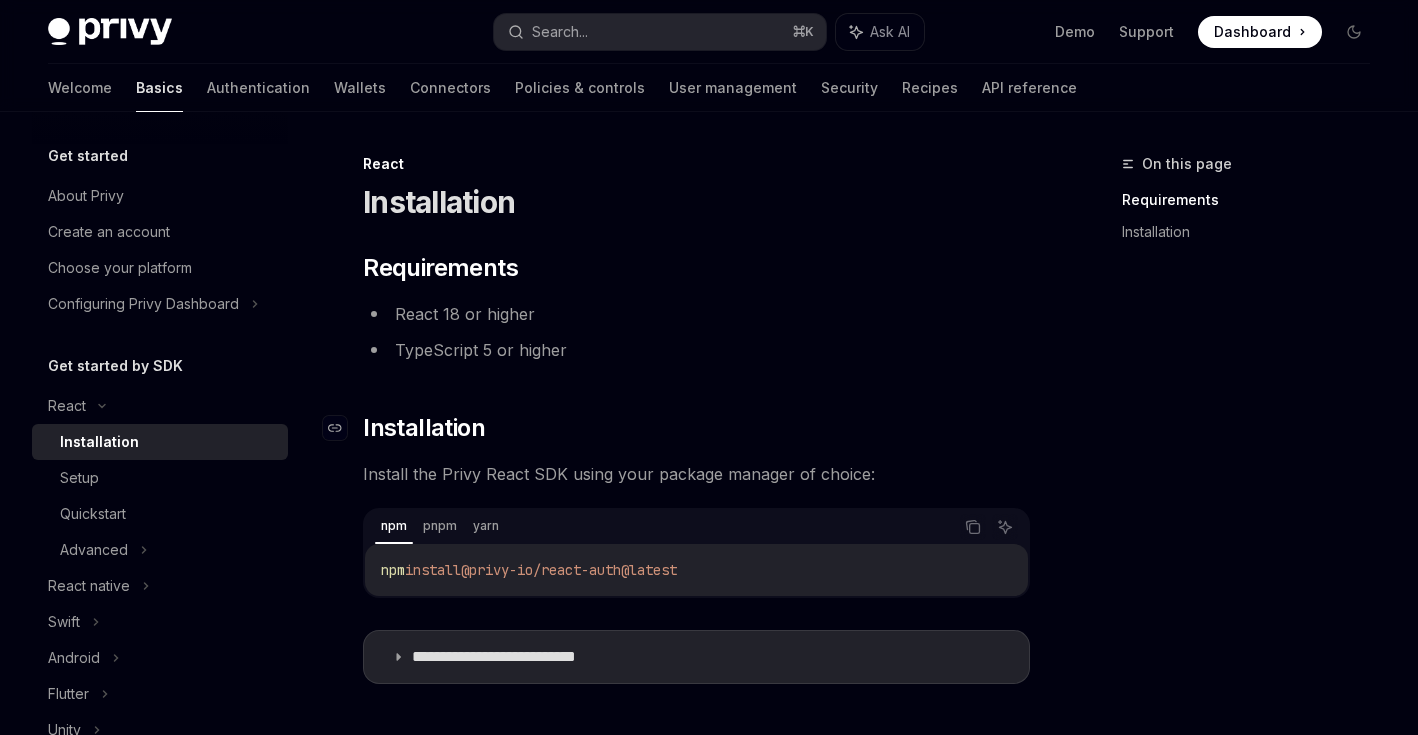 scroll, scrollTop: 168, scrollLeft: 0, axis: vertical 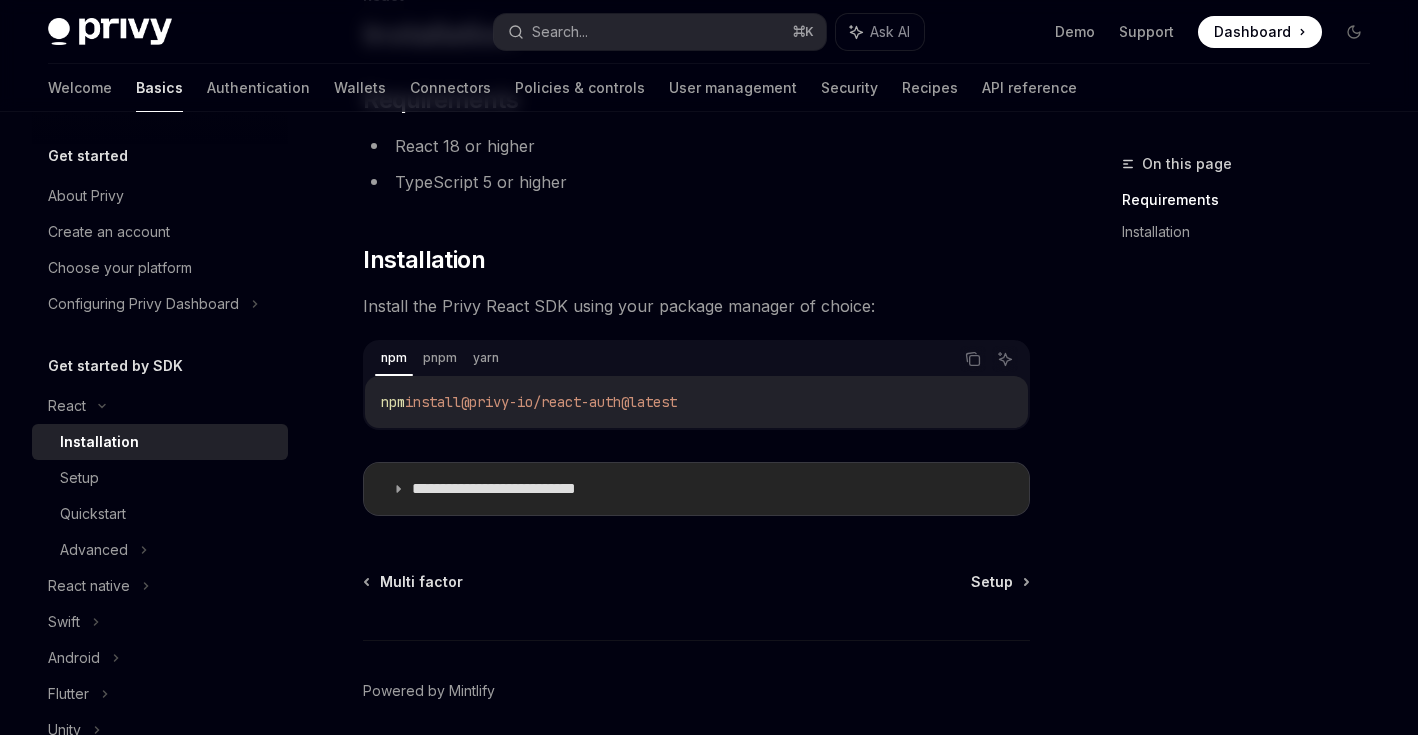 click 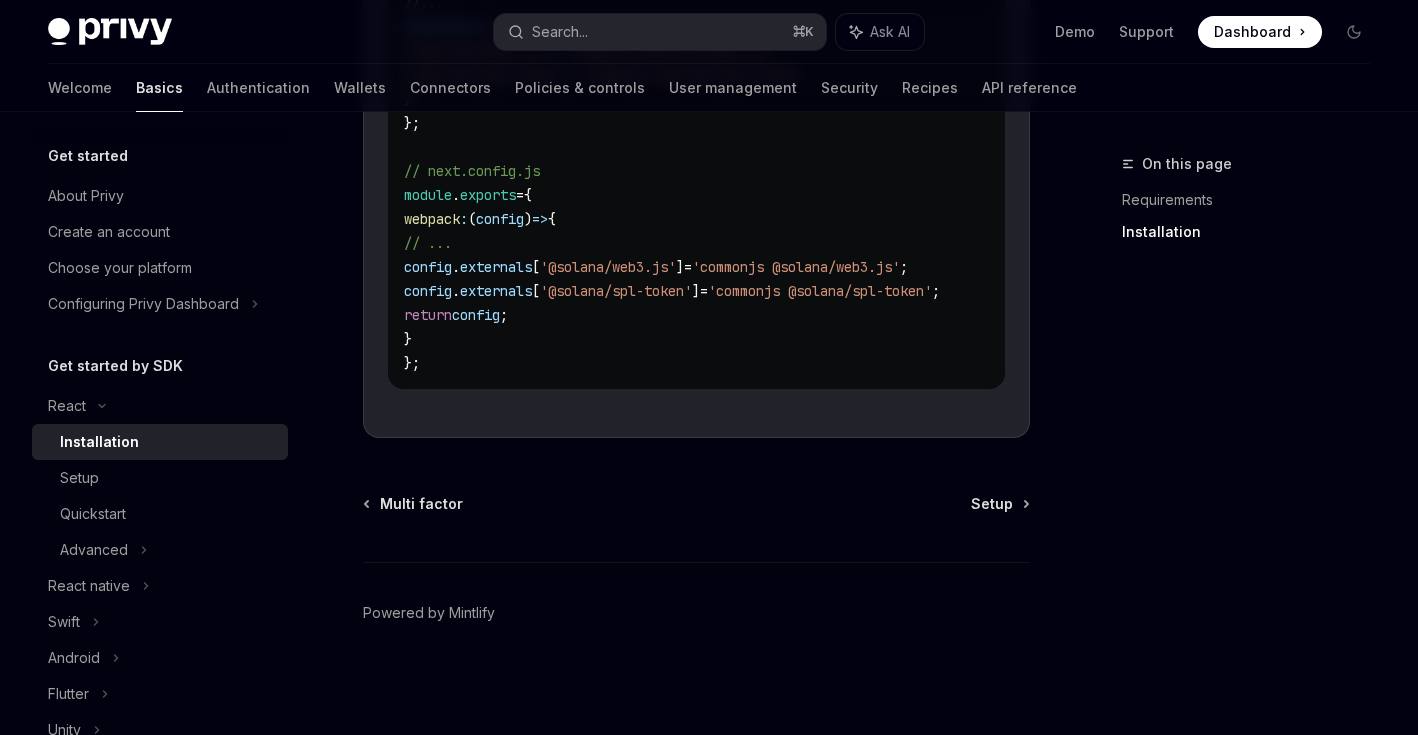 scroll, scrollTop: 182, scrollLeft: 0, axis: vertical 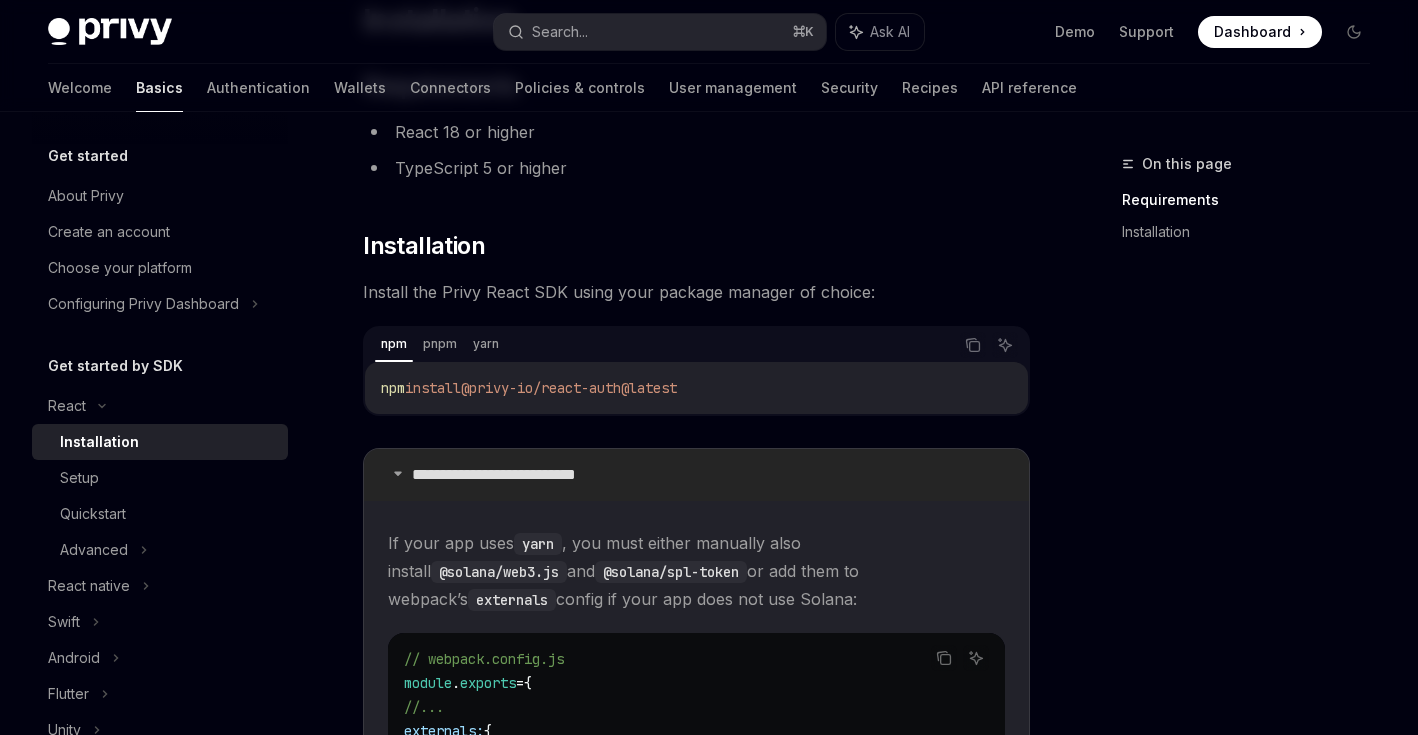 click on "**********" at bounding box center (696, 475) 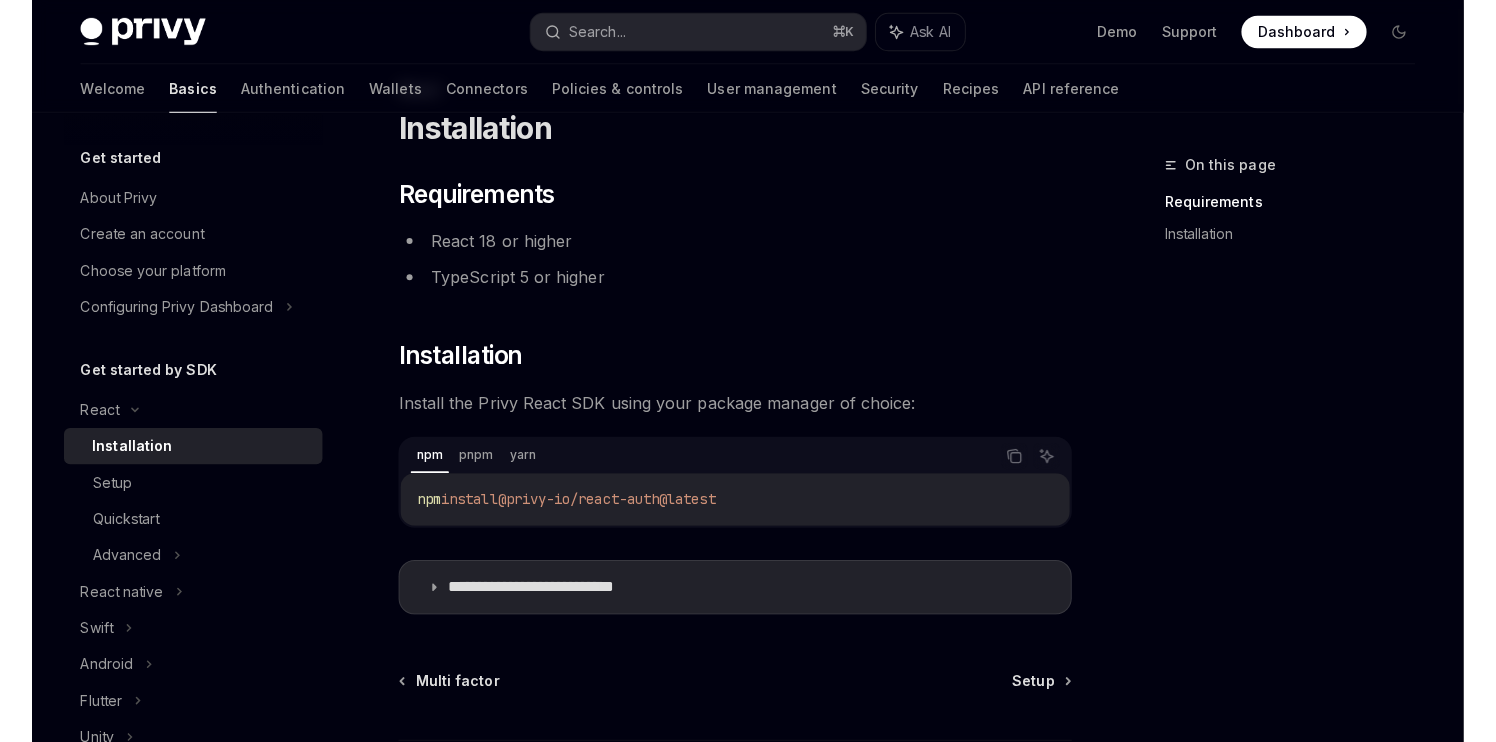 scroll, scrollTop: 74, scrollLeft: 0, axis: vertical 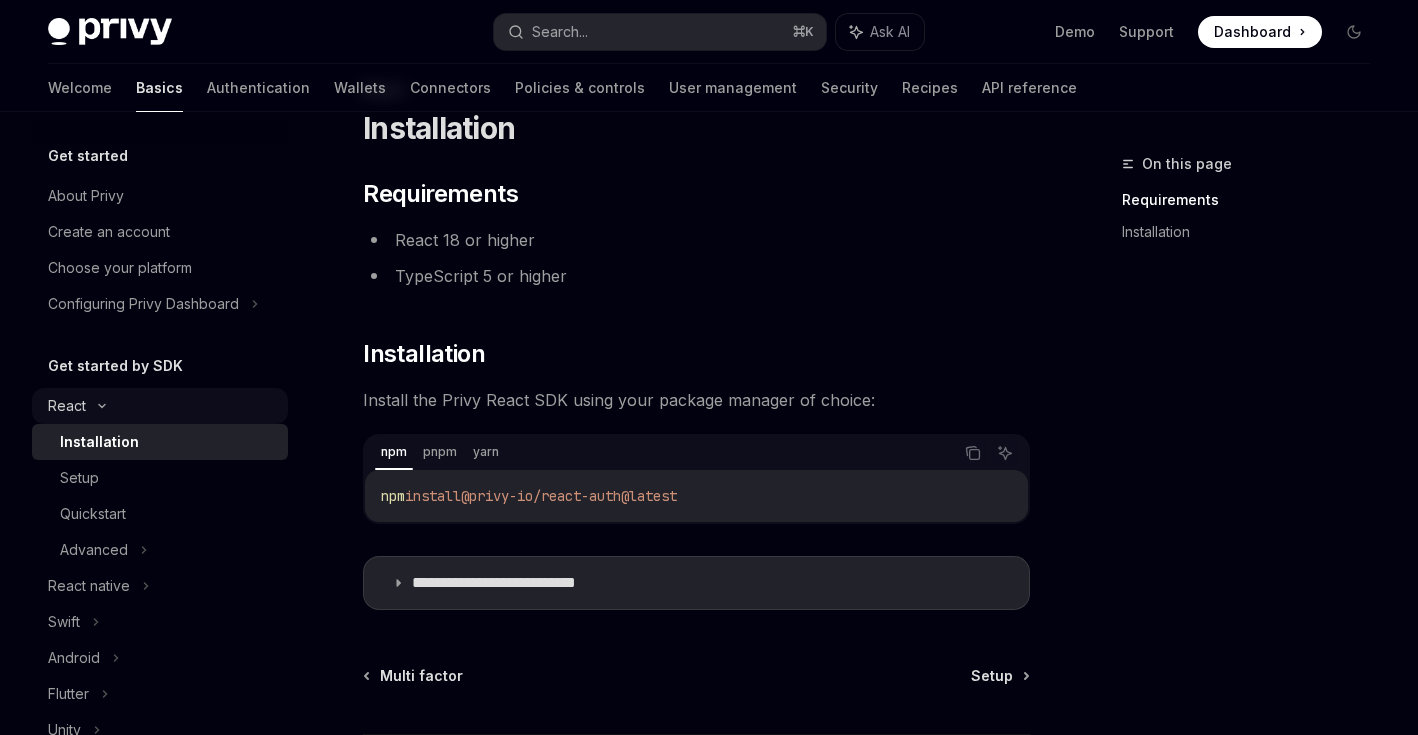 click 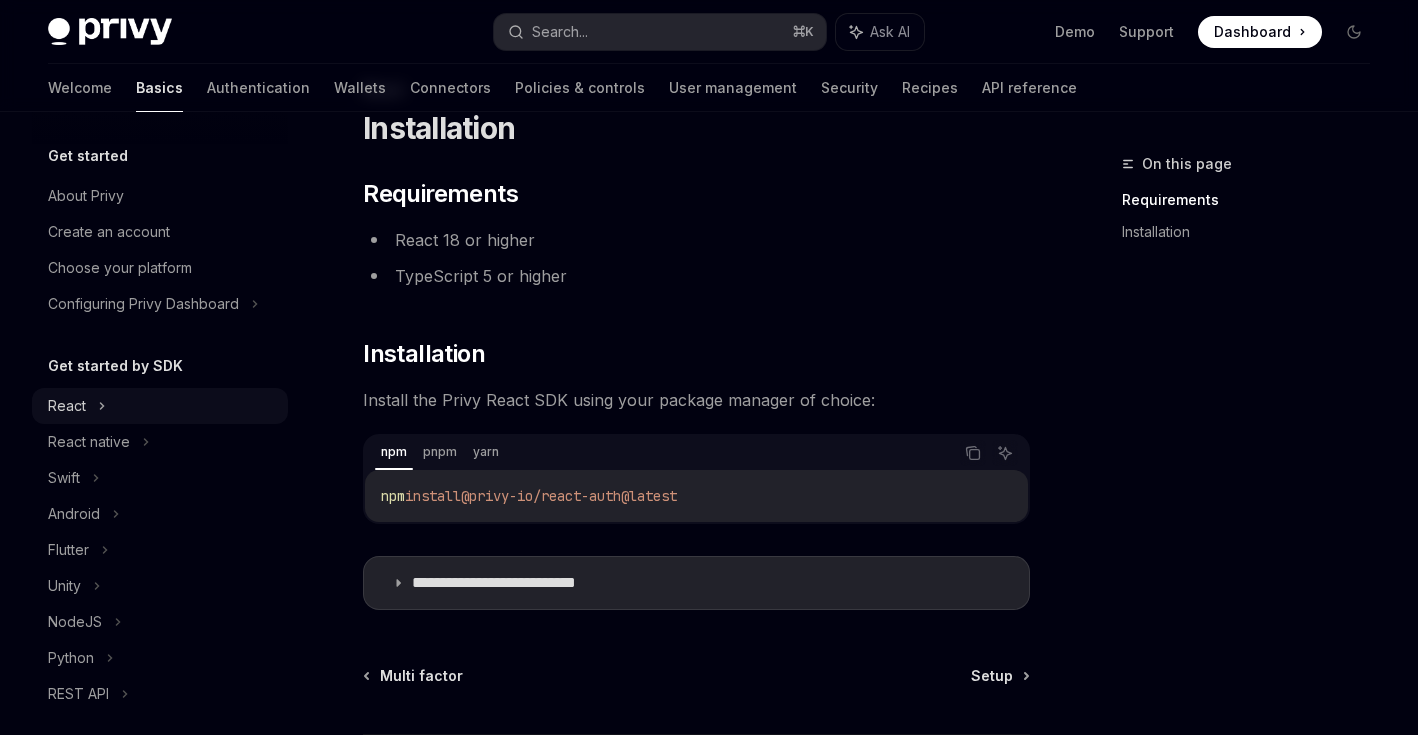 click on "React" at bounding box center [160, 406] 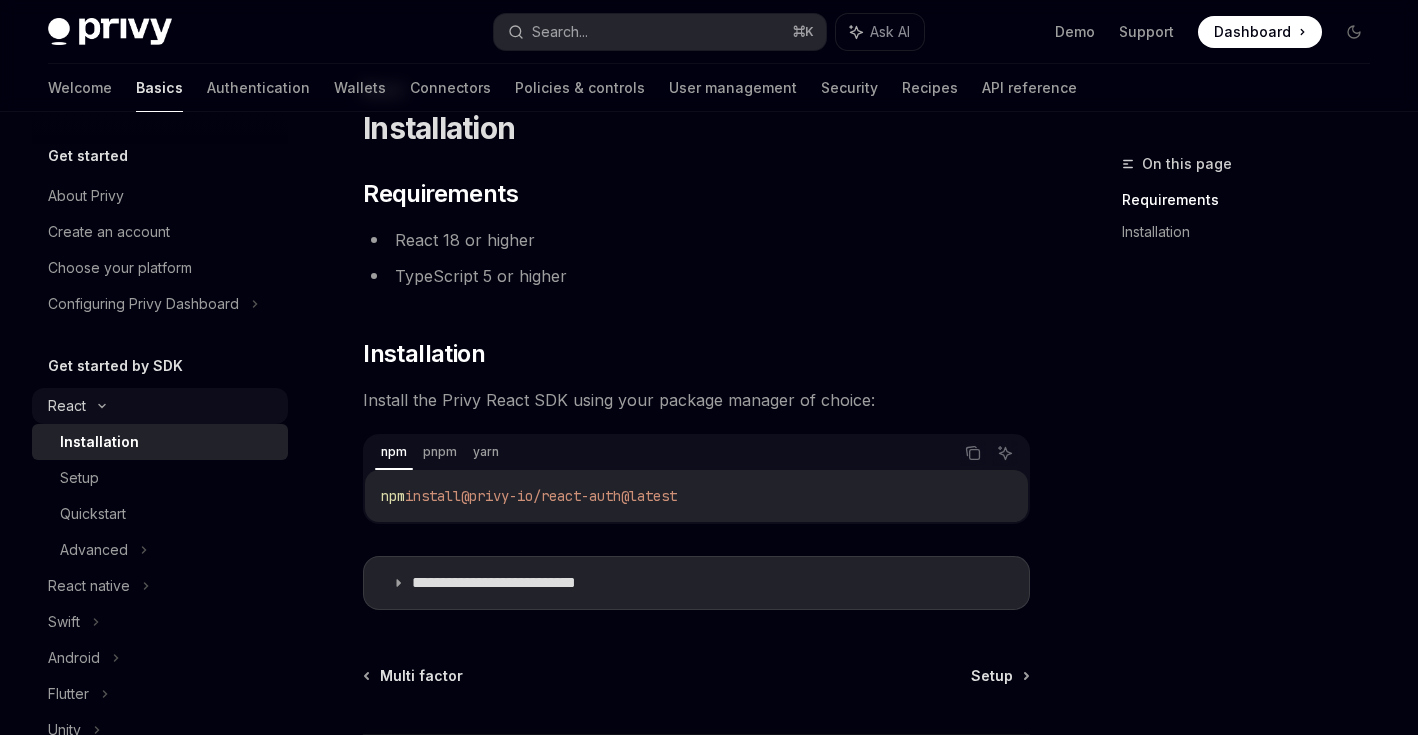 click 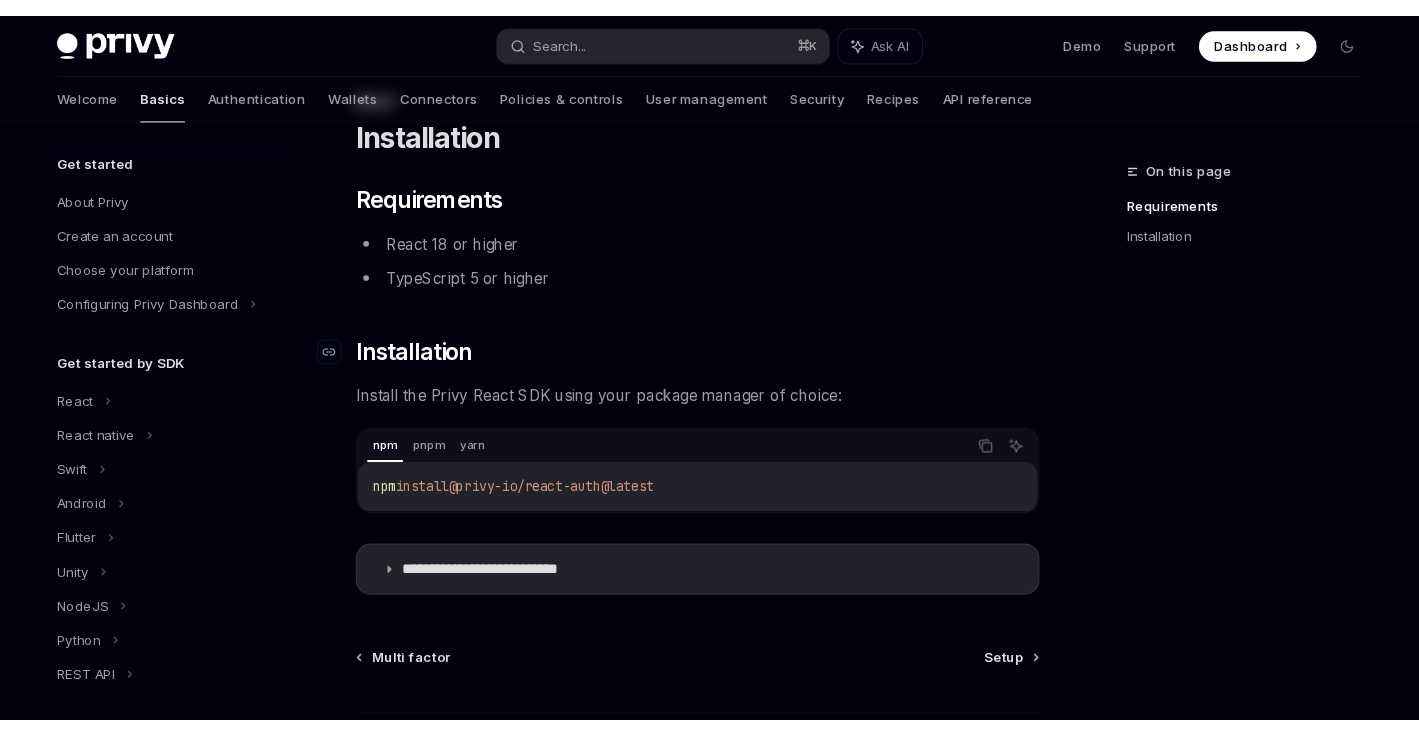 scroll, scrollTop: 0, scrollLeft: 0, axis: both 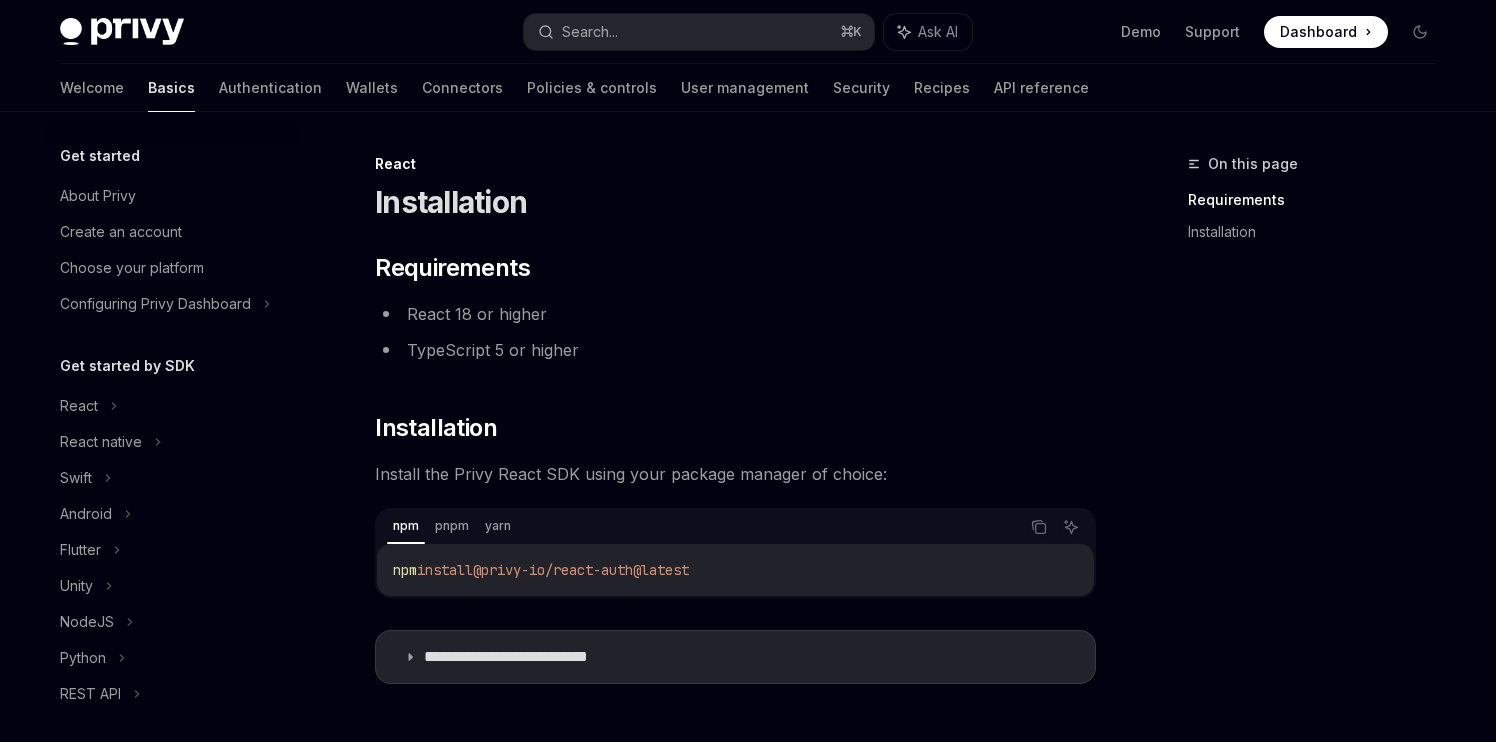 type on "*" 